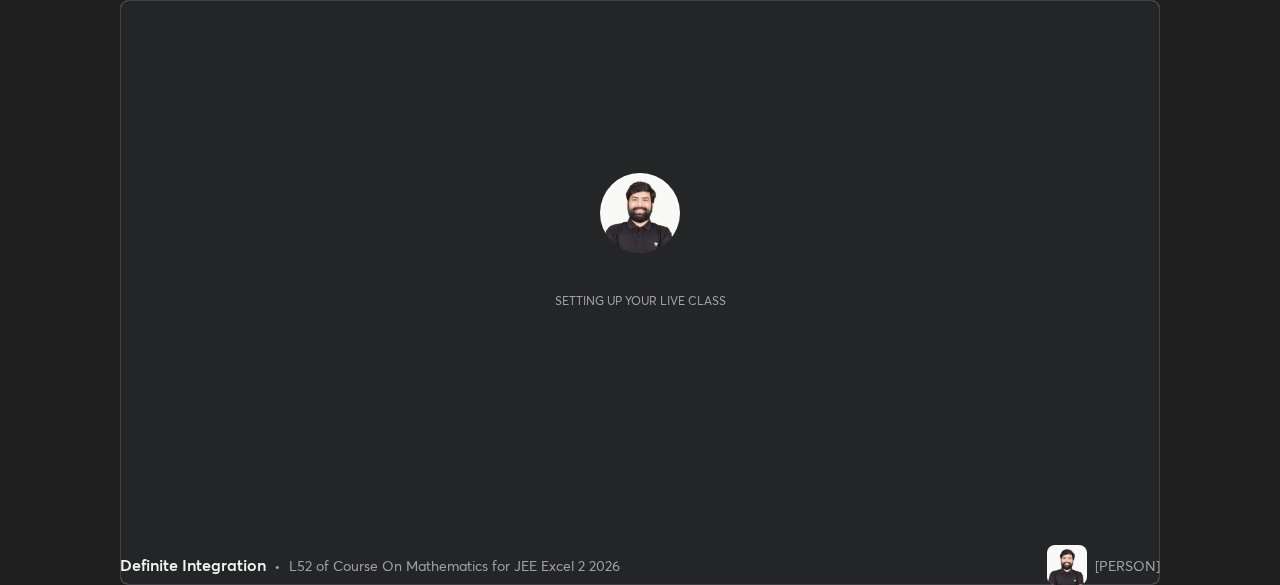 scroll, scrollTop: 0, scrollLeft: 0, axis: both 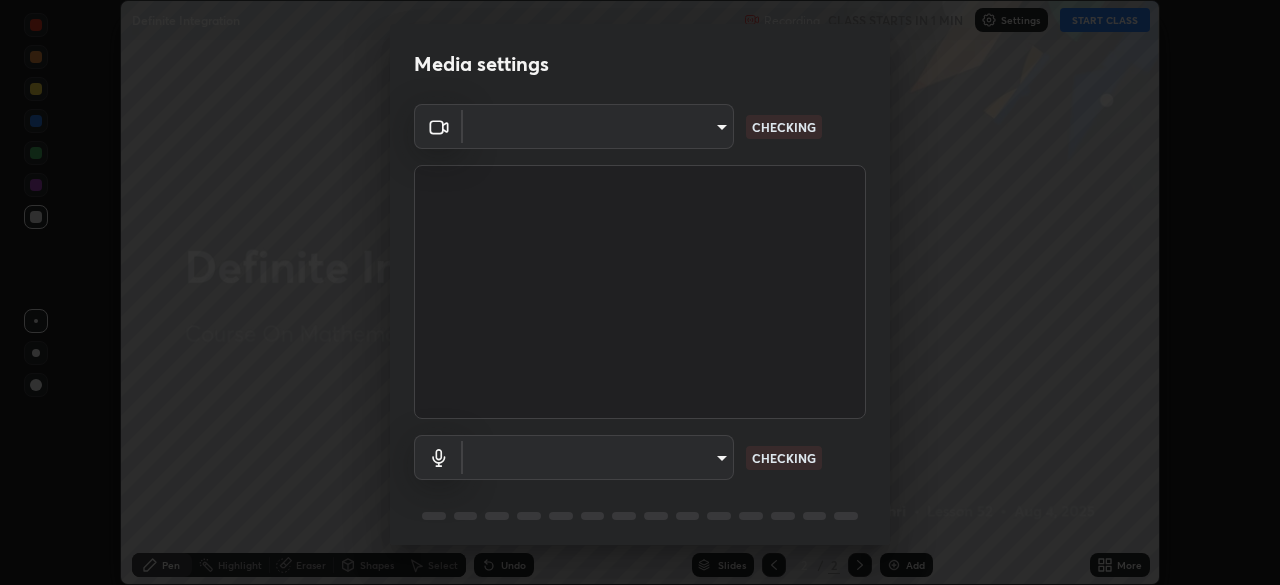 click on "Erase all Definite Integration Recording CLASS STARTS IN 1 MIN Settings START CLASS Setting up your live class Definite Integration • L52 of Course On Mathematics for JEE Excel 2 2026 [PERSON] Pen Highlight Eraser Shapes Select Undo Slides 2 / 2 Add More No doubts shared Encourage your learners to ask a doubt for better clarity Report an issue Media settings ​ CHECKING ​ CHECKING 1 / 5 Next" at bounding box center [640, 292] 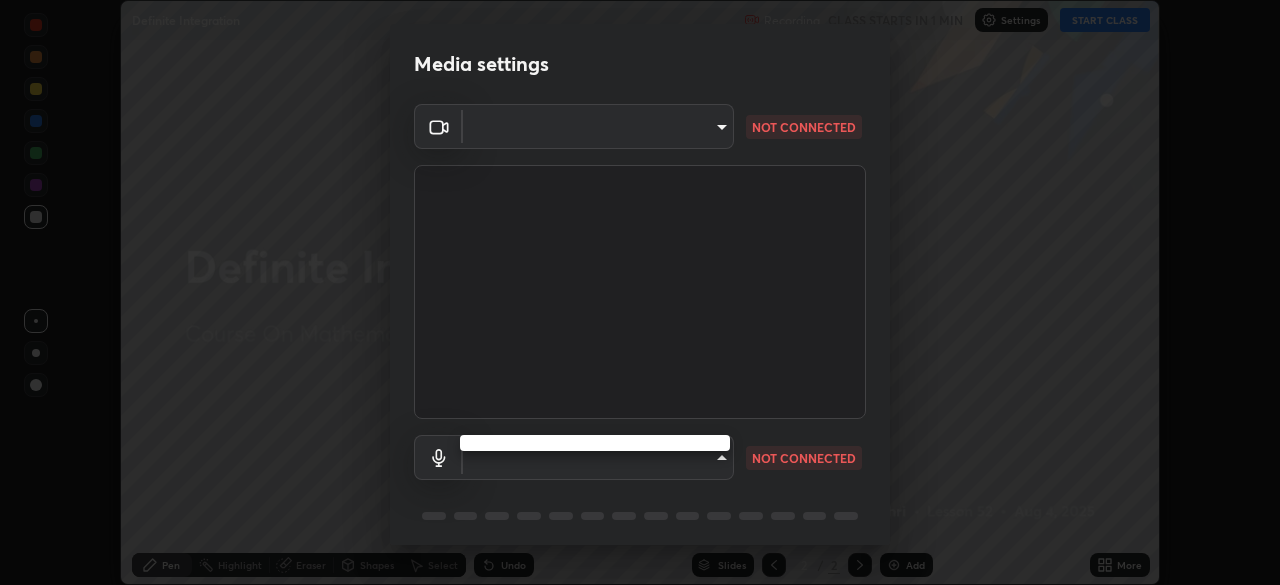 type on "b0dbb3b92abe51c0a200421dabcc31d5eeb9cbda50854e8bbcee9f88c8f391b2" 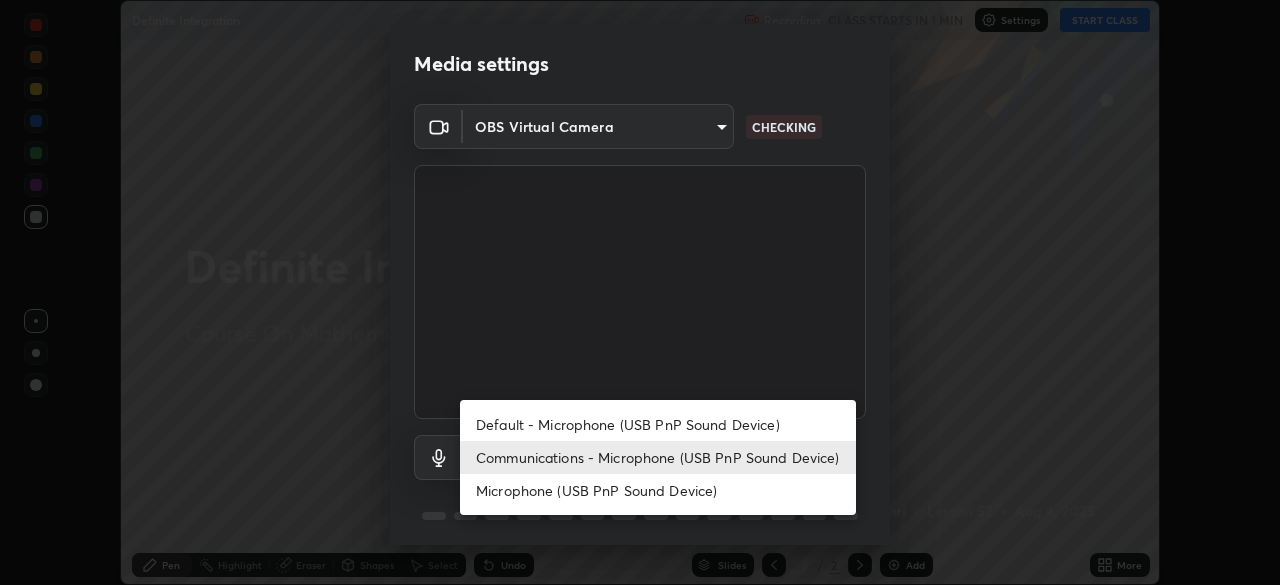 click on "Default - Microphone (USB PnP Sound Device)" at bounding box center [658, 424] 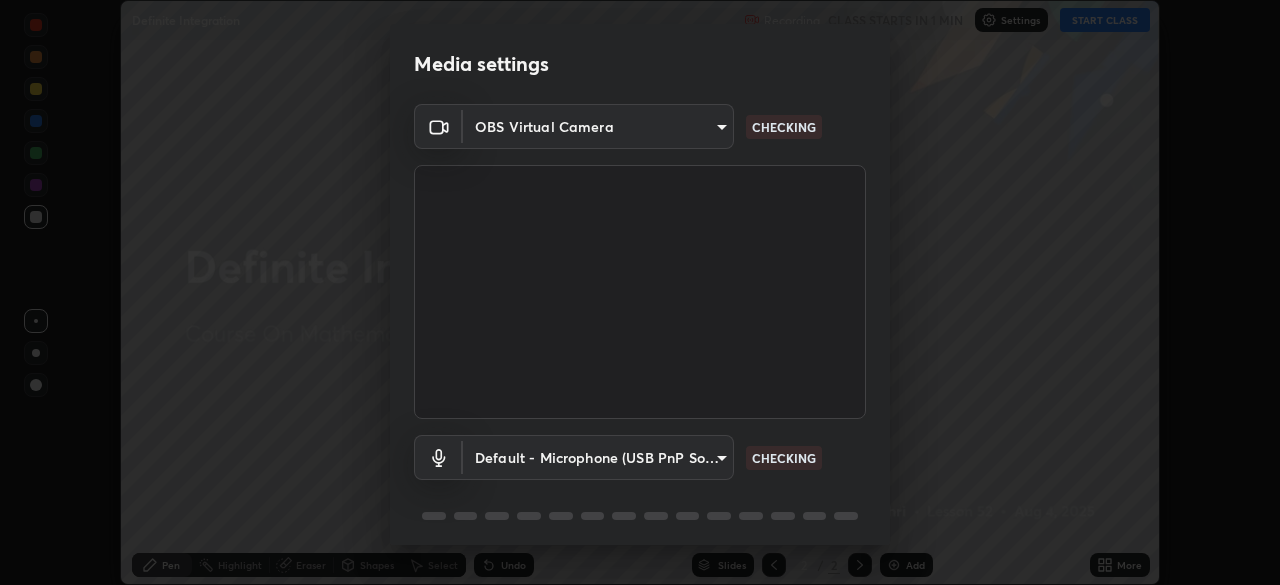 click on "Erase all Definite Integration Recording CLASS STARTS IN 1 MIN Settings START CLASS Setting up your live class Definite Integration • L52 of Course On Mathematics for JEE Excel 2 2026 [PERSON] Pen Highlight Eraser Shapes Select Undo Slides 2 / 2 Add More No doubts shared Encourage your learners to ask a doubt for better clarity Report an issue Media settings OBS Virtual Camera b0dbb3b92abe51c0a200421dabcc31d5eeb9cbda50854e8bbcee9f88c8f391b2 CHECKING Default - Microphone (USB PnP Sound Device) default CHECKING 1 / 5 Next Default - Microphone (USB PnP Sound Device) Communications - Microphone (USB PnP Sound Device) Microphone (USB PnP Sound Device)" at bounding box center [640, 292] 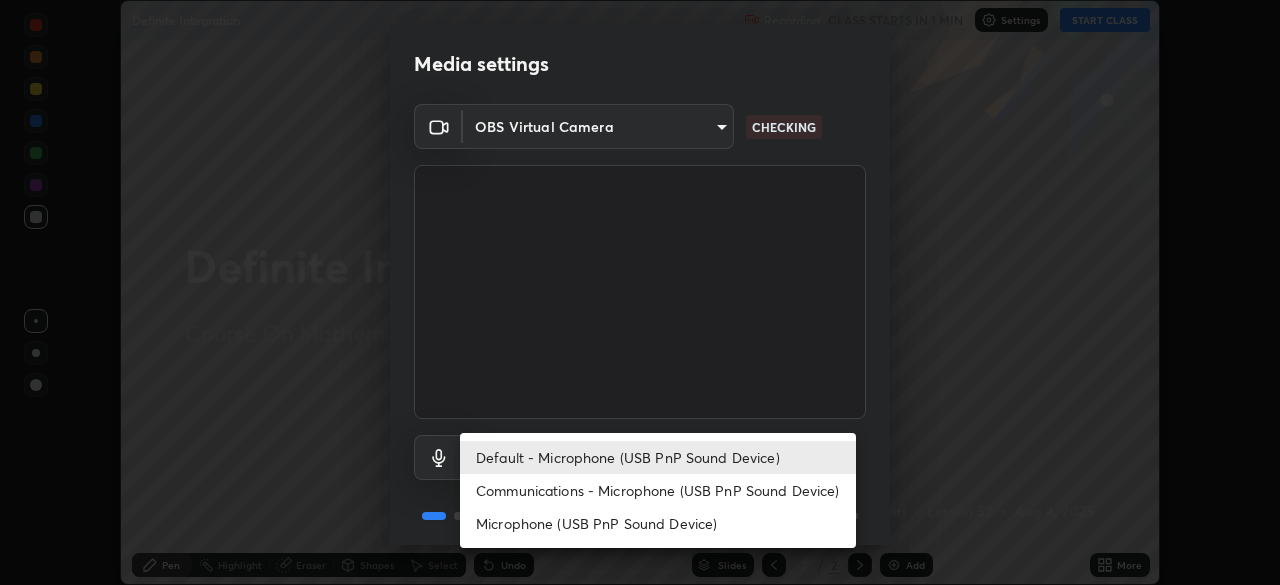 click on "Communications - Microphone (USB PnP Sound Device)" at bounding box center (658, 490) 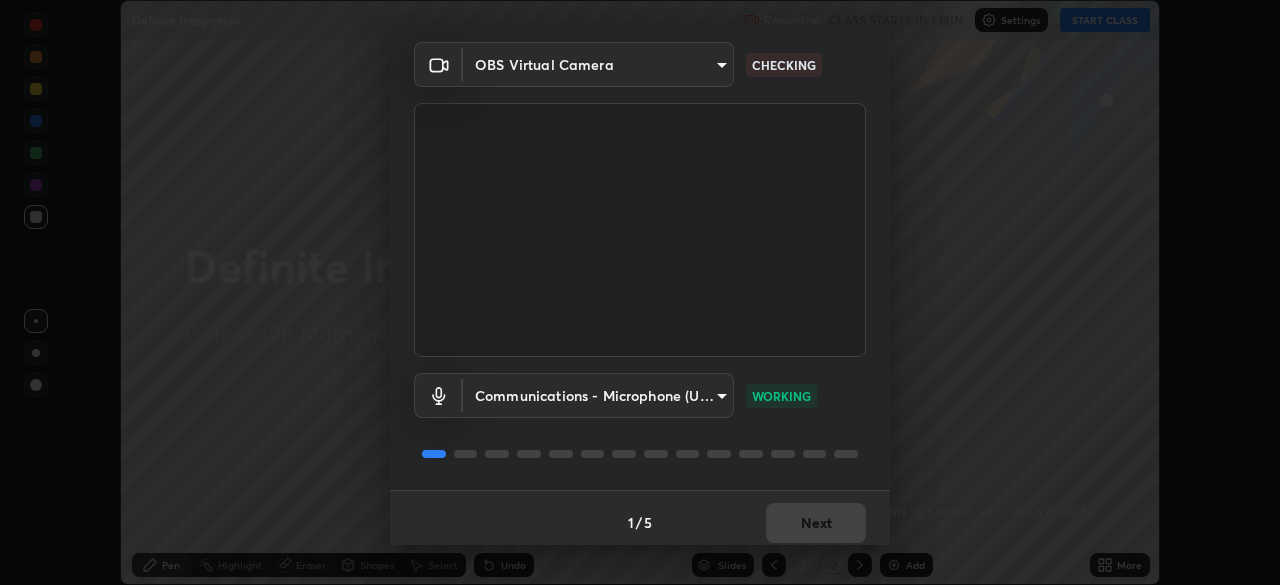scroll, scrollTop: 71, scrollLeft: 0, axis: vertical 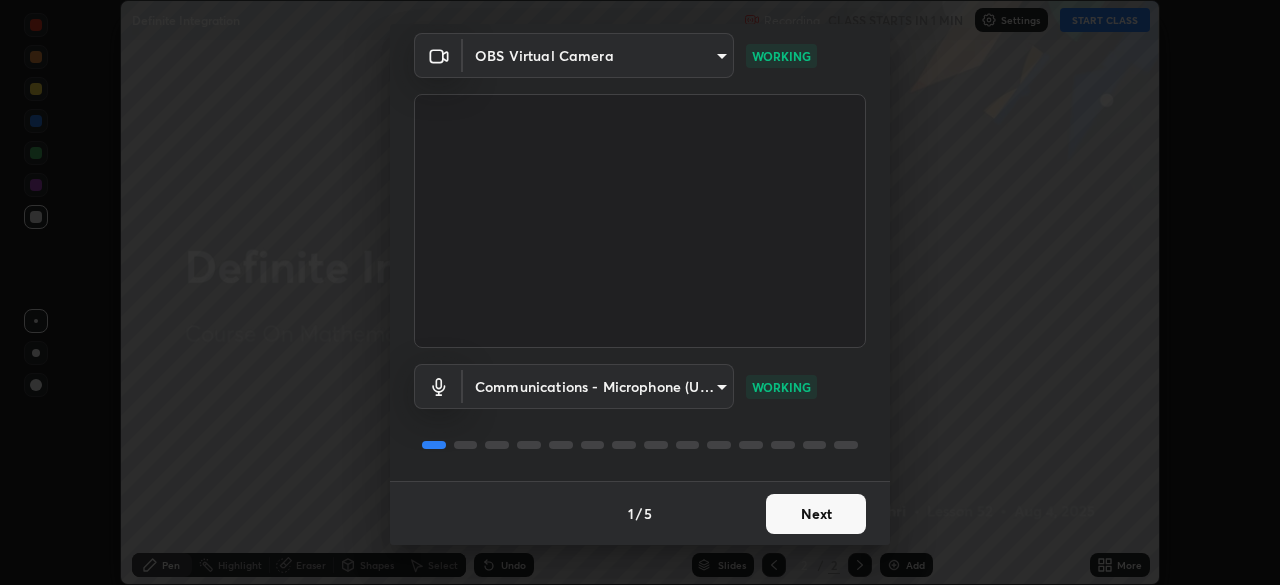 click on "Next" at bounding box center [816, 514] 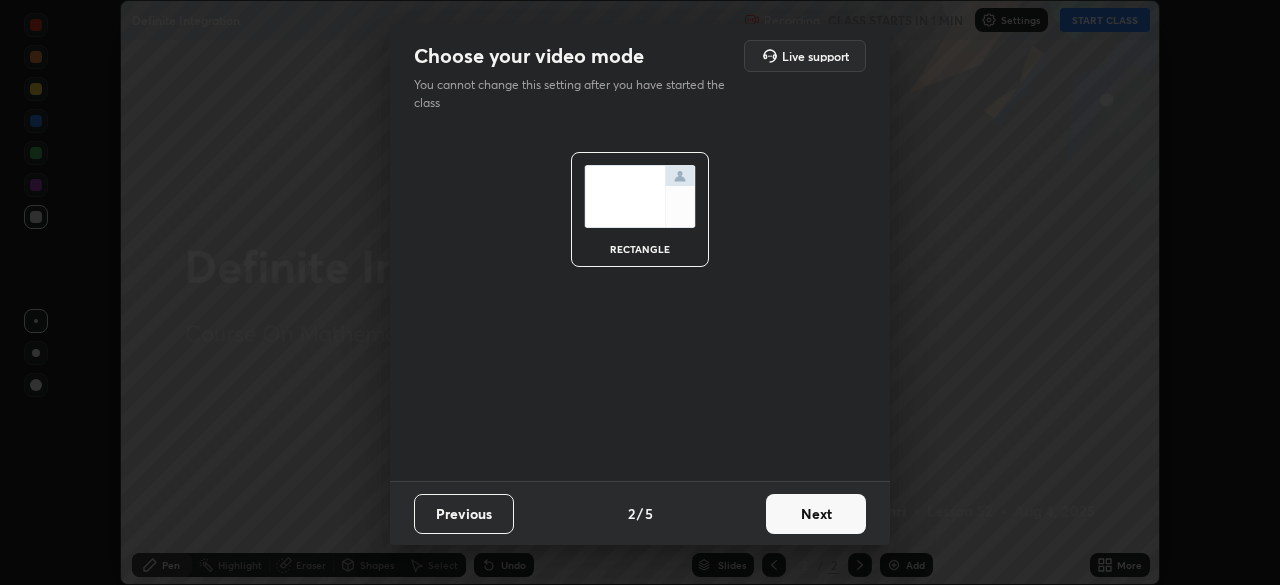 scroll, scrollTop: 0, scrollLeft: 0, axis: both 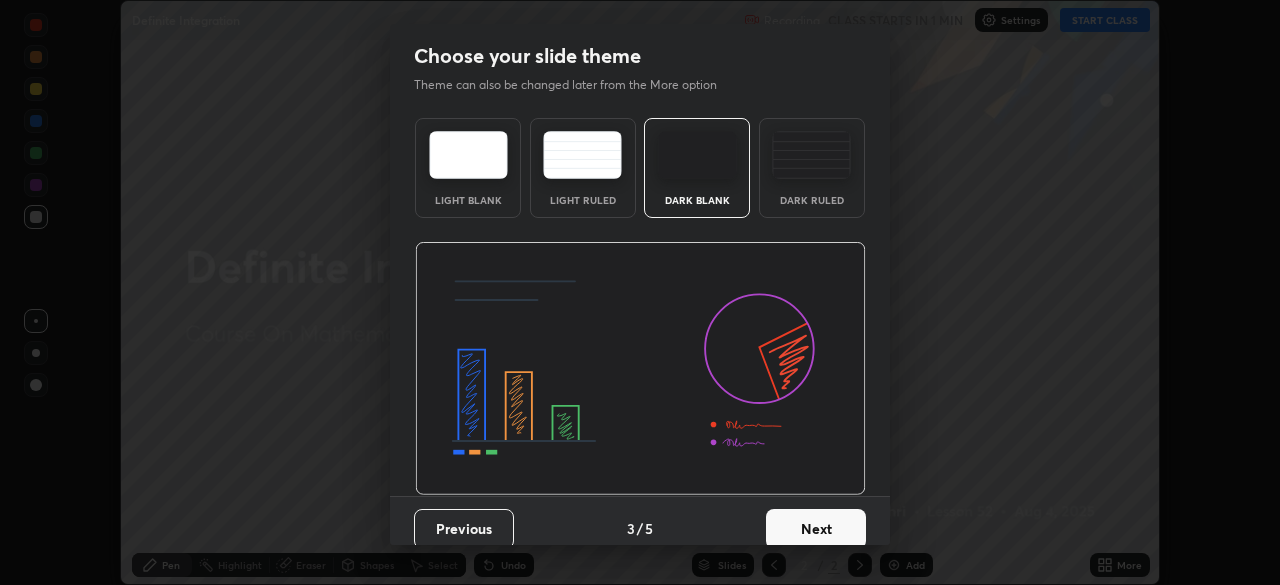 click on "Next" at bounding box center [816, 529] 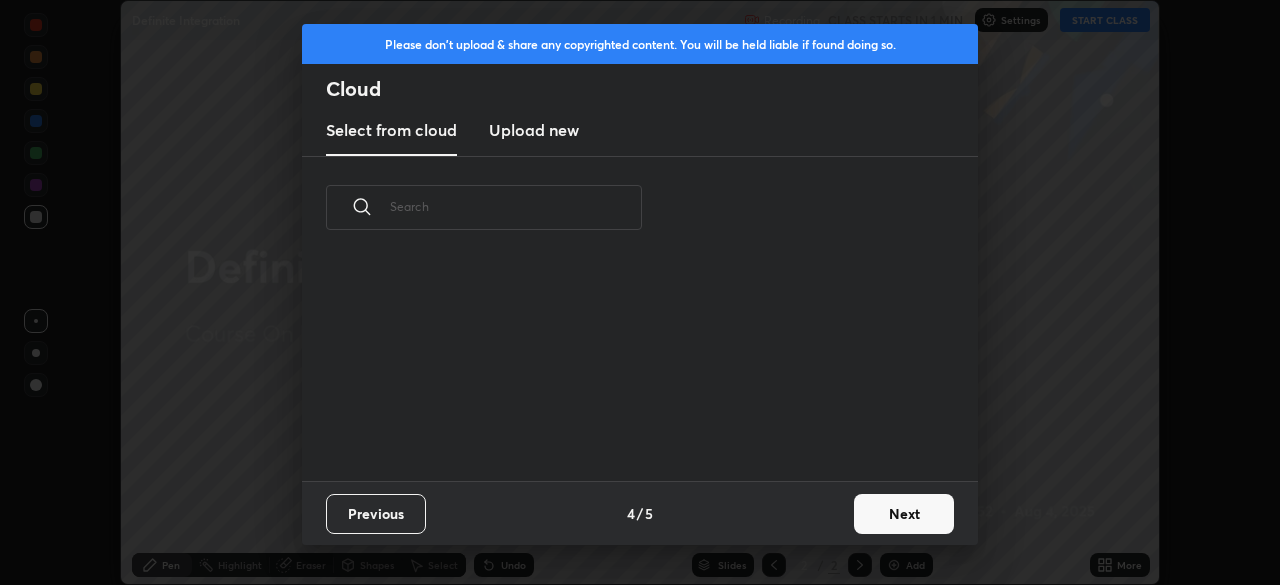 click on "Next" at bounding box center (904, 514) 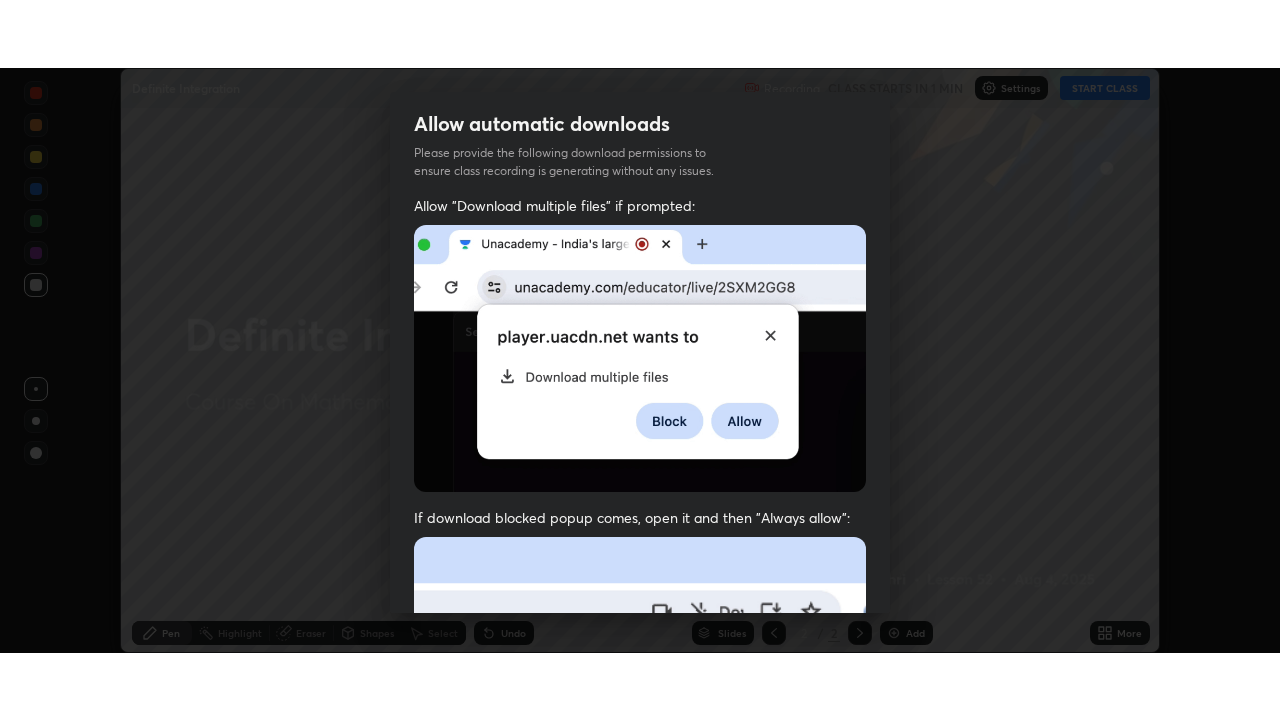 scroll, scrollTop: 448, scrollLeft: 0, axis: vertical 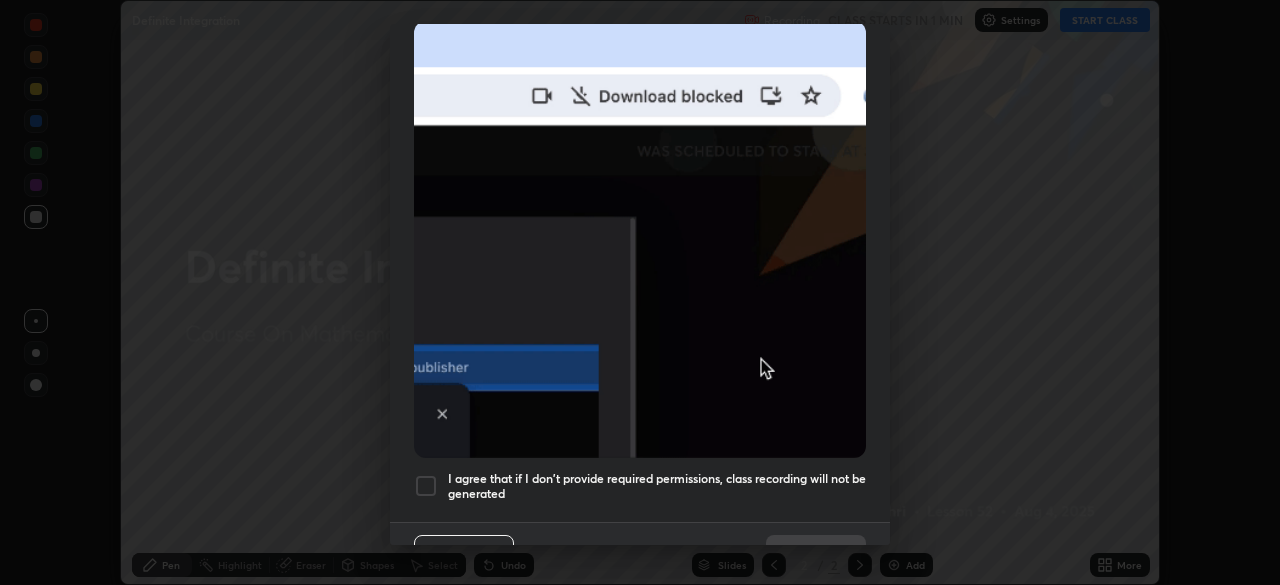 click at bounding box center (426, 486) 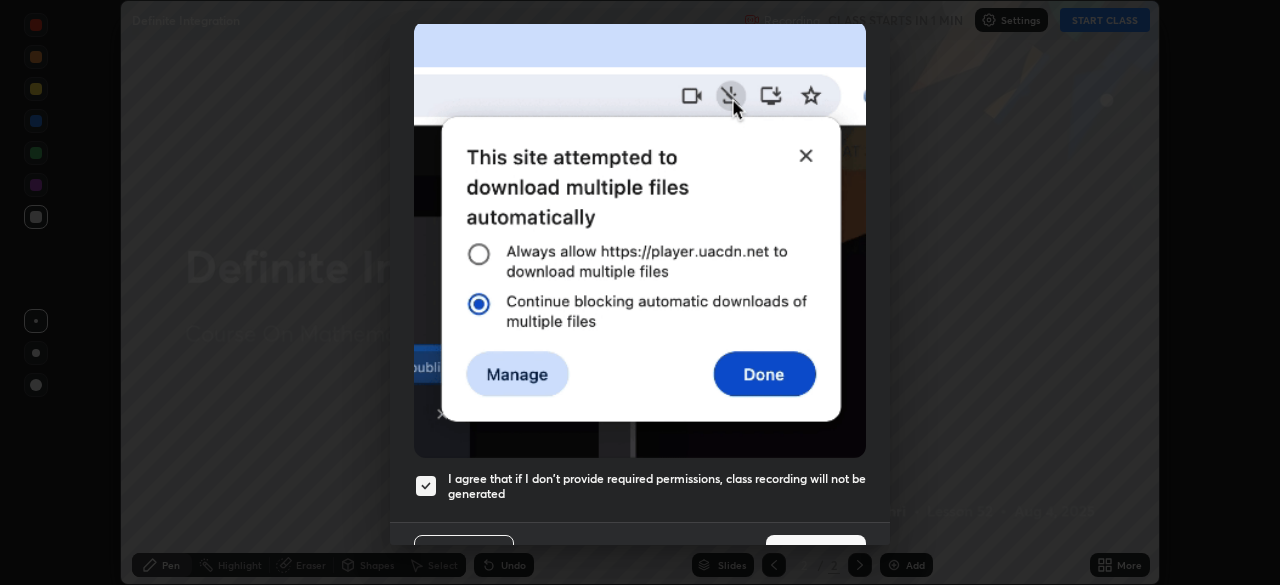 click on "Done" at bounding box center (816, 555) 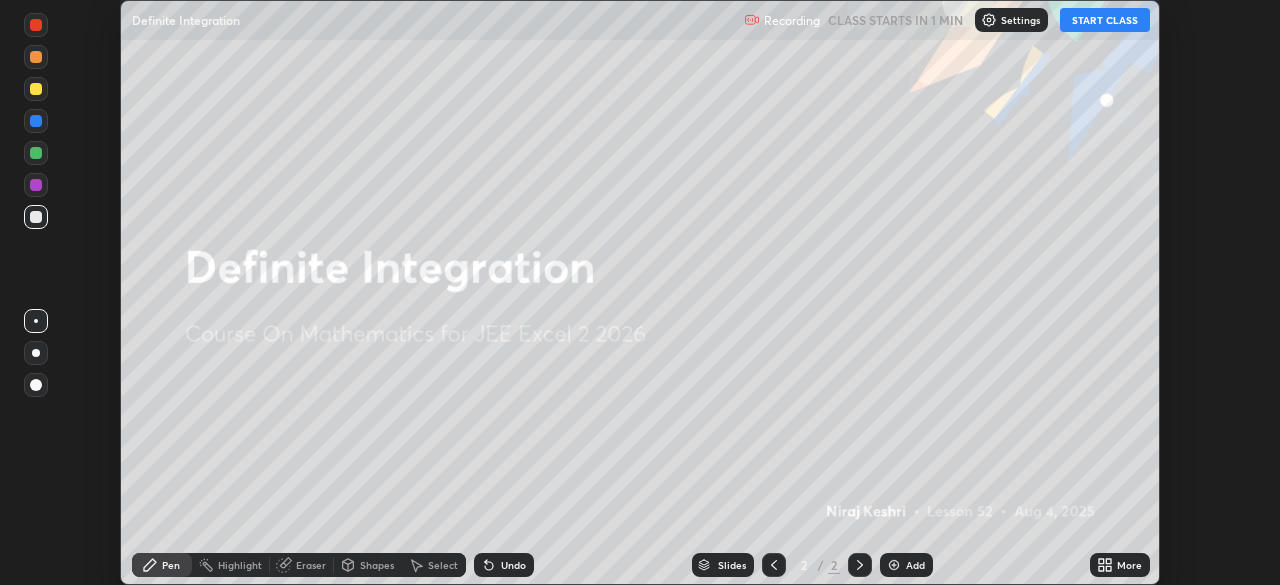 click on "START CLASS" at bounding box center [1105, 20] 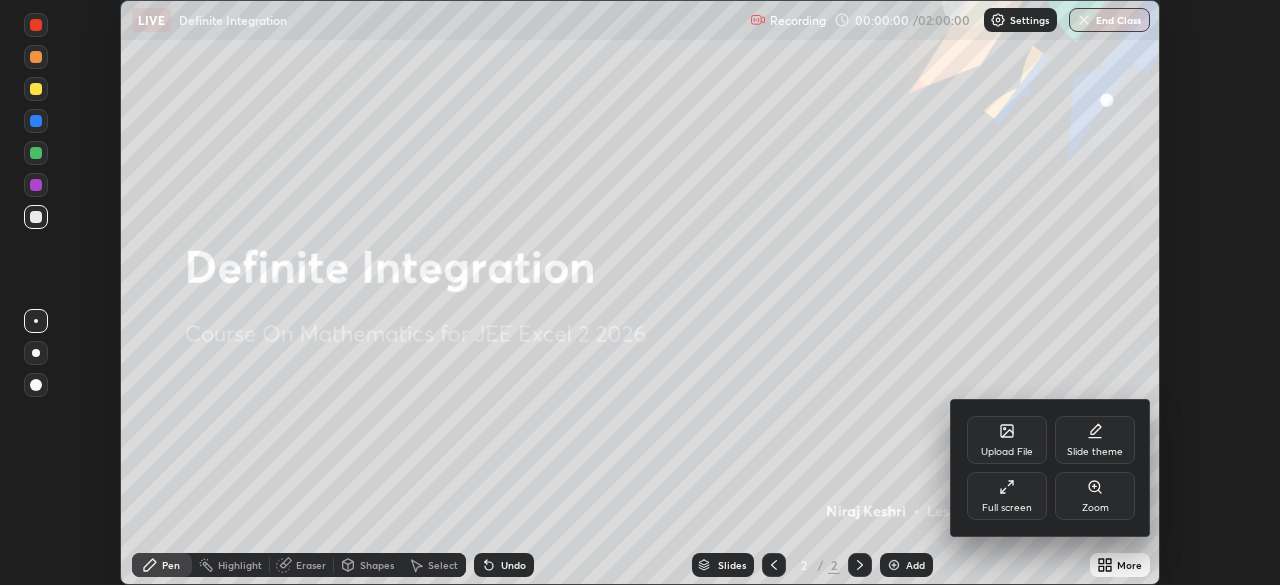 click 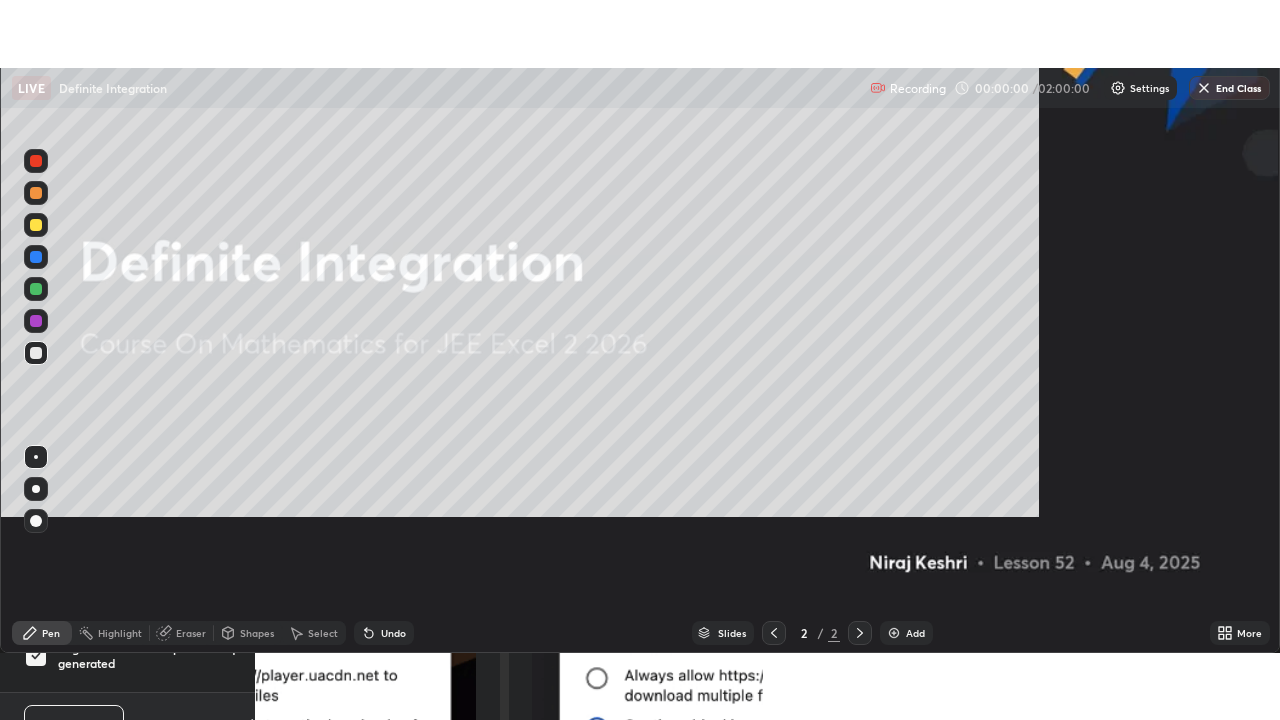 scroll, scrollTop: 99280, scrollLeft: 98720, axis: both 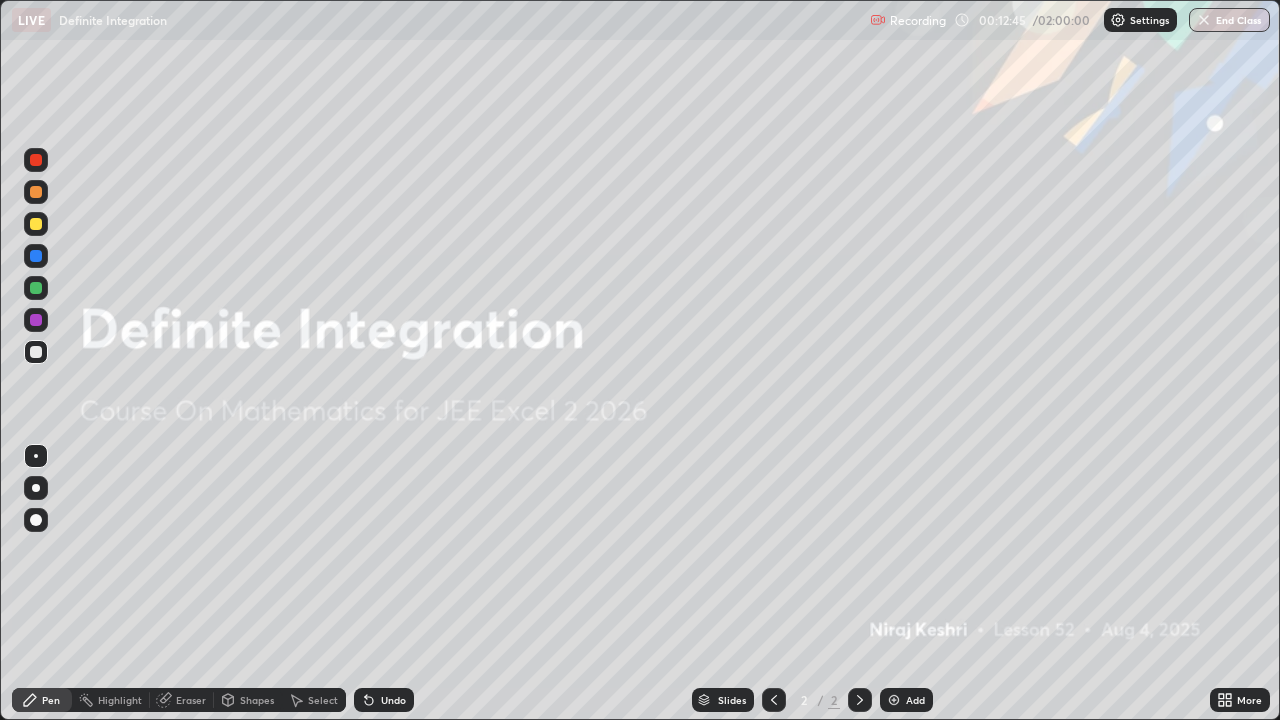 click on "Add" at bounding box center (906, 700) 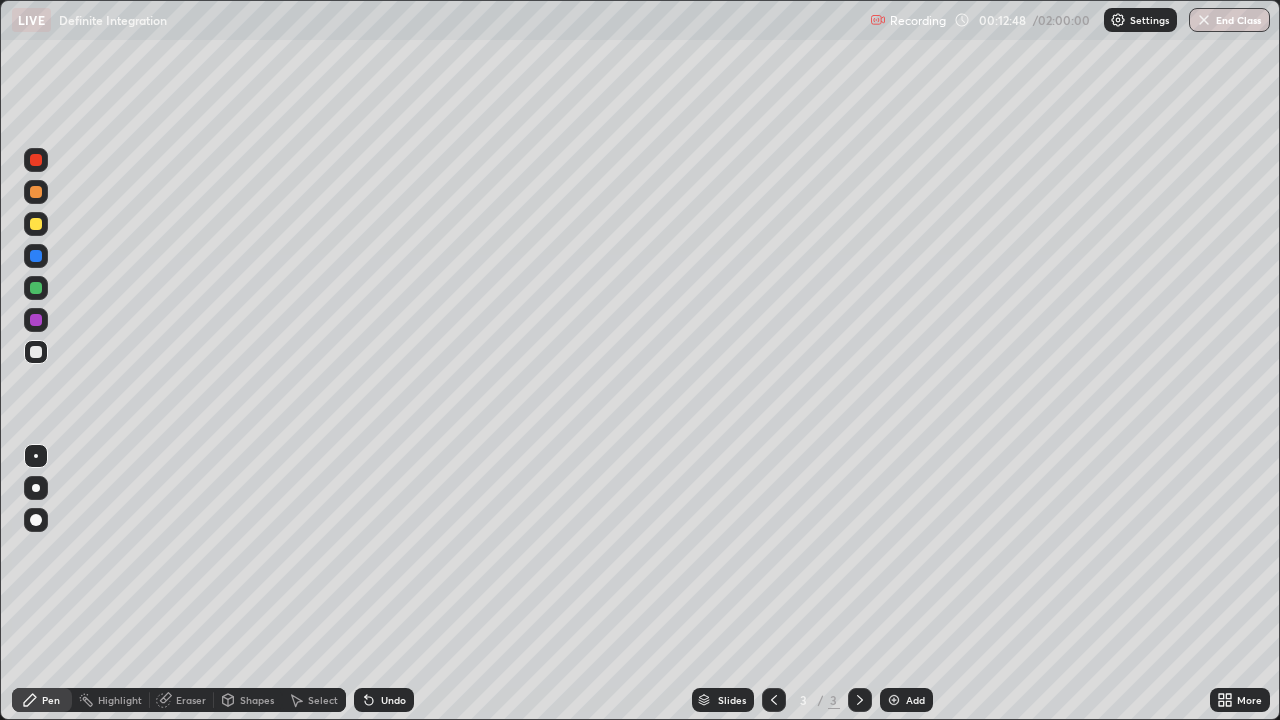 click at bounding box center [36, 192] 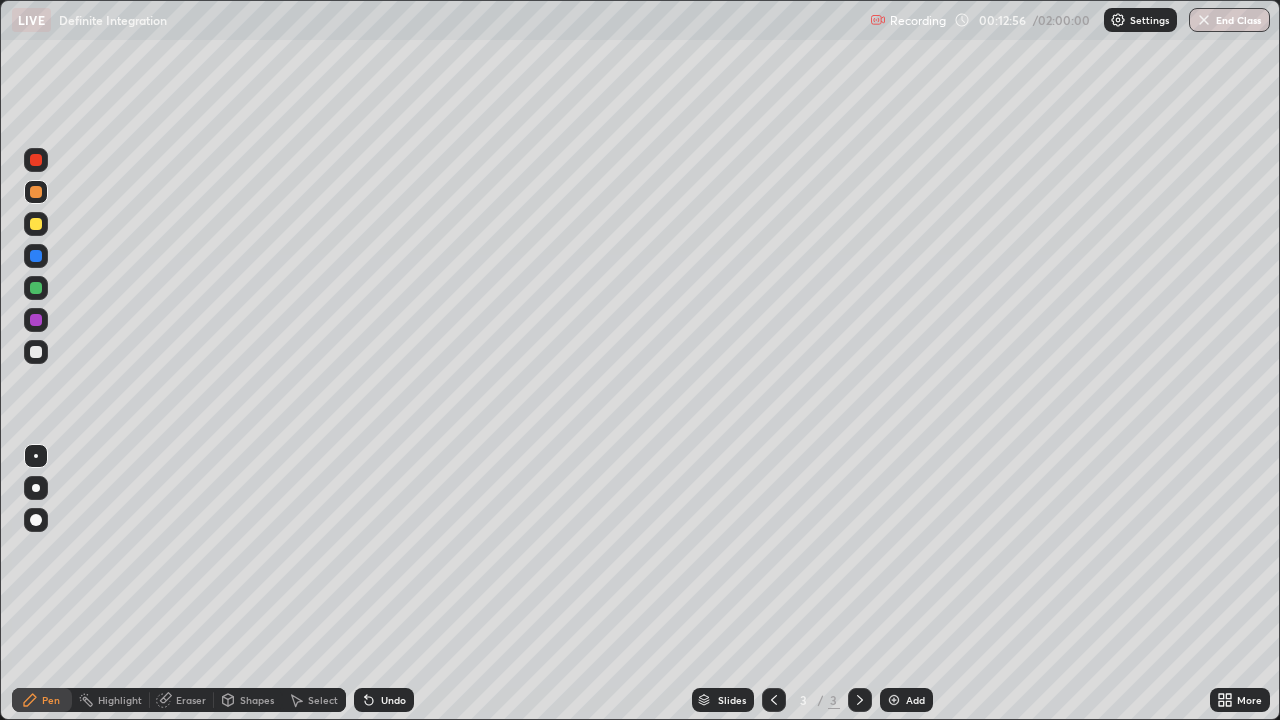 click at bounding box center [774, 700] 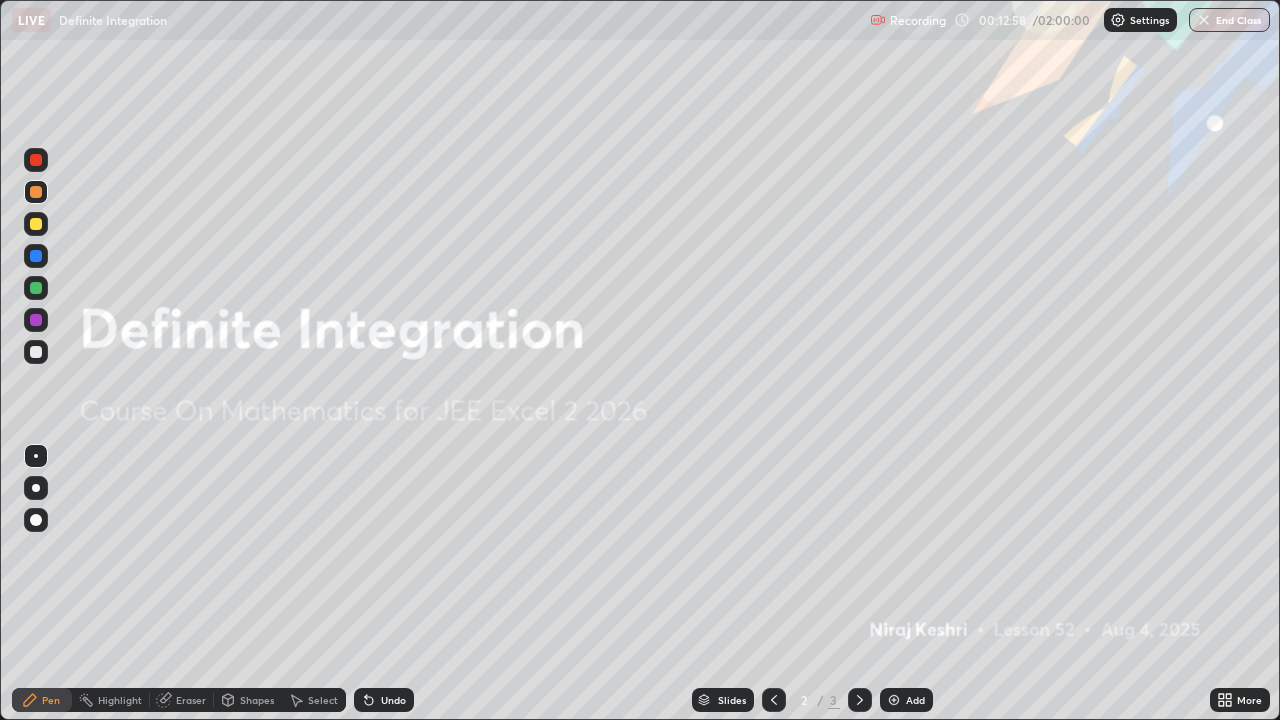 click 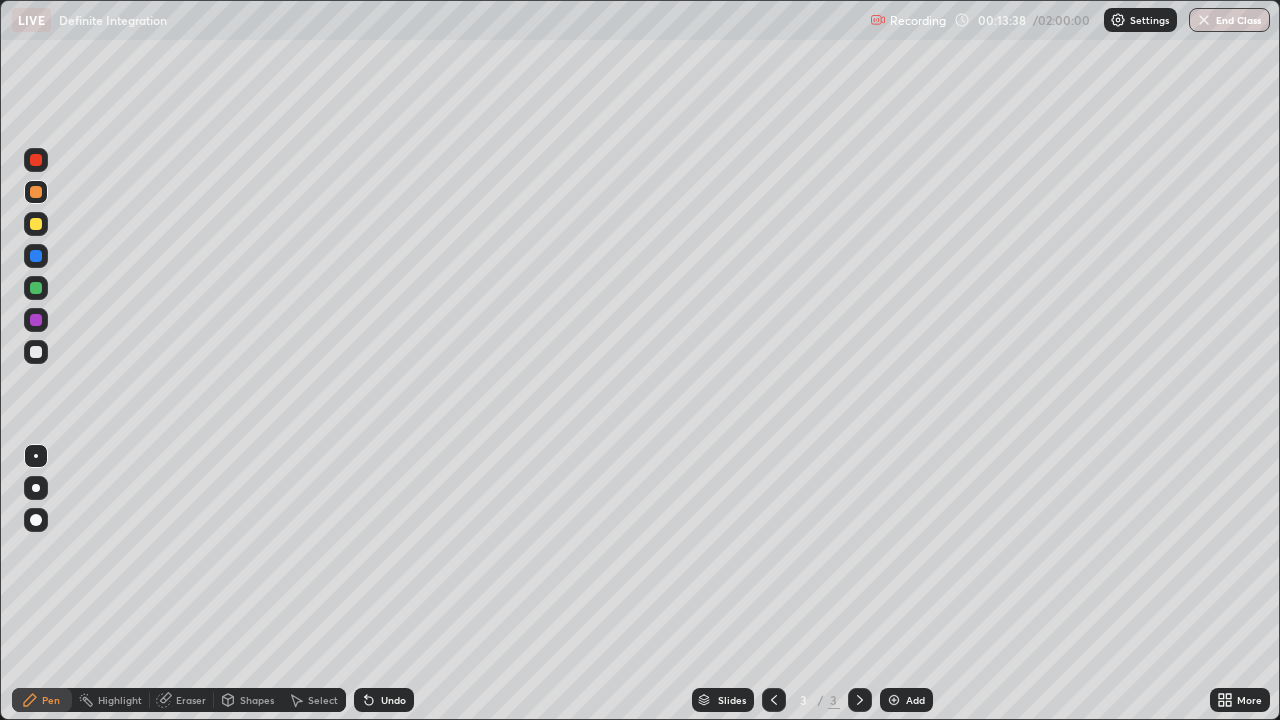 click 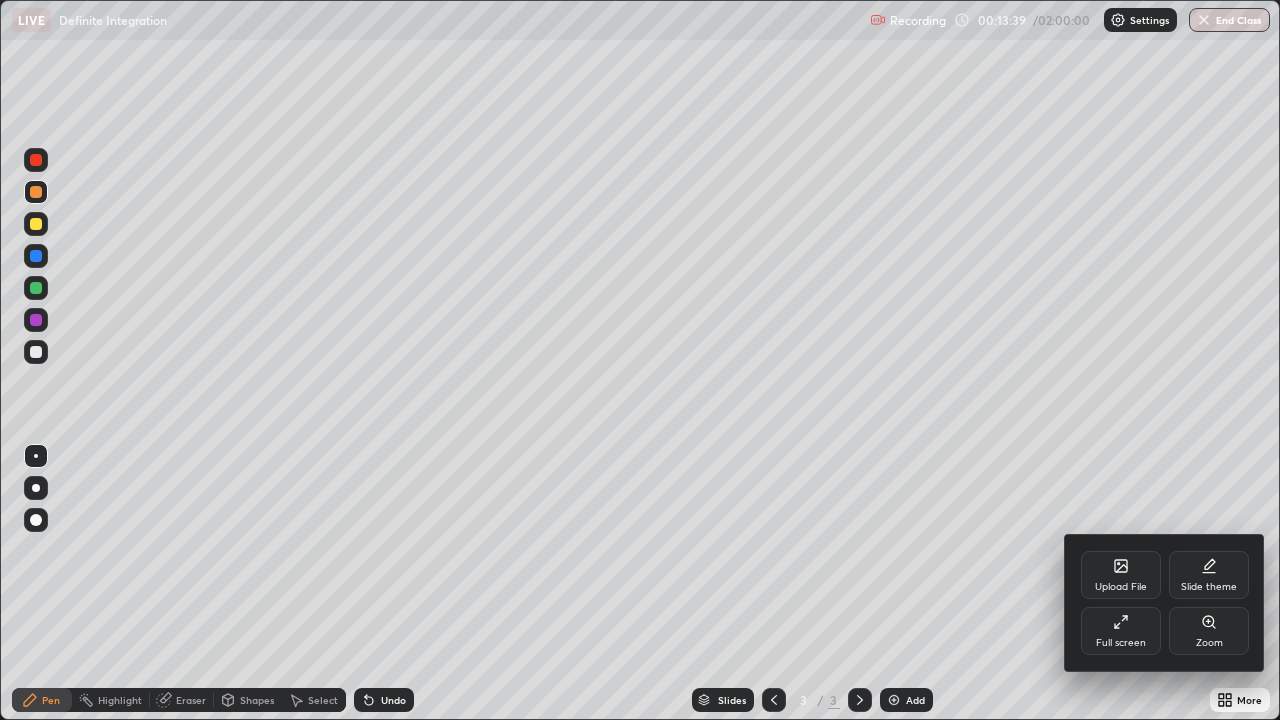 click on "Full screen" at bounding box center (1121, 631) 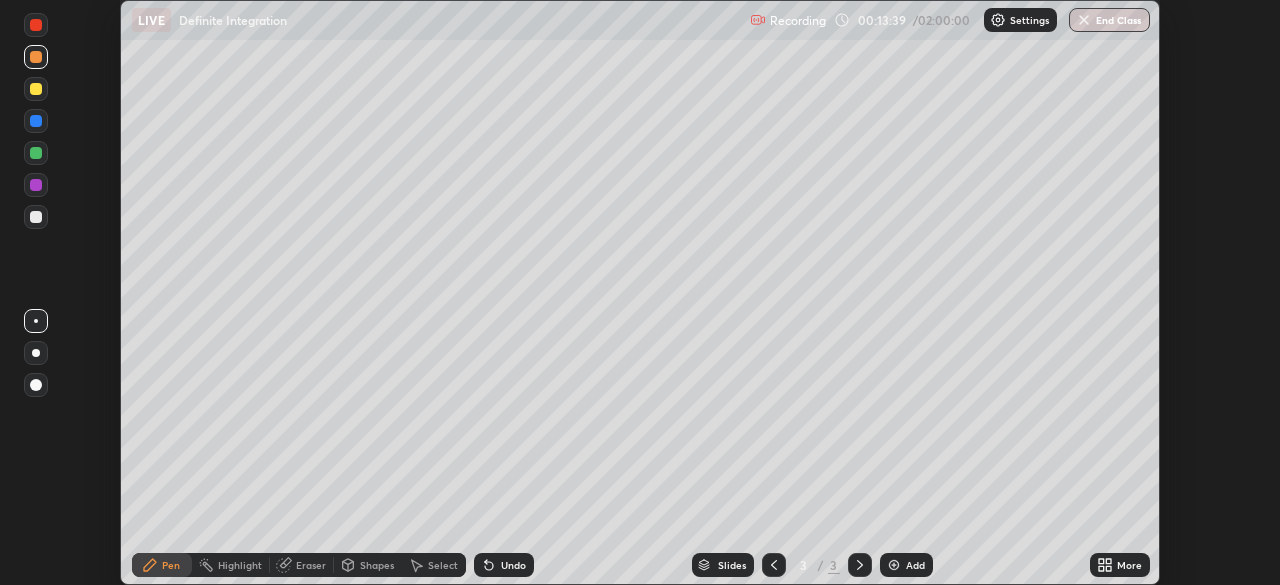 scroll, scrollTop: 585, scrollLeft: 1280, axis: both 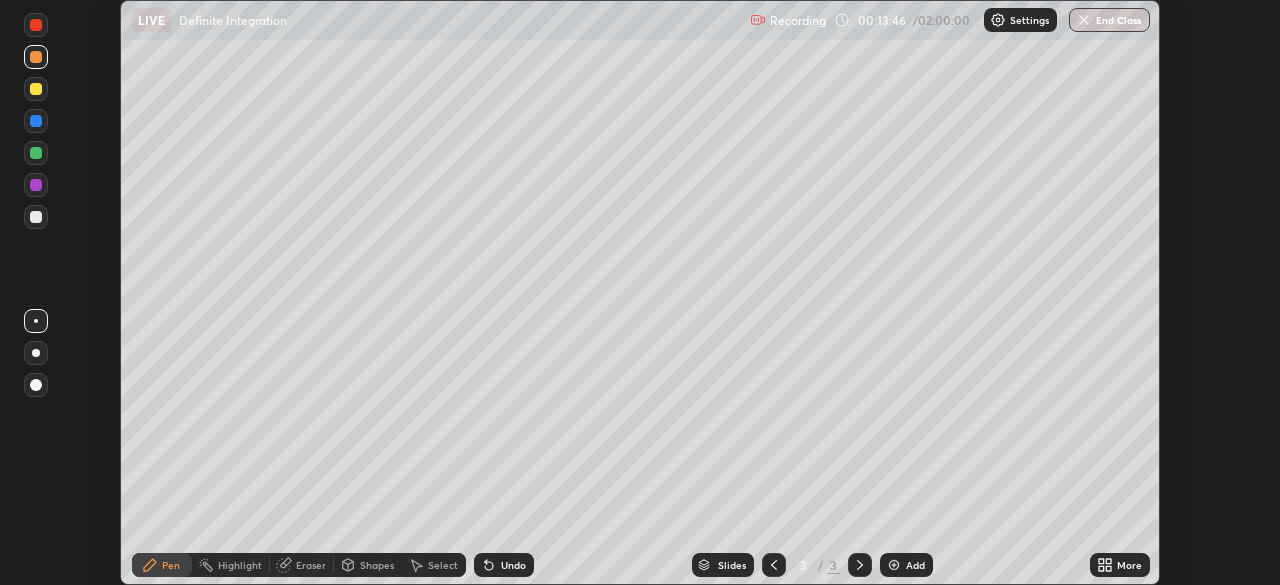 click 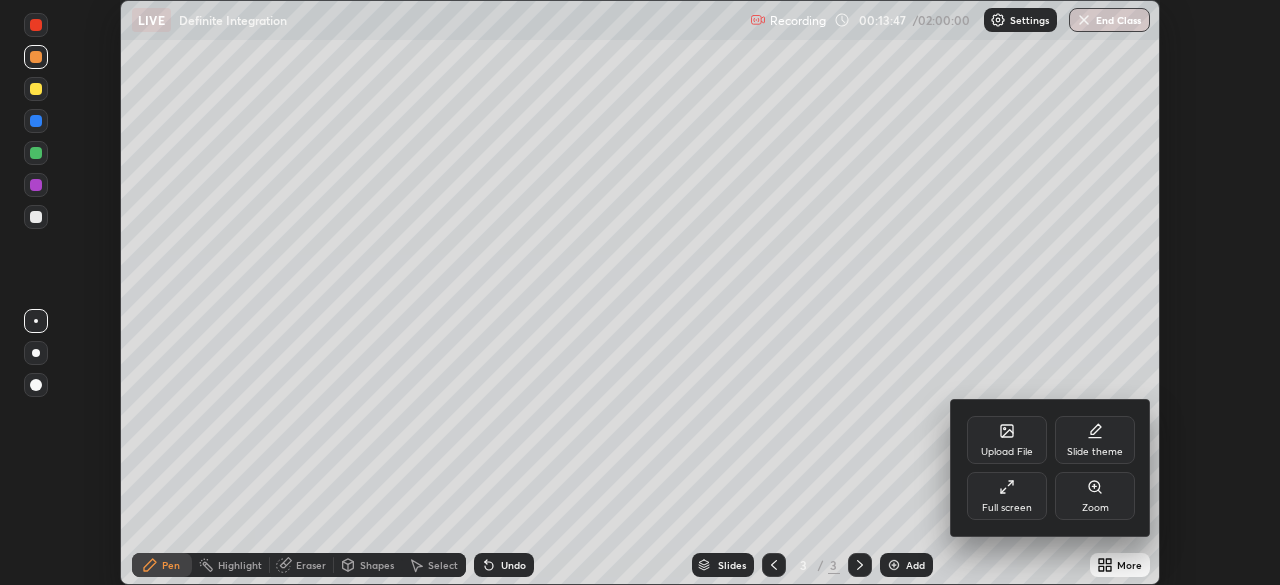 click on "Full screen" at bounding box center (1007, 496) 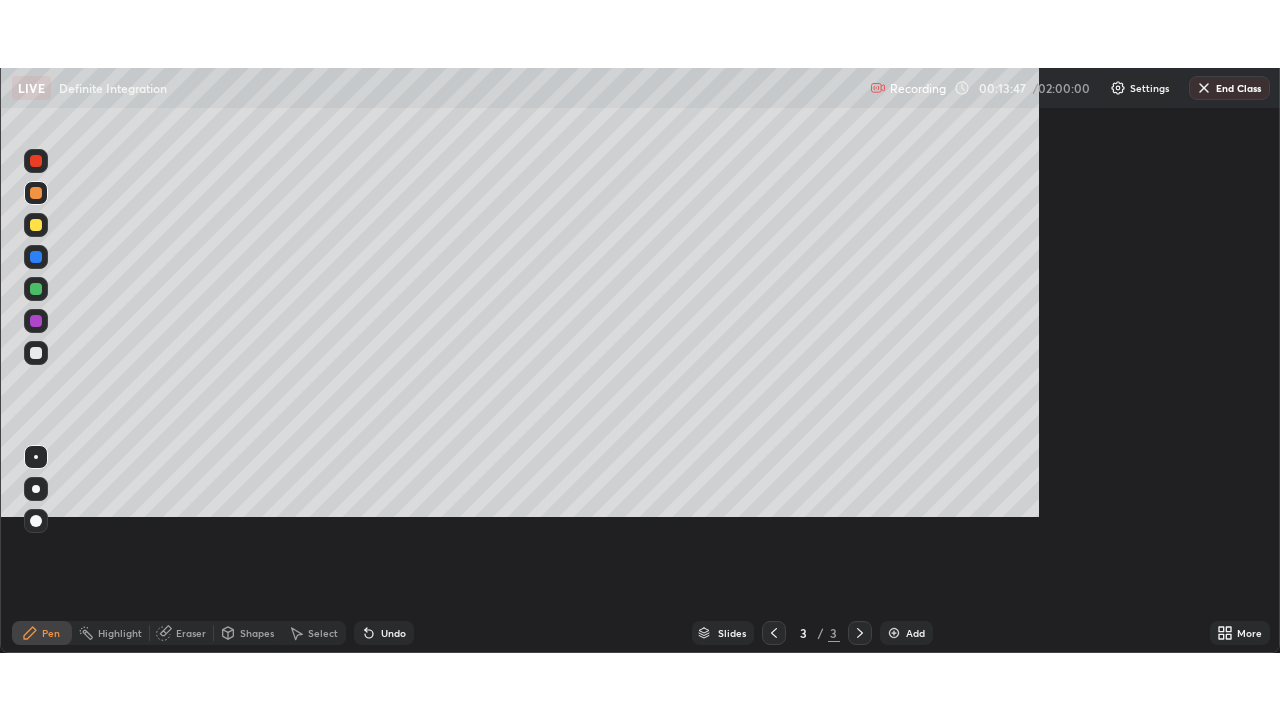 scroll, scrollTop: 99280, scrollLeft: 98720, axis: both 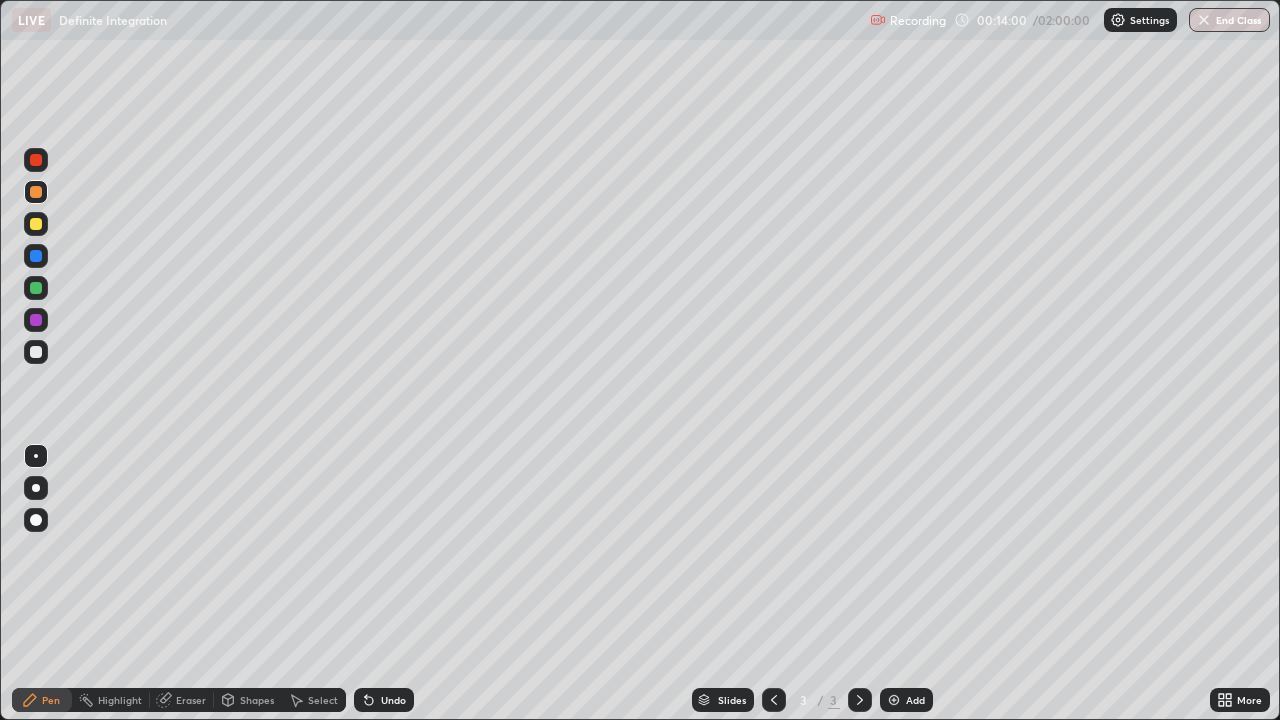 click at bounding box center (36, 224) 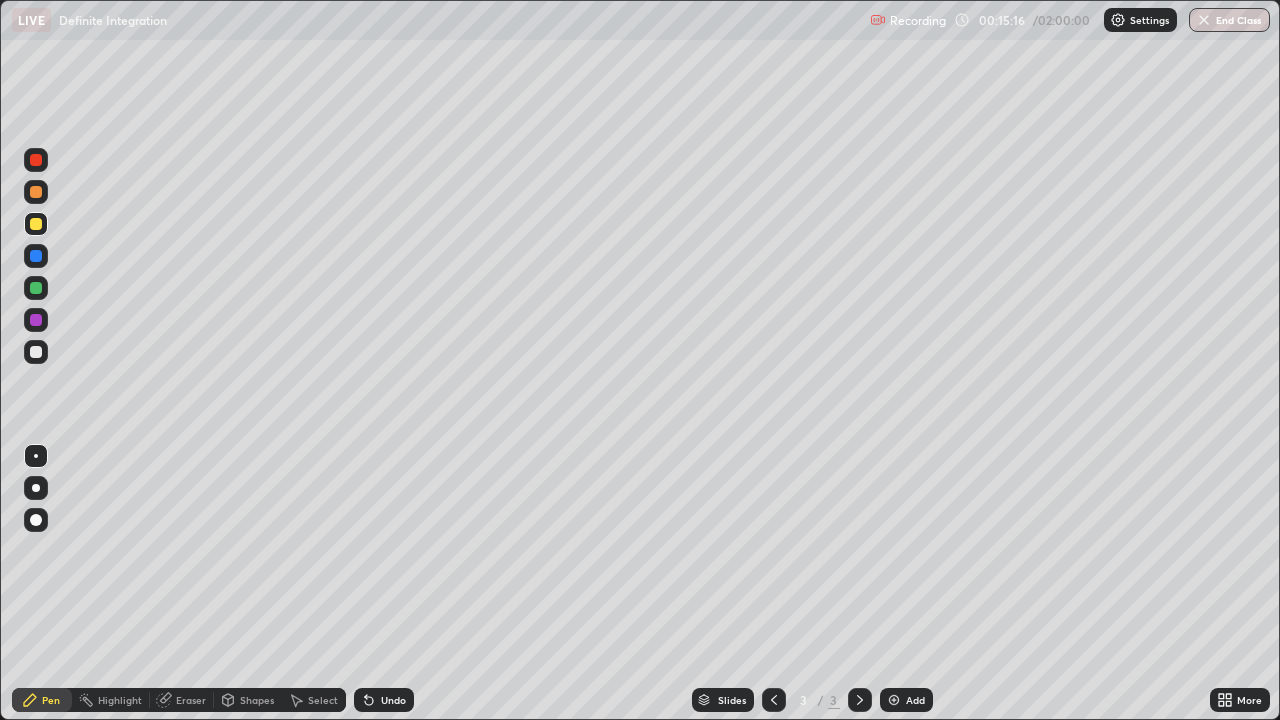 click at bounding box center (36, 352) 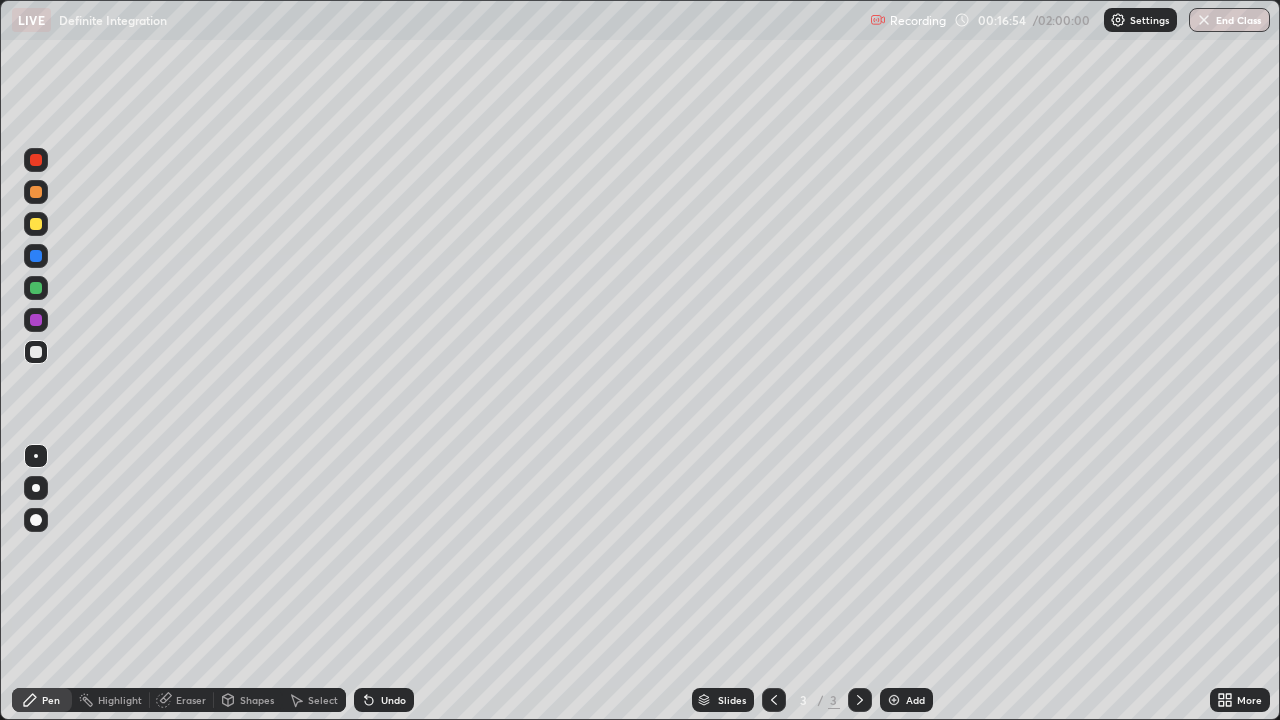click on "Undo" at bounding box center [393, 700] 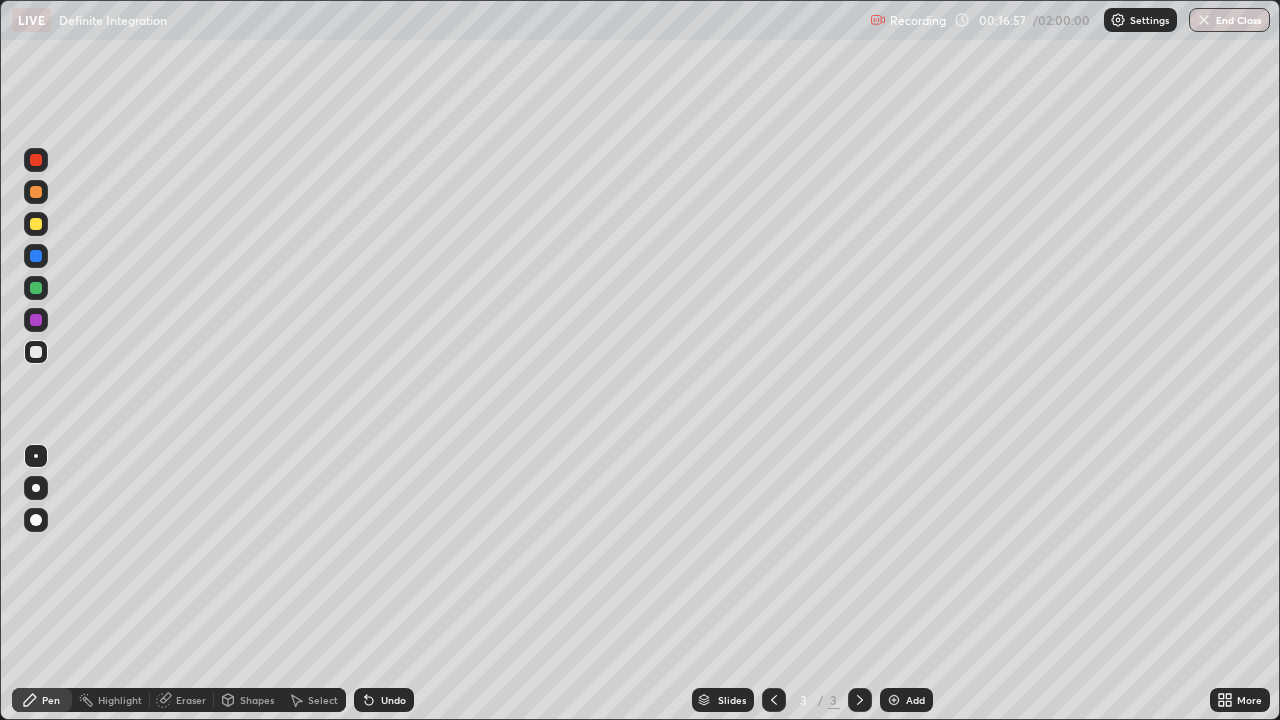 click on "Undo" at bounding box center [393, 700] 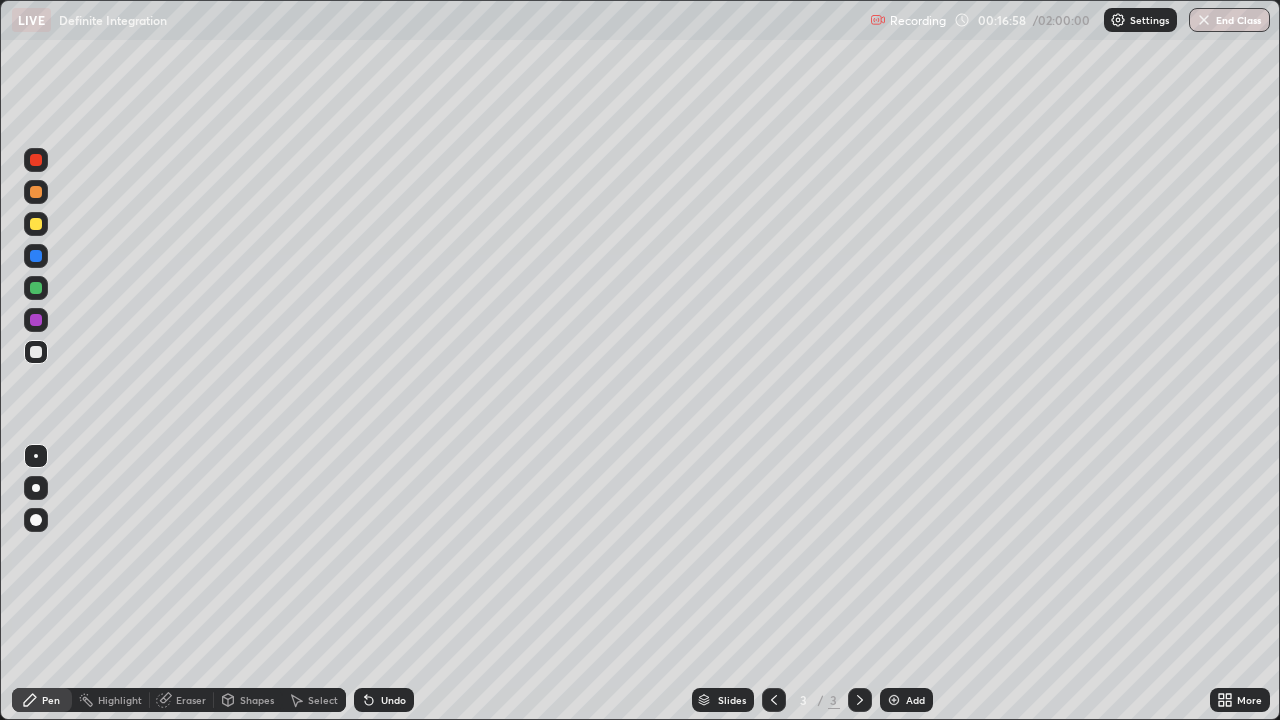 click on "Undo" at bounding box center [393, 700] 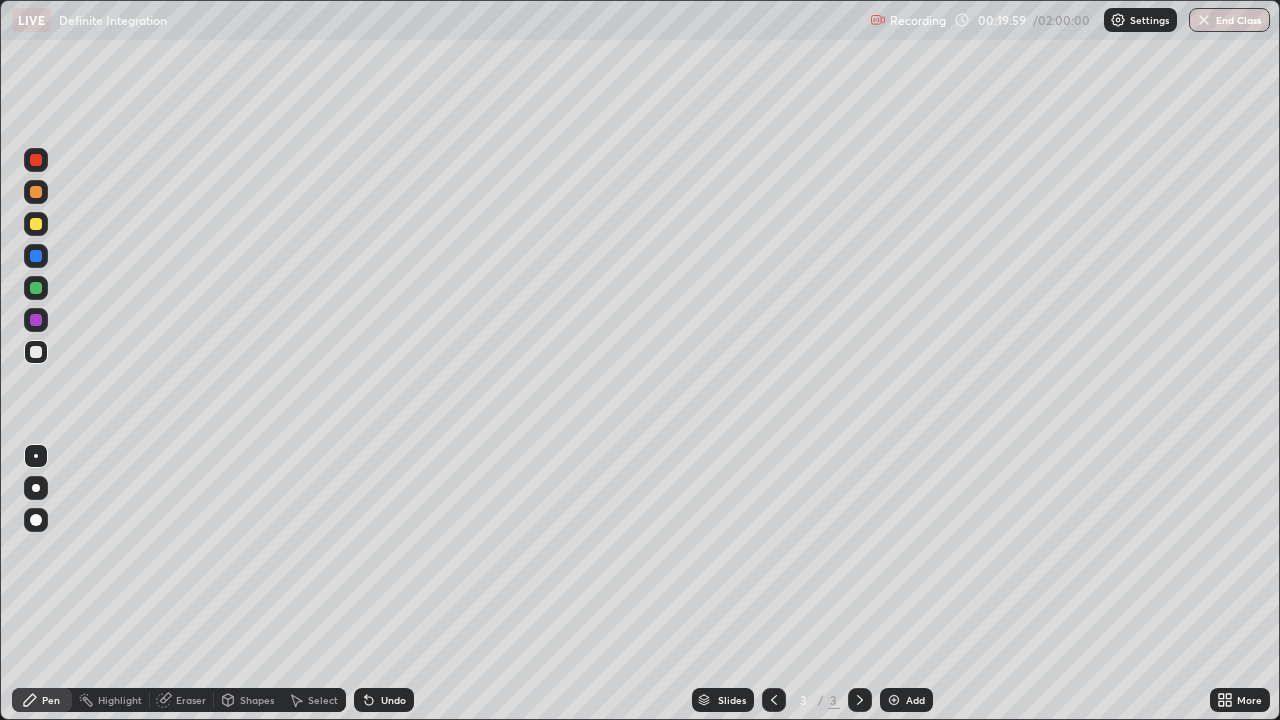 click at bounding box center [36, 224] 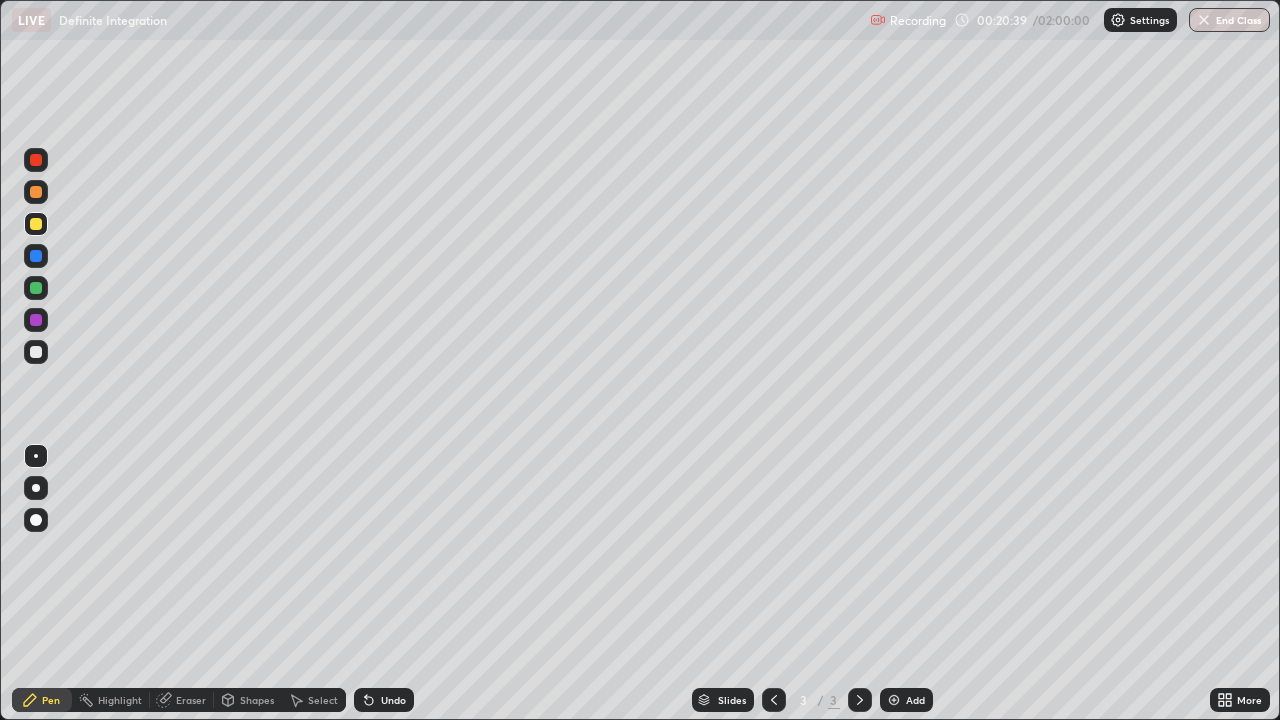 click on "Undo" at bounding box center [384, 700] 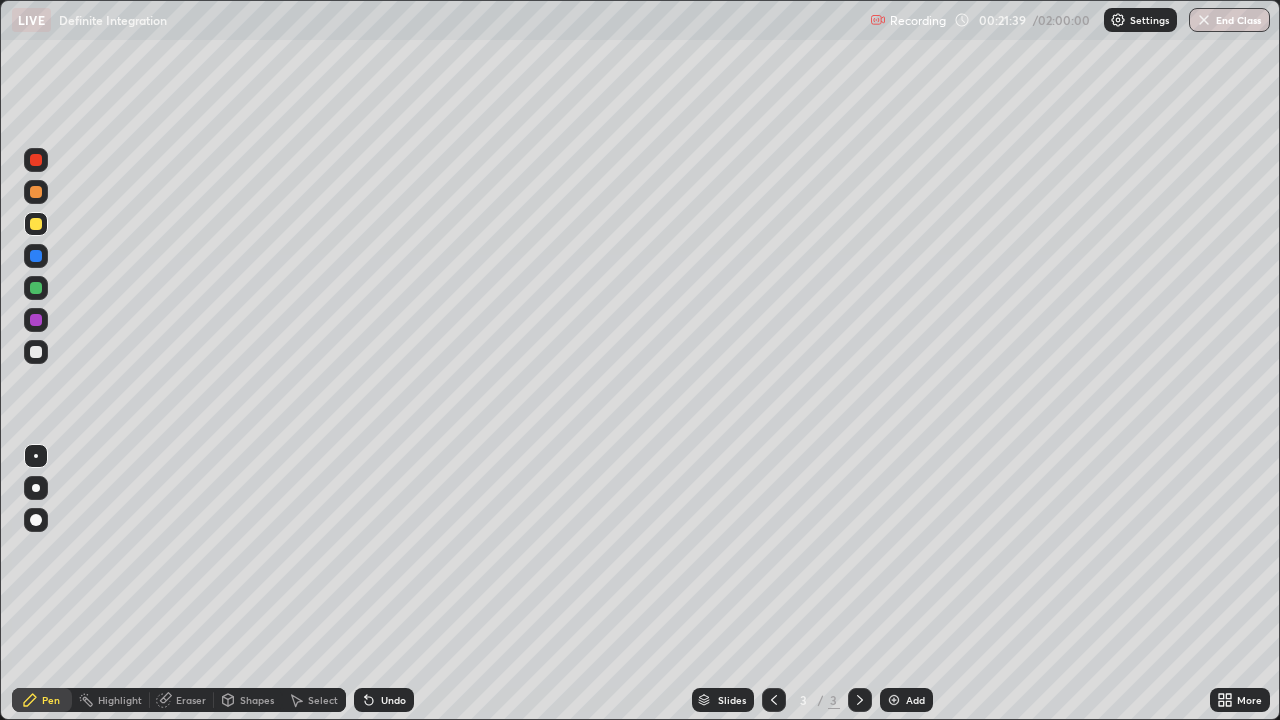 click at bounding box center (36, 192) 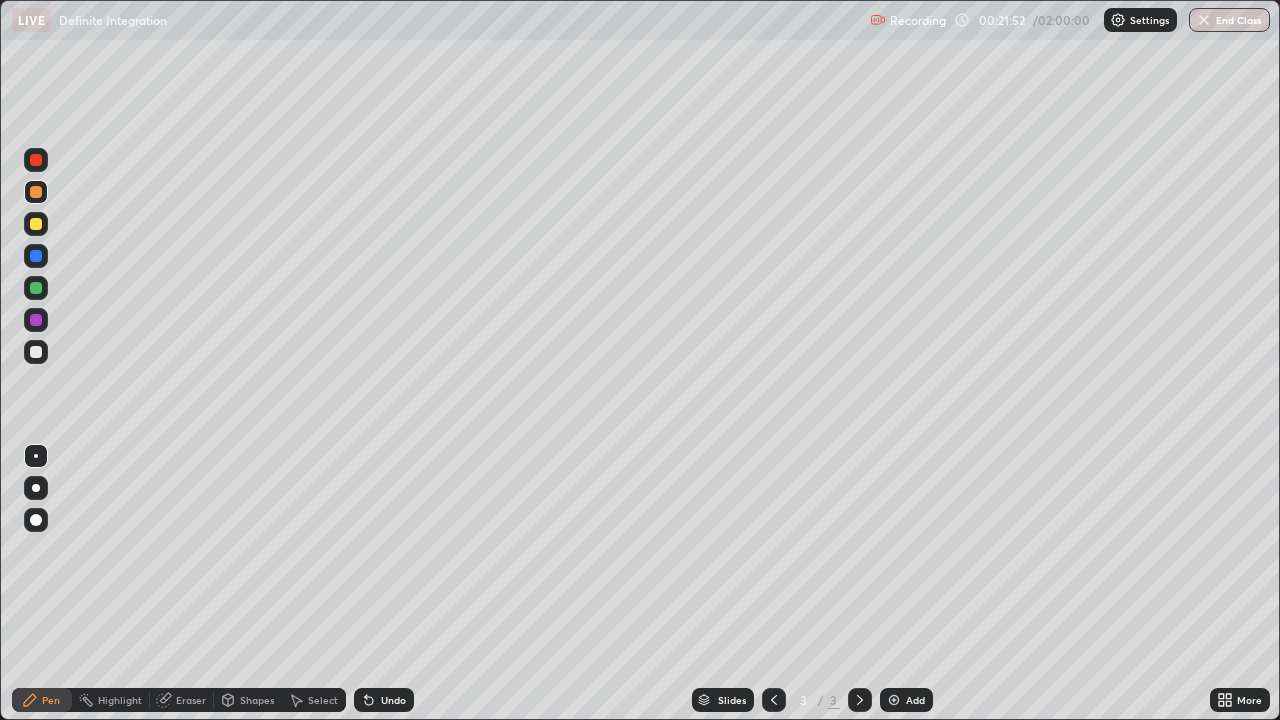 click on "Undo" at bounding box center (384, 700) 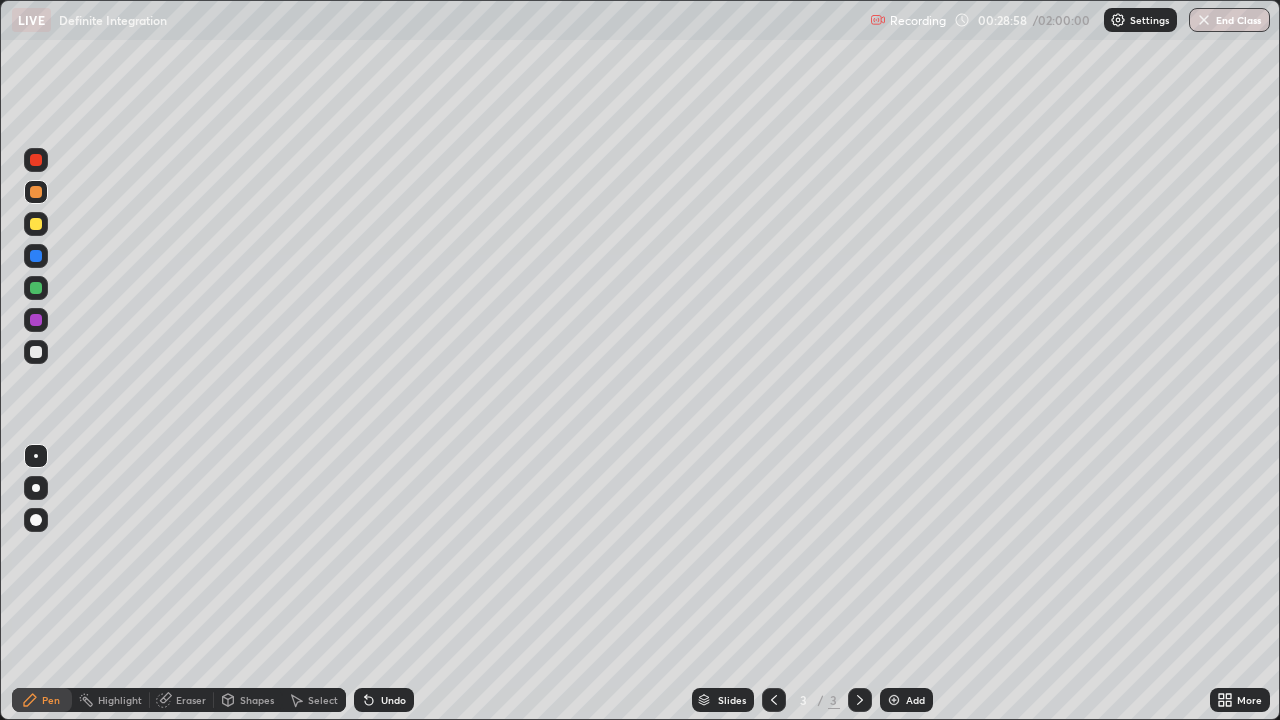 click on "Add" at bounding box center [906, 700] 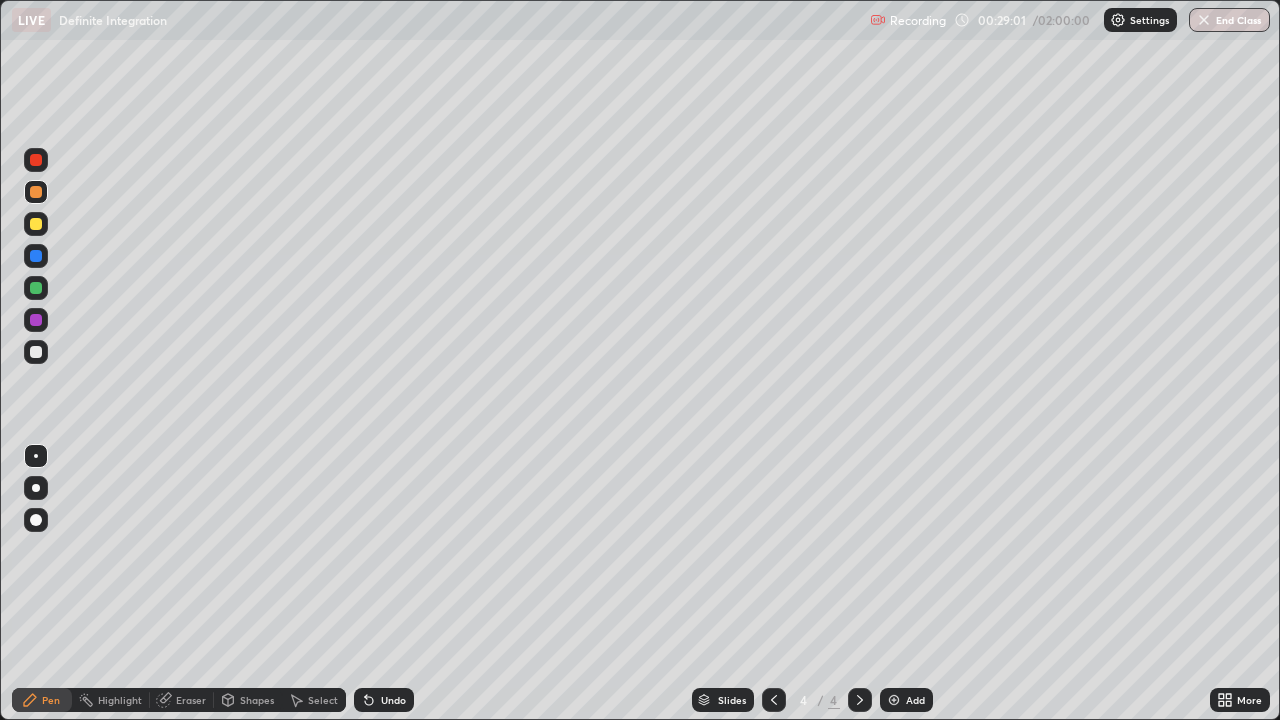 click at bounding box center (36, 224) 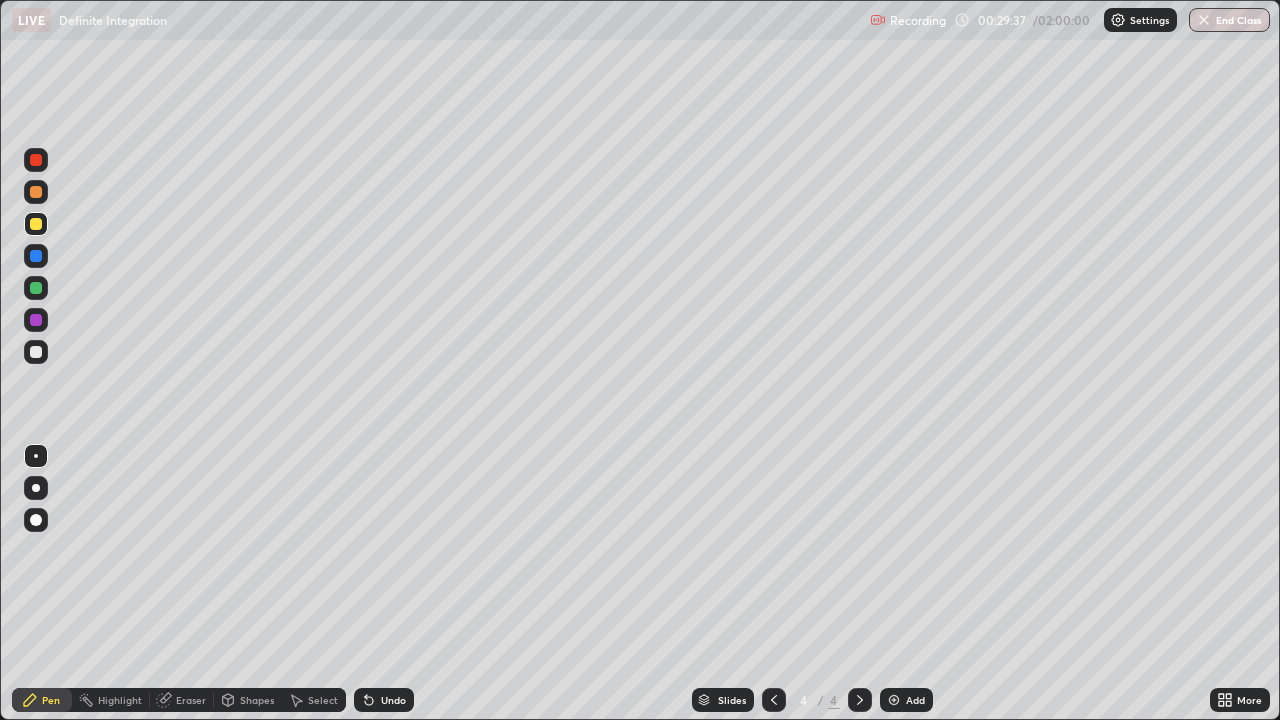 click at bounding box center (36, 288) 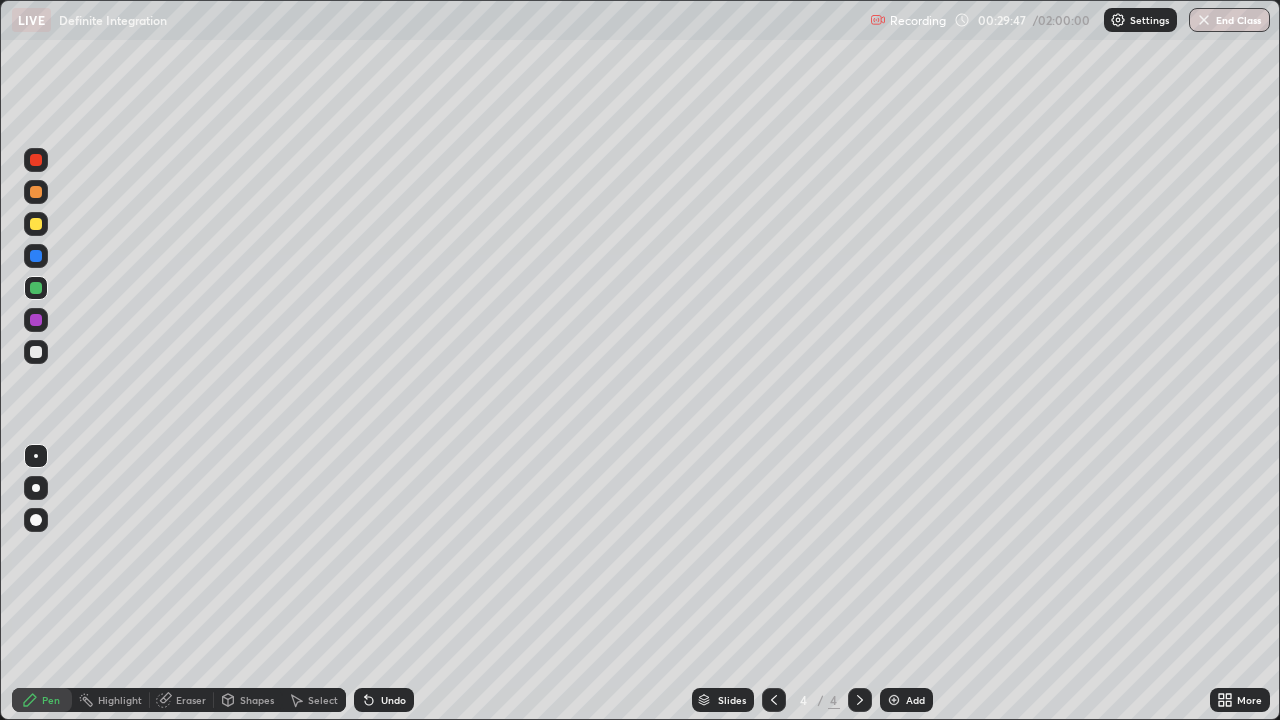 click at bounding box center (36, 320) 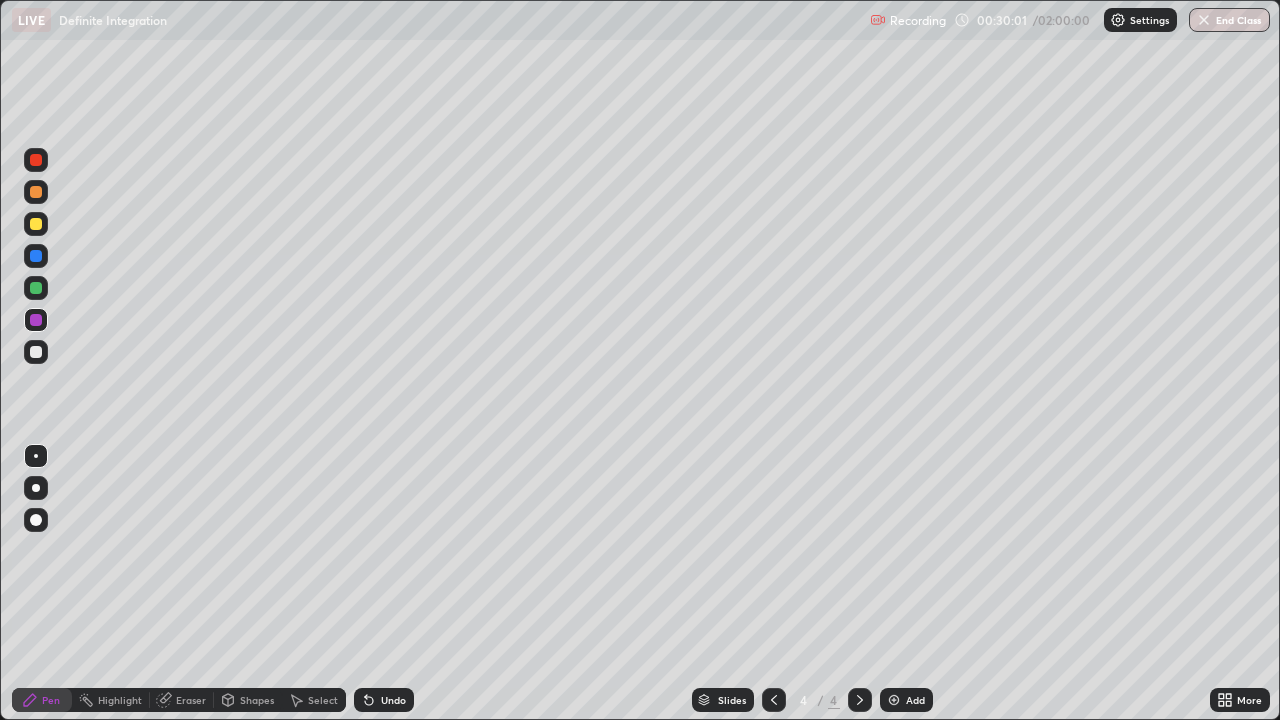 click 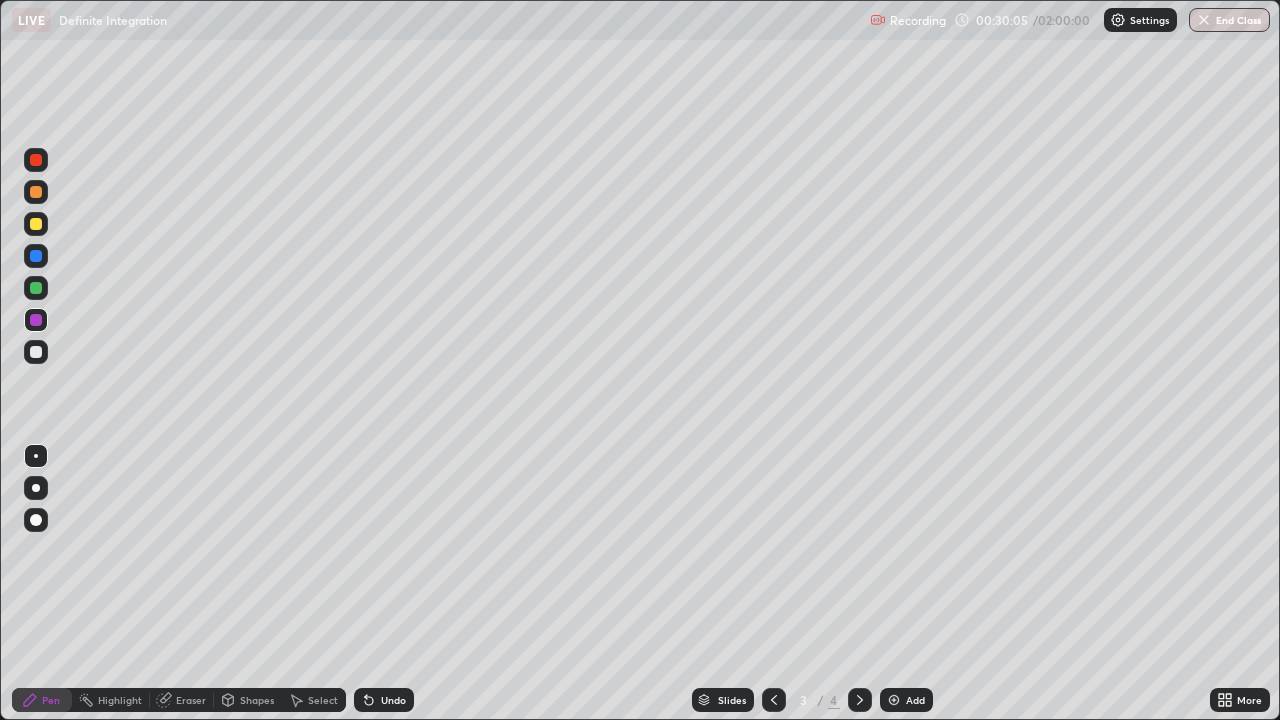 click at bounding box center [860, 700] 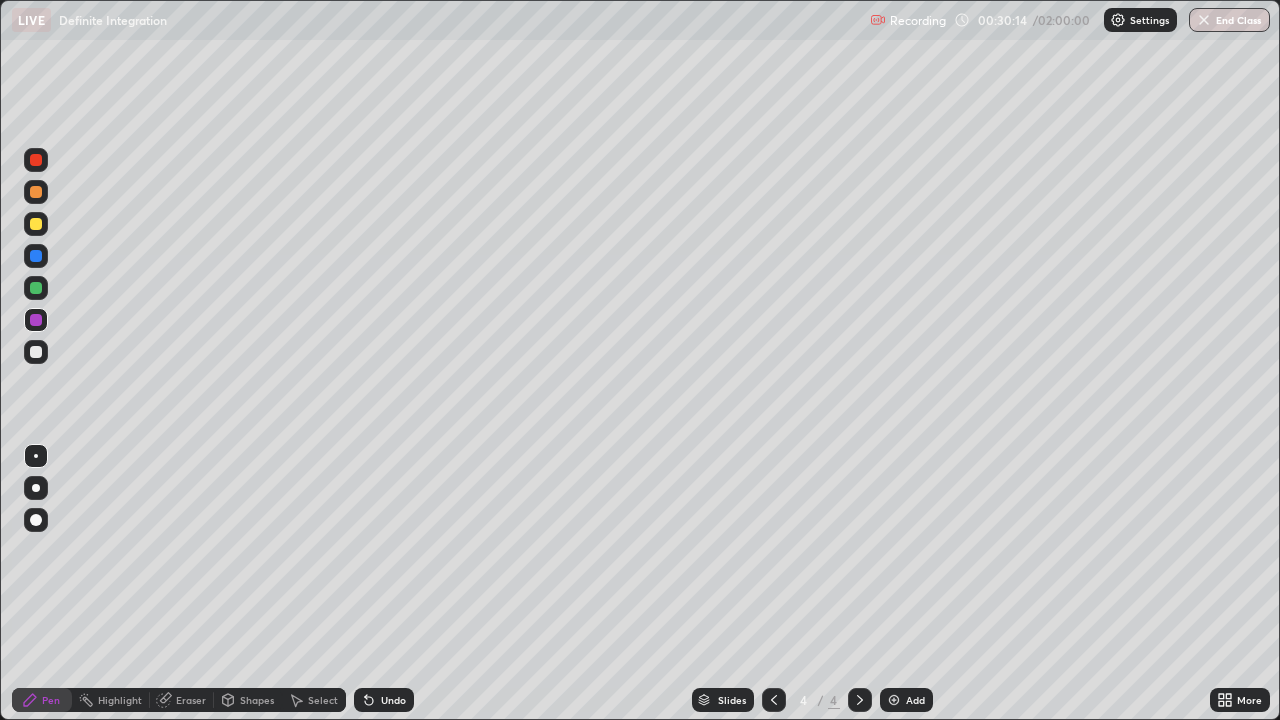 click on "Undo" at bounding box center [380, 700] 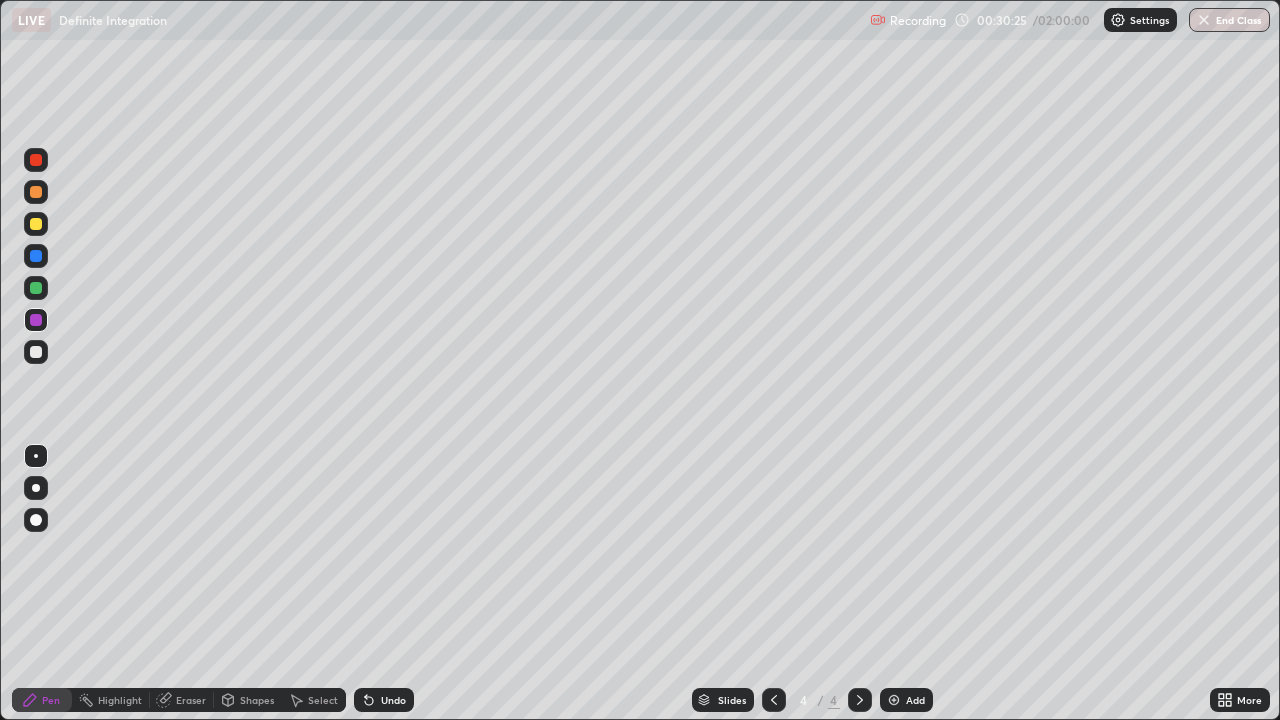 click at bounding box center (36, 288) 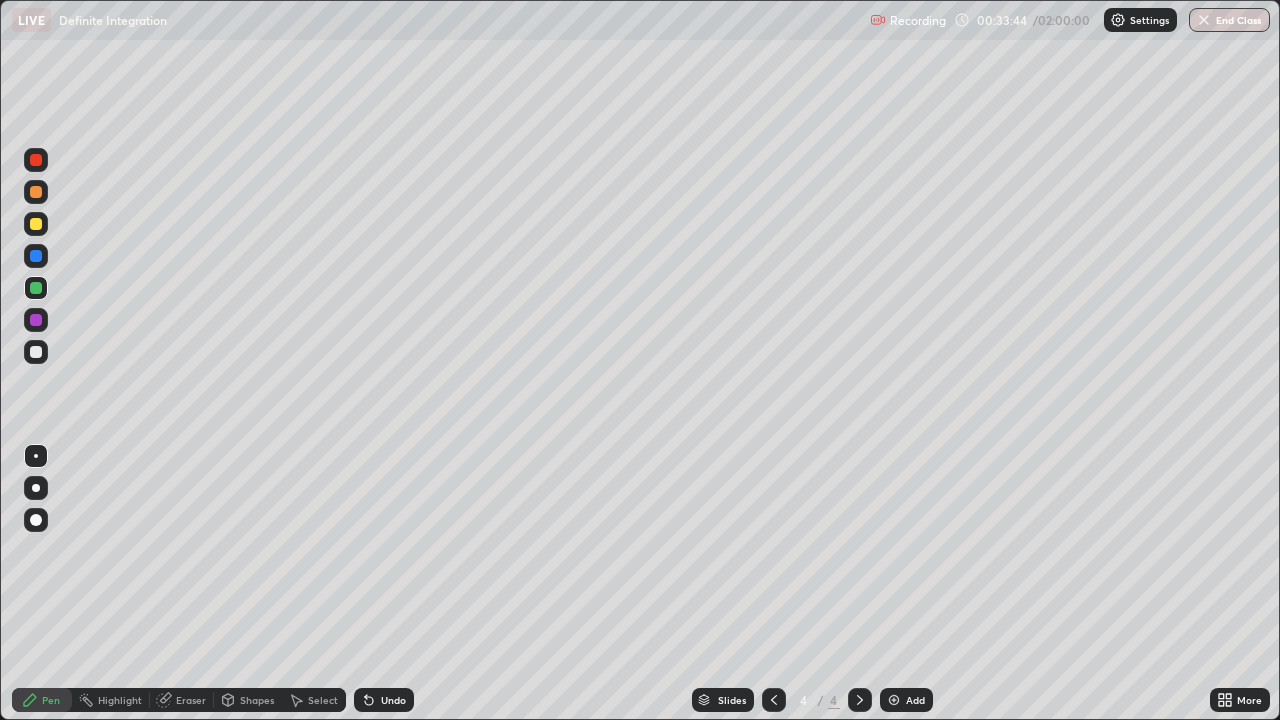 click on "Undo" at bounding box center [393, 700] 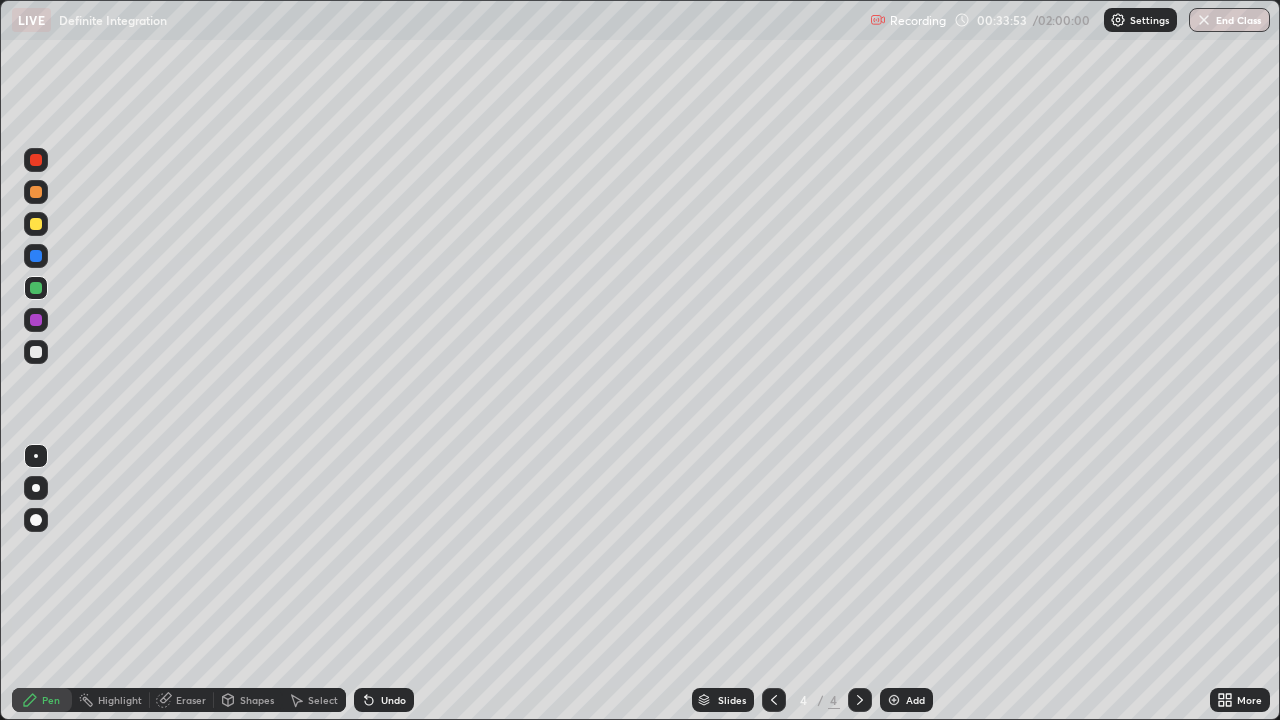 click at bounding box center [36, 352] 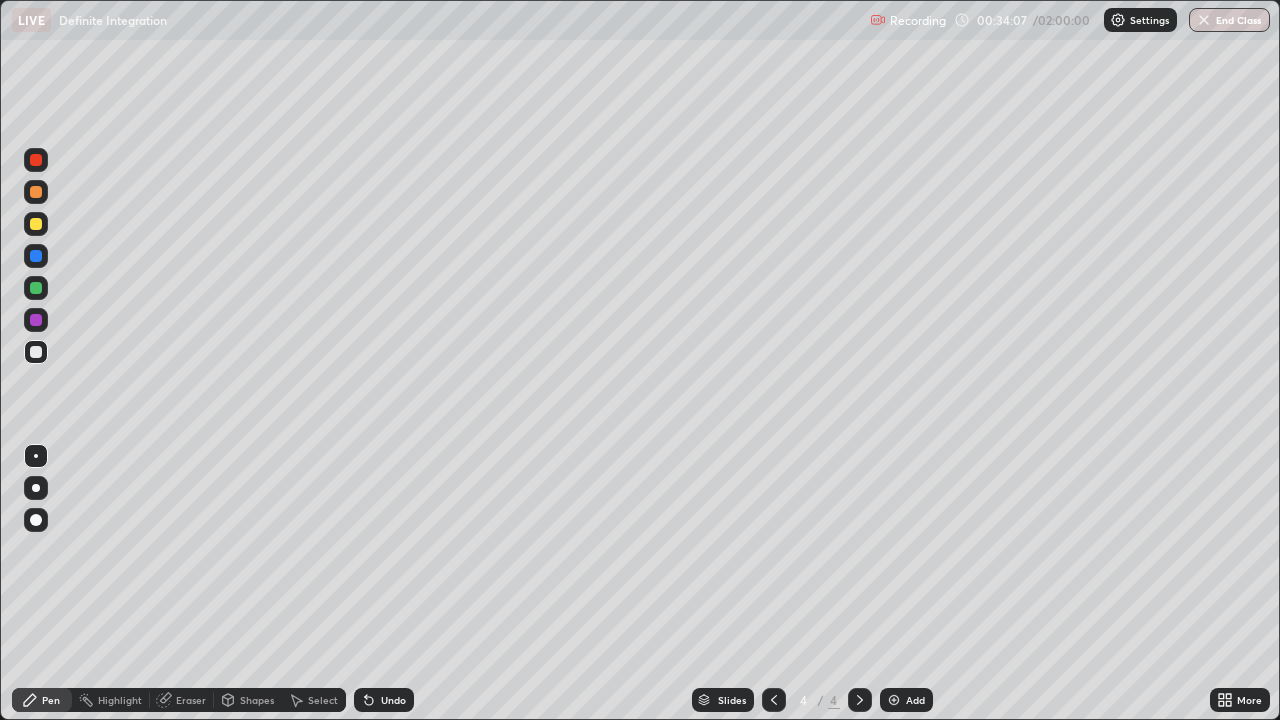 click at bounding box center (36, 224) 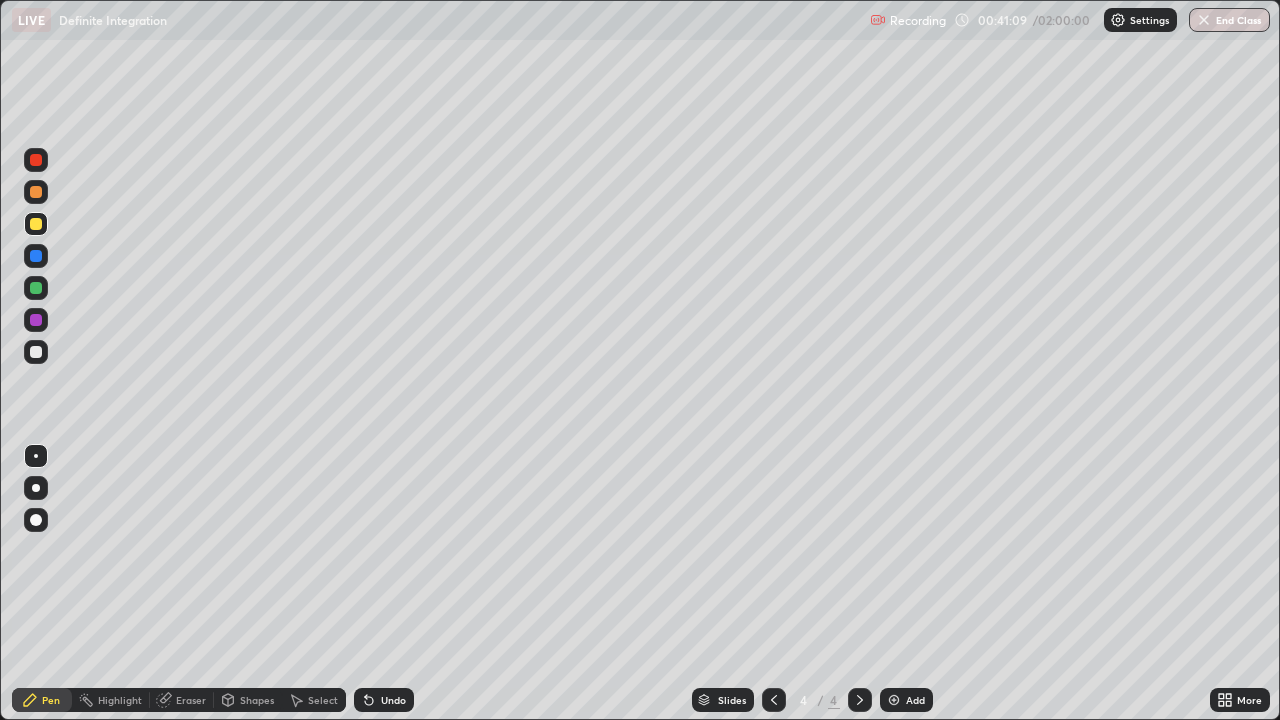 click on "Add" at bounding box center (906, 700) 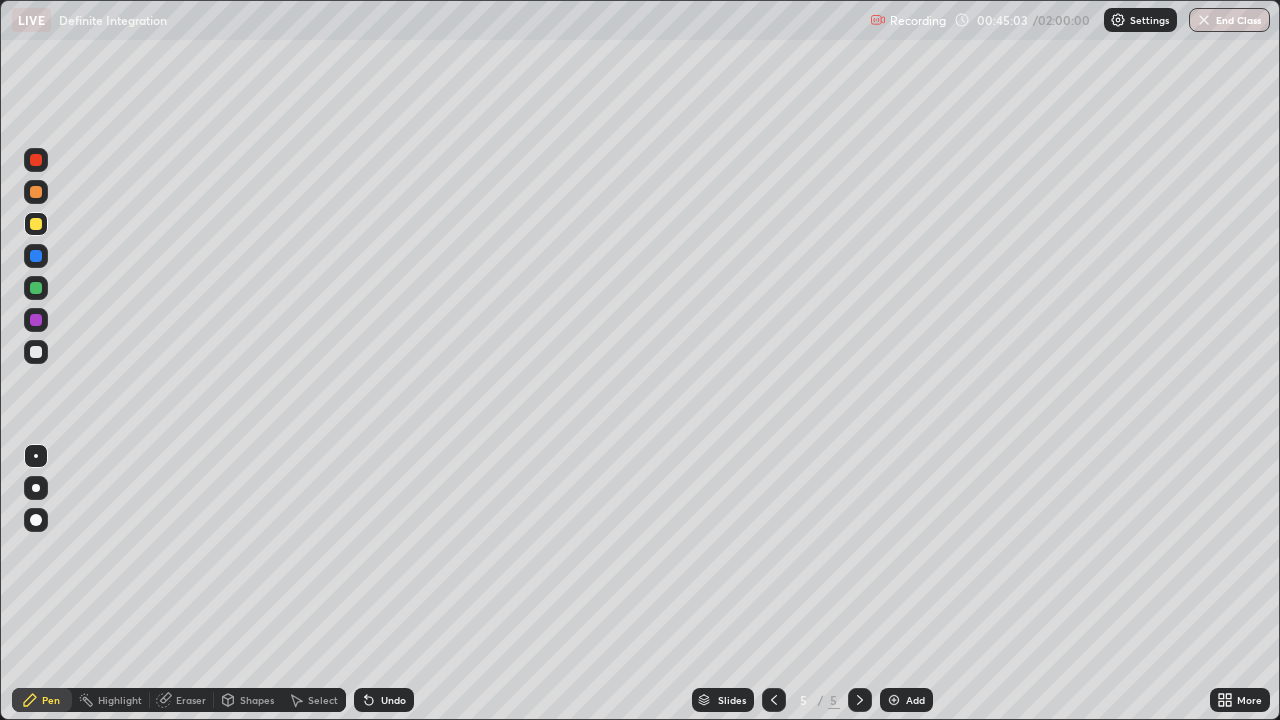 click on "Add" at bounding box center [915, 700] 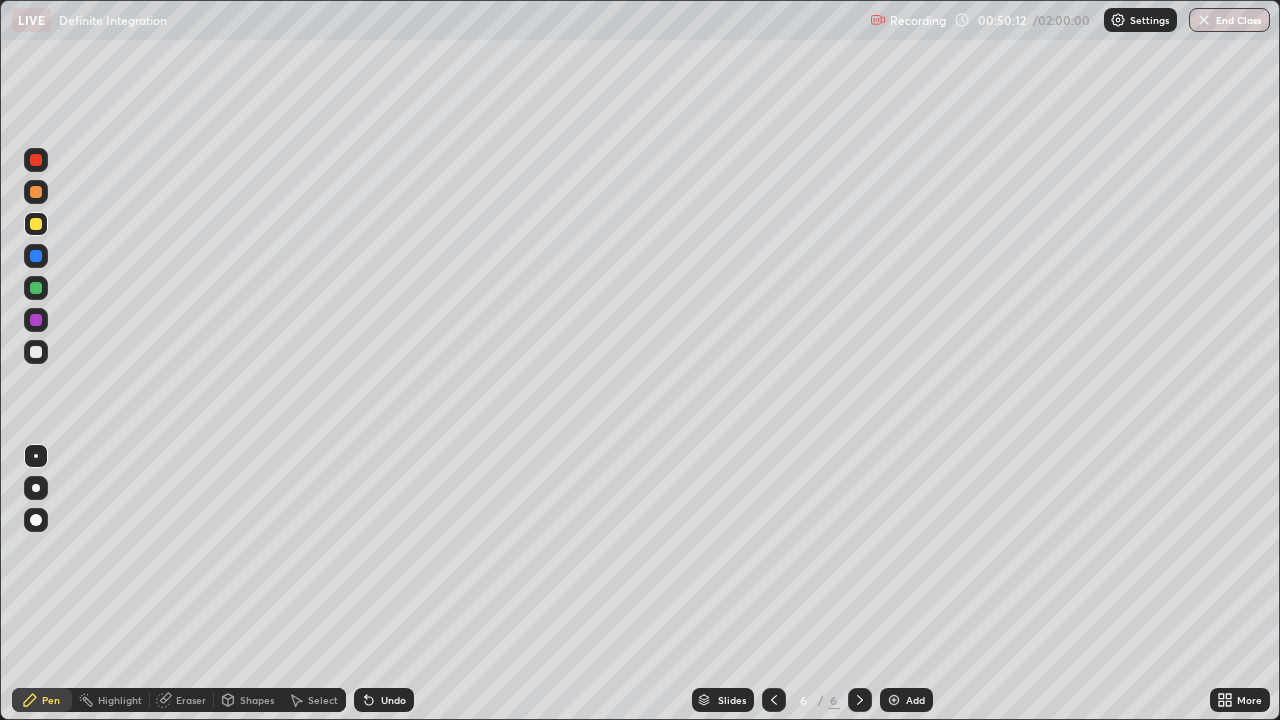 click at bounding box center [36, 352] 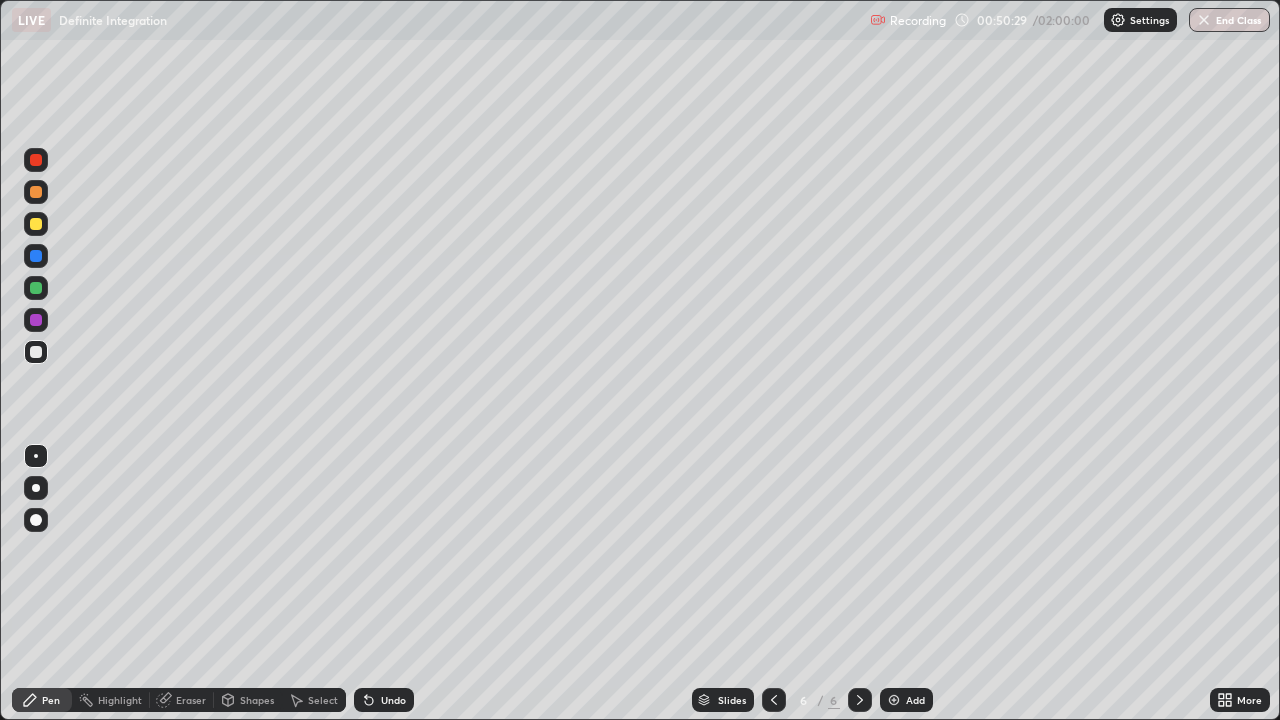 click at bounding box center [36, 224] 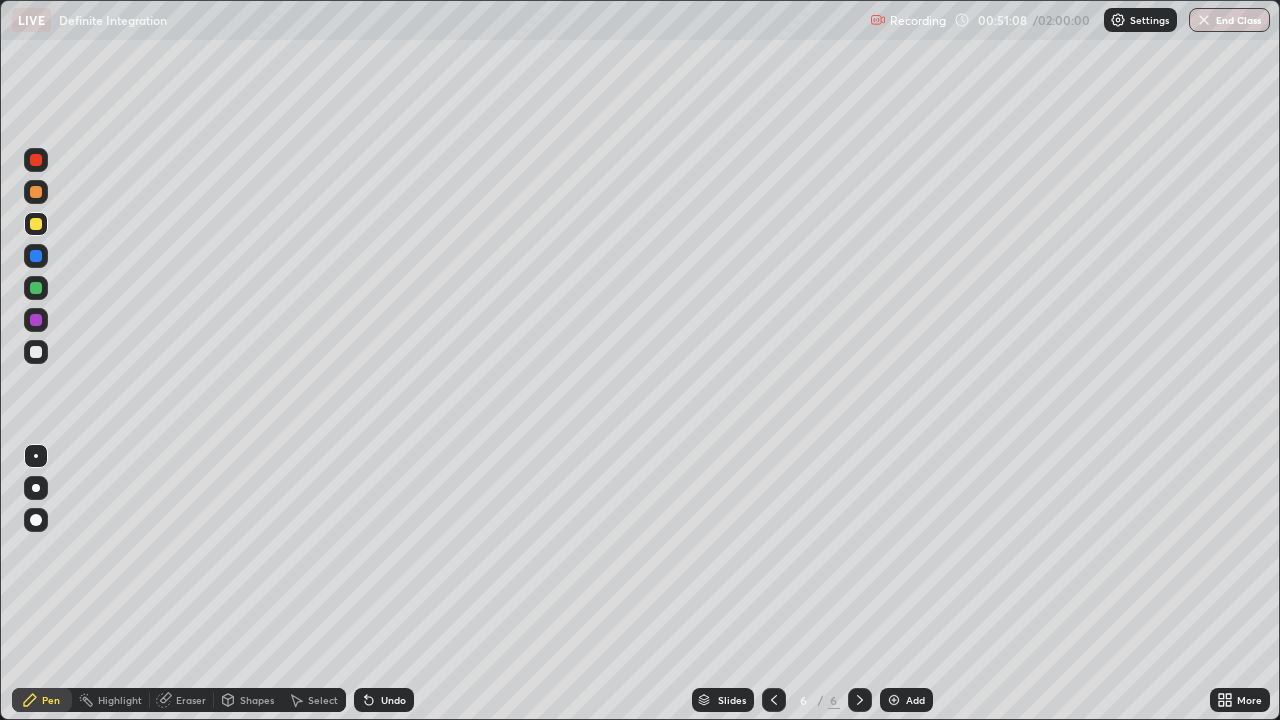 click on "Eraser" at bounding box center (191, 700) 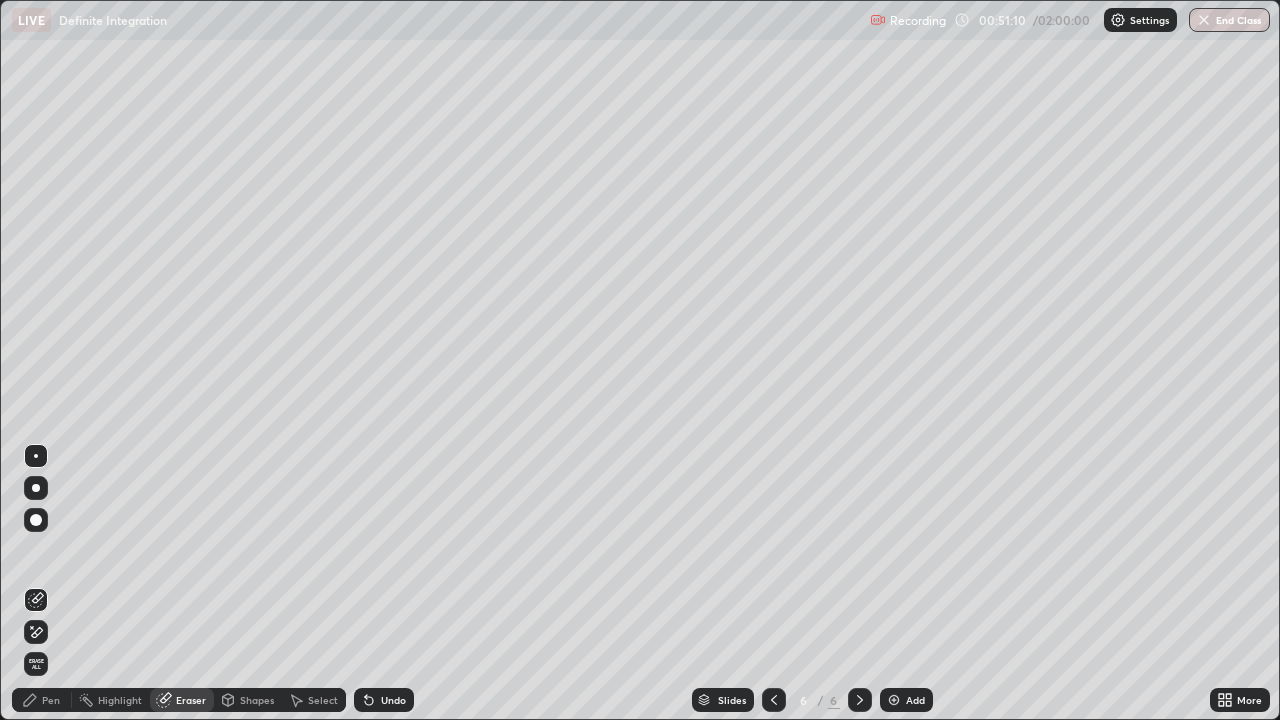 click on "Pen" at bounding box center (51, 700) 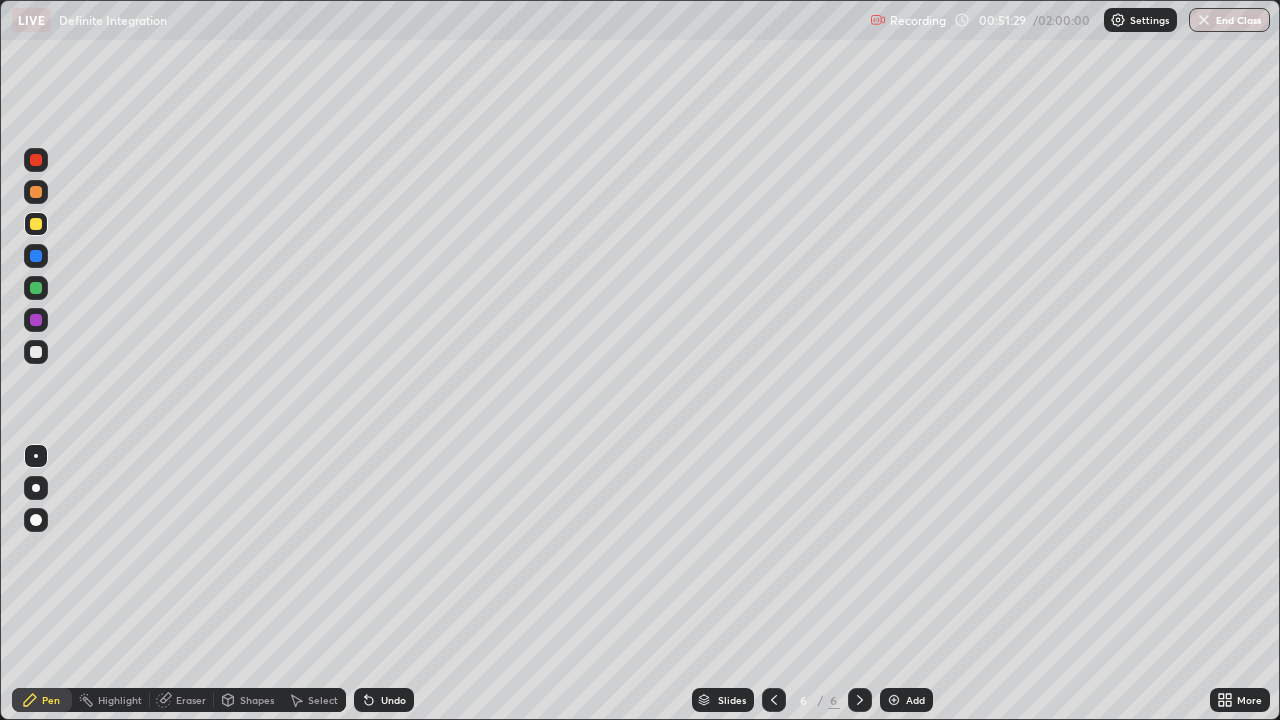click on "Undo" at bounding box center (393, 700) 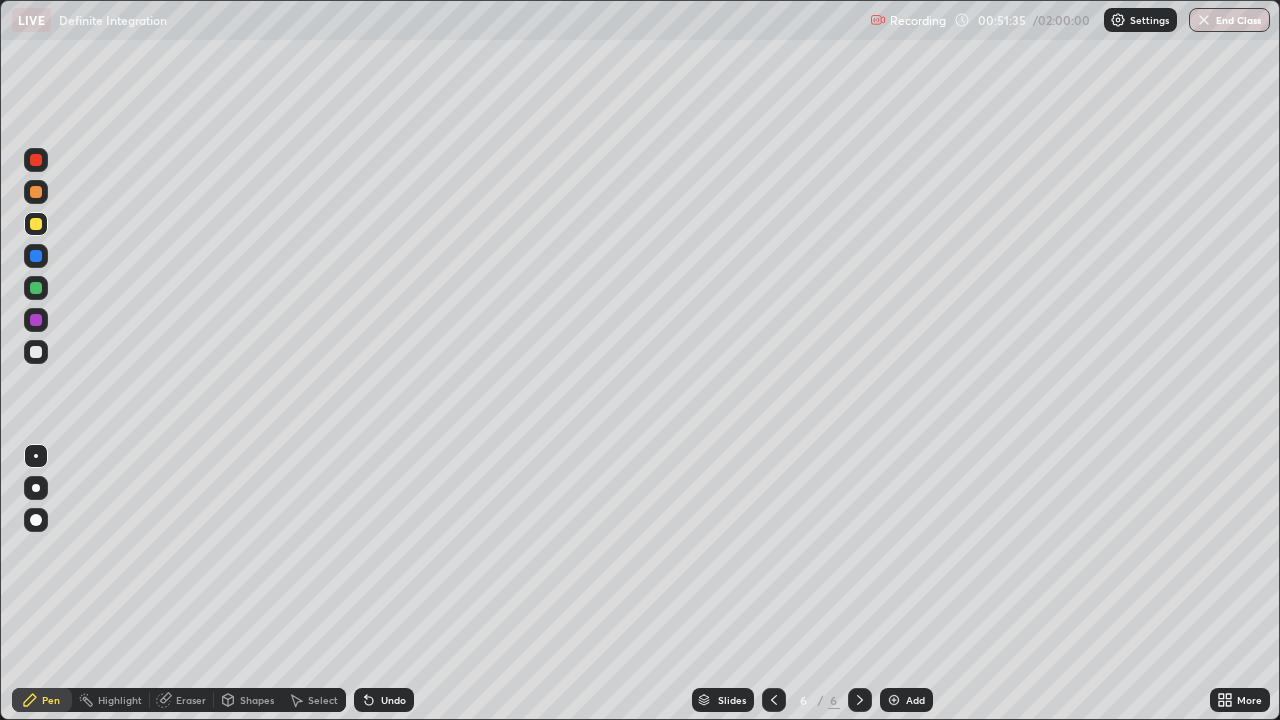 click on "Eraser" at bounding box center (182, 700) 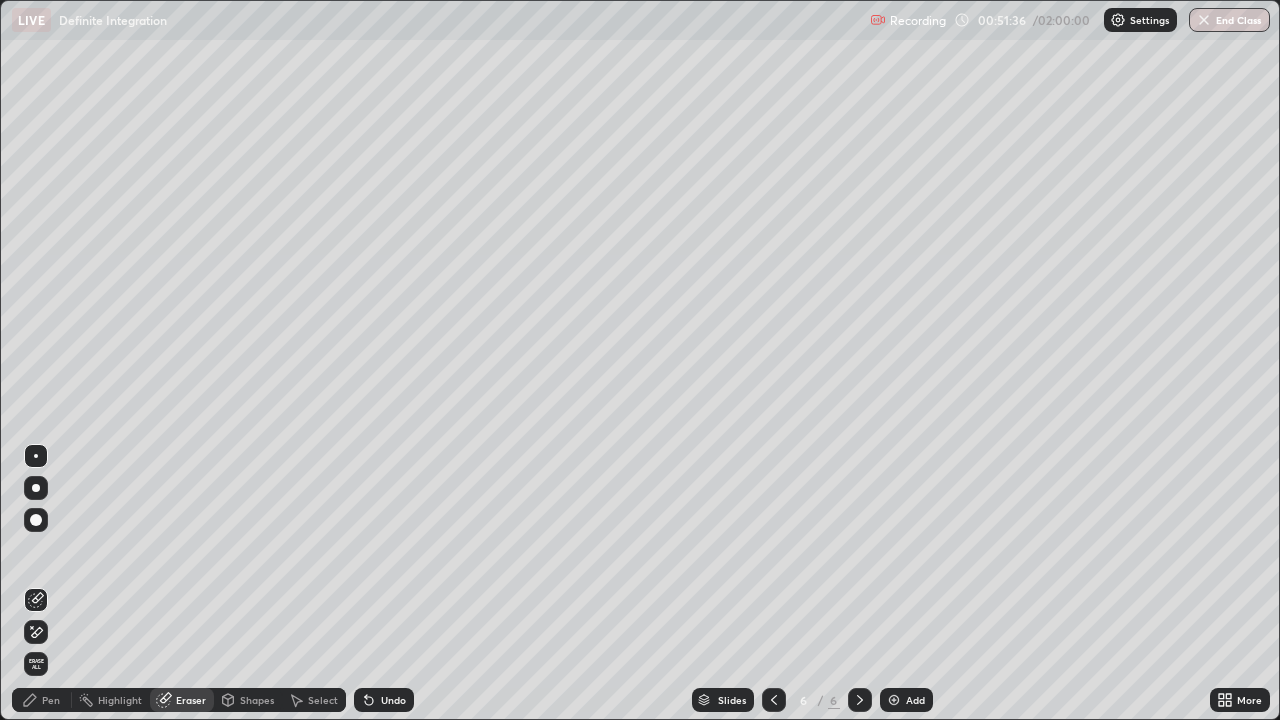 click at bounding box center (36, 520) 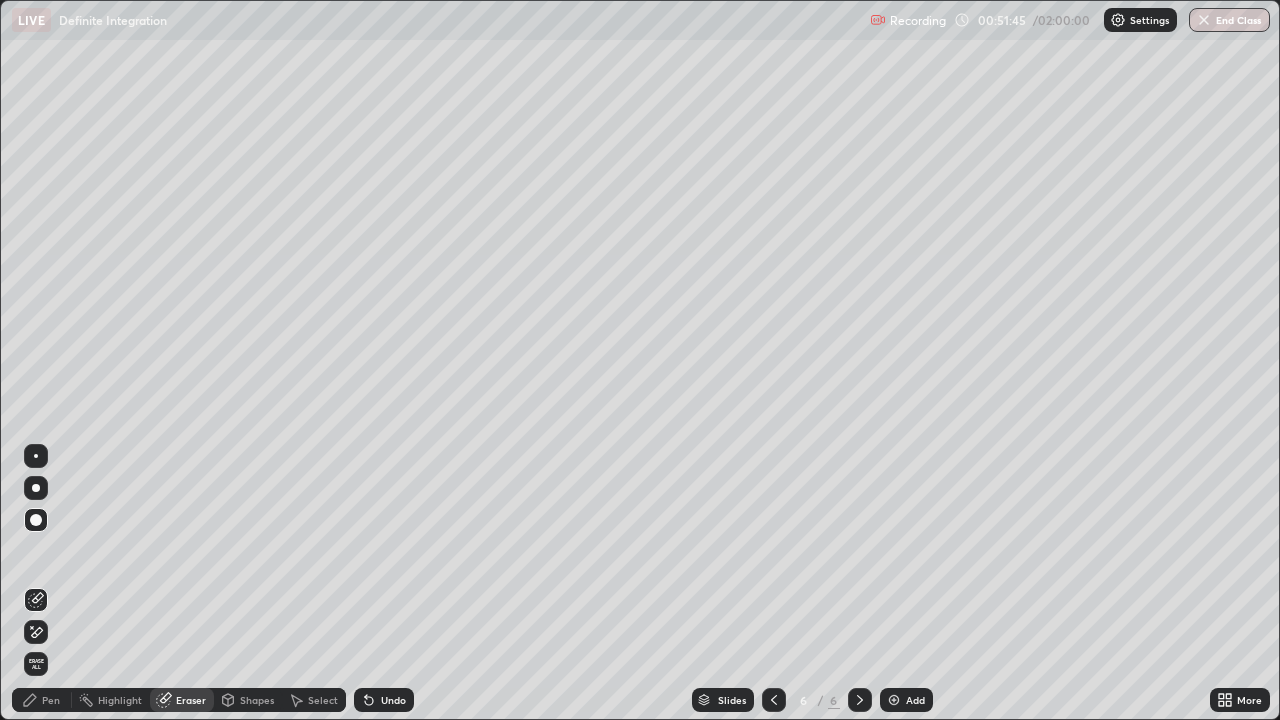click on "Pen" at bounding box center (42, 700) 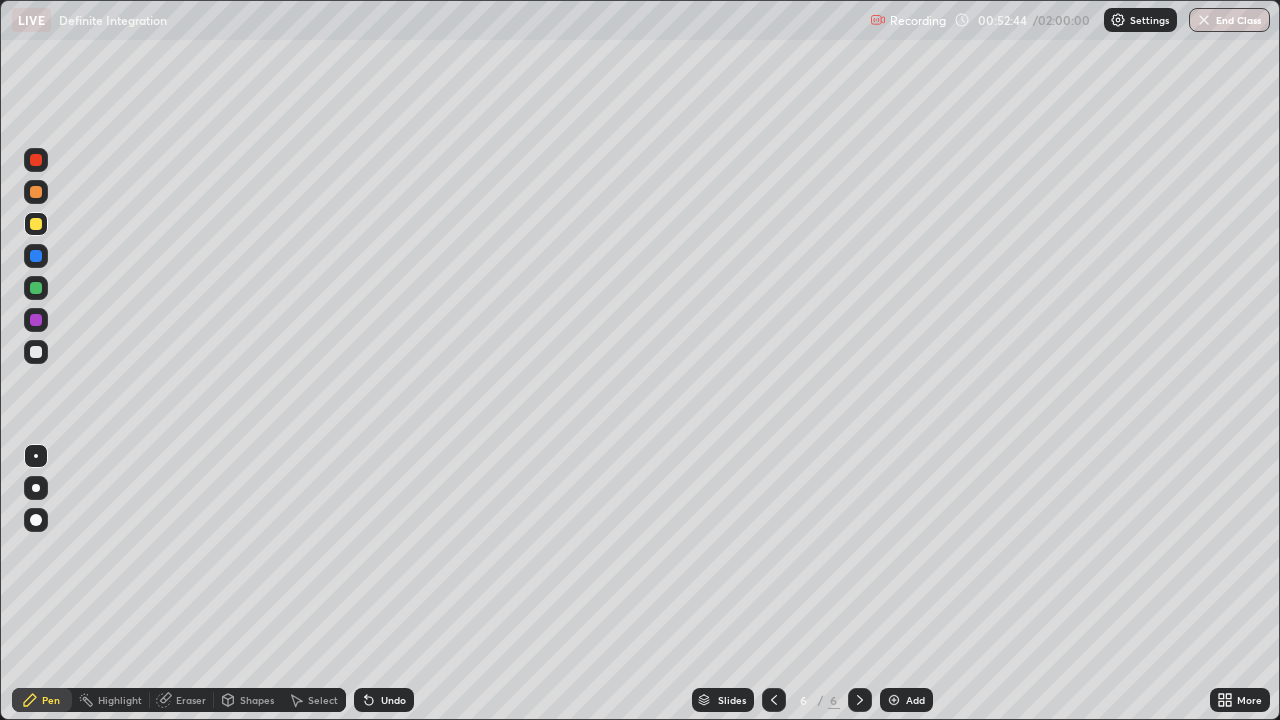 click at bounding box center [36, 352] 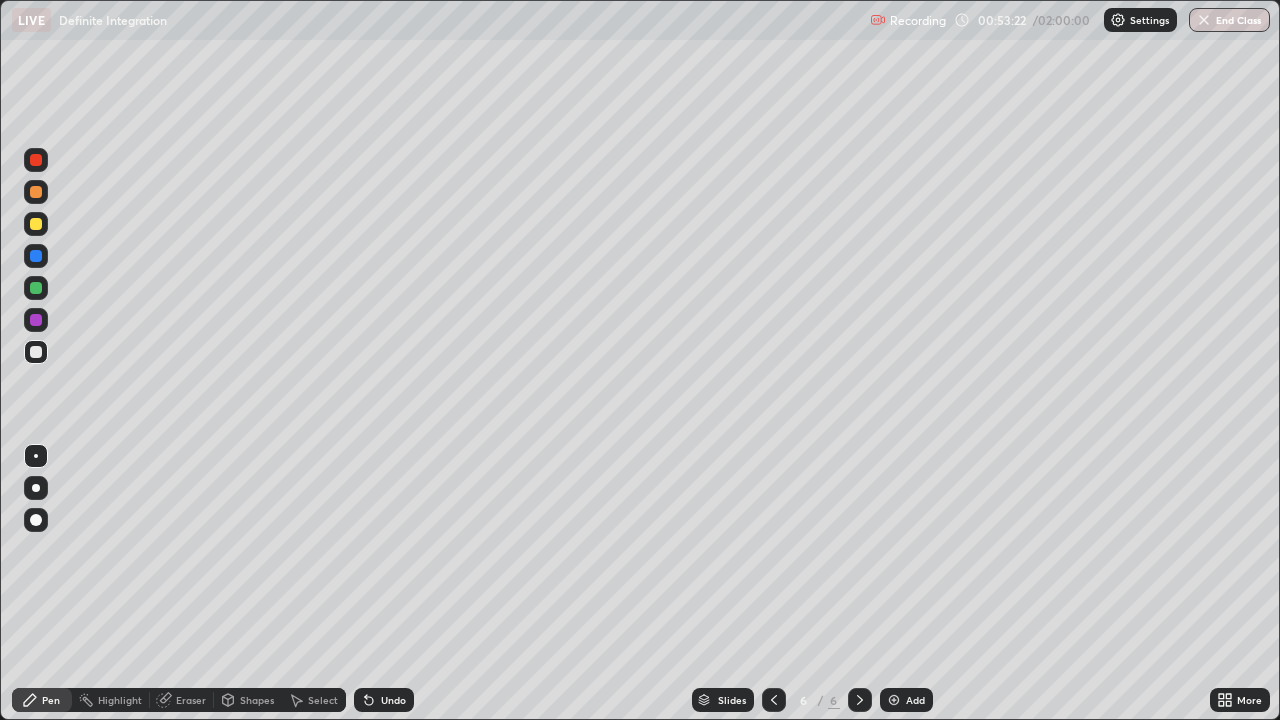 click on "Eraser" at bounding box center (191, 700) 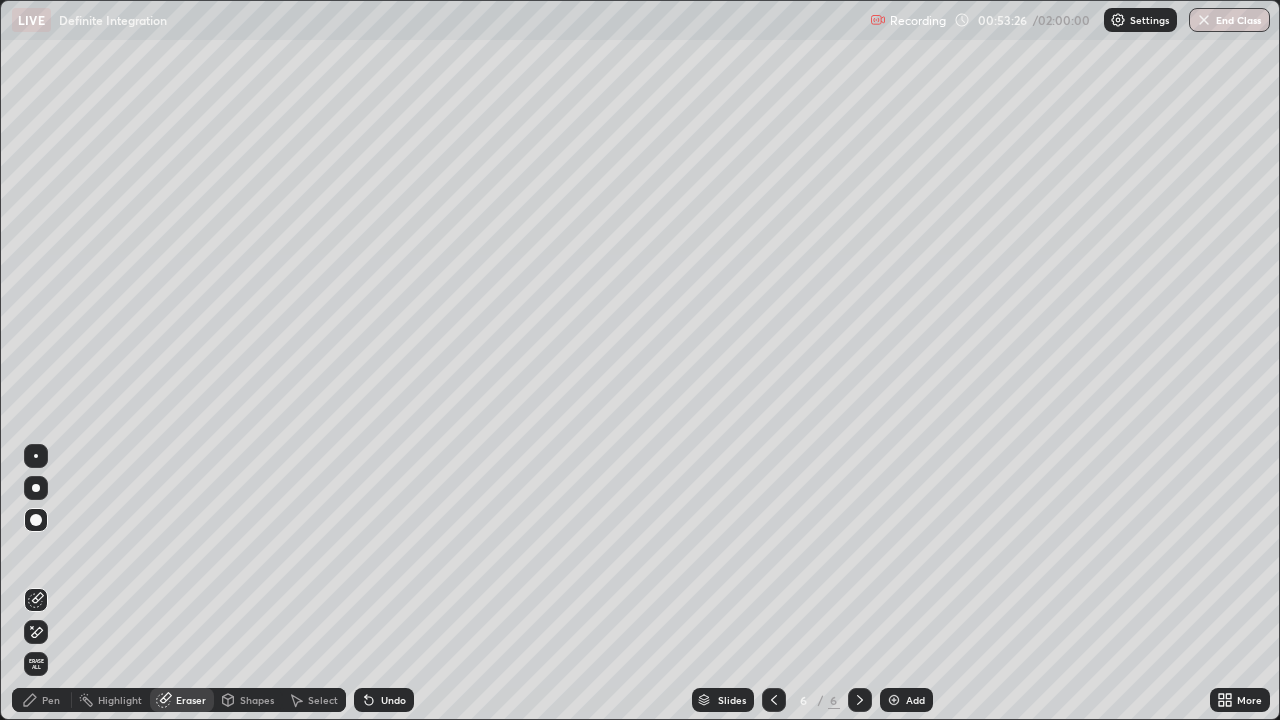 click on "Pen" at bounding box center (42, 700) 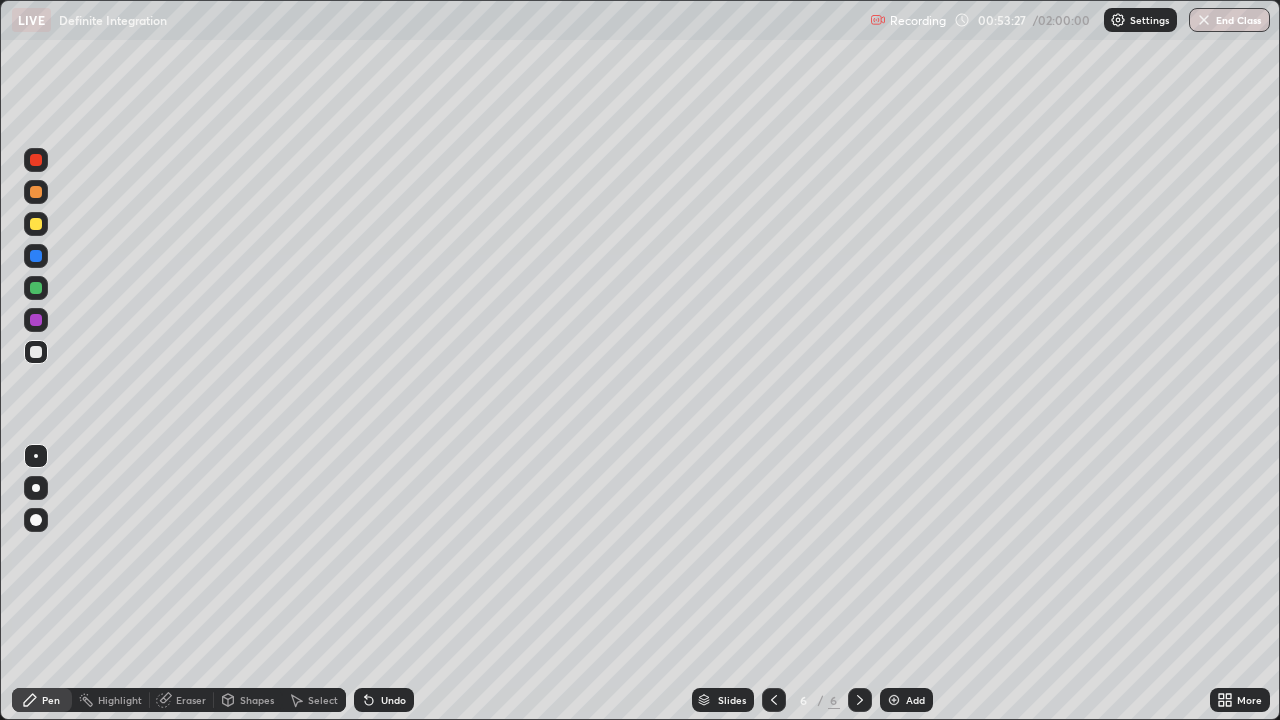 click at bounding box center [36, 224] 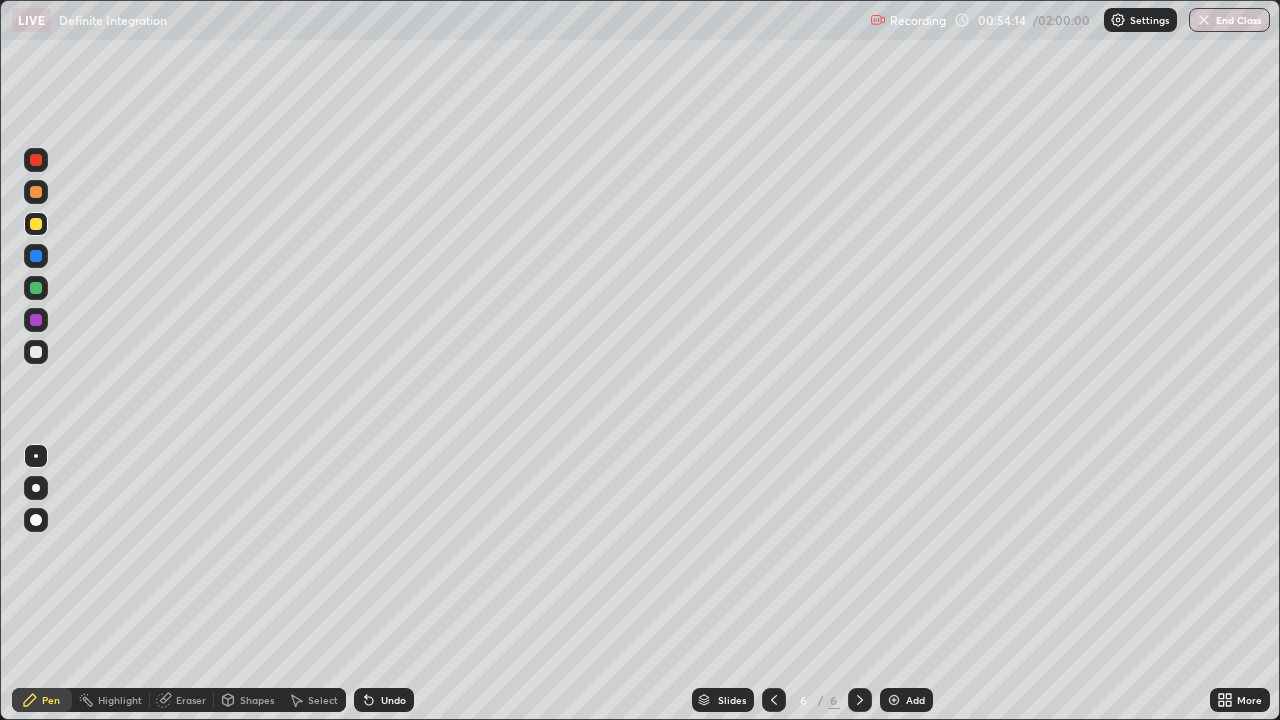 click at bounding box center (36, 288) 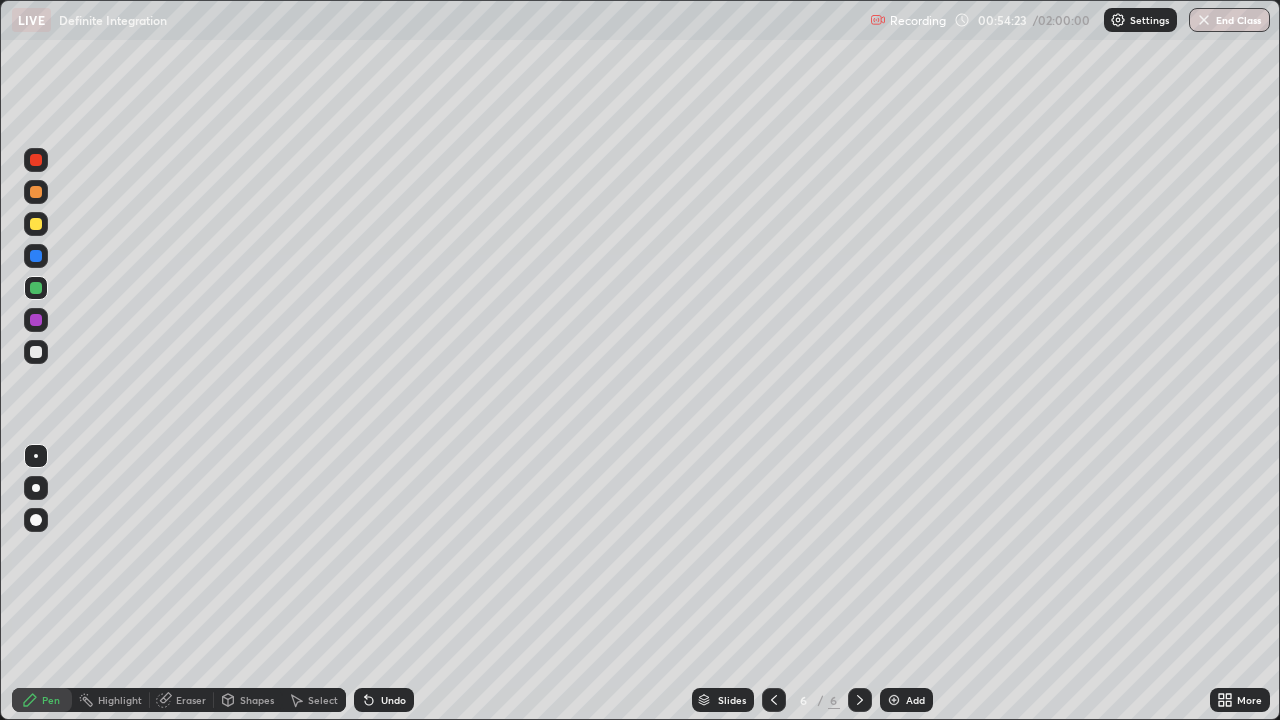 click at bounding box center [36, 256] 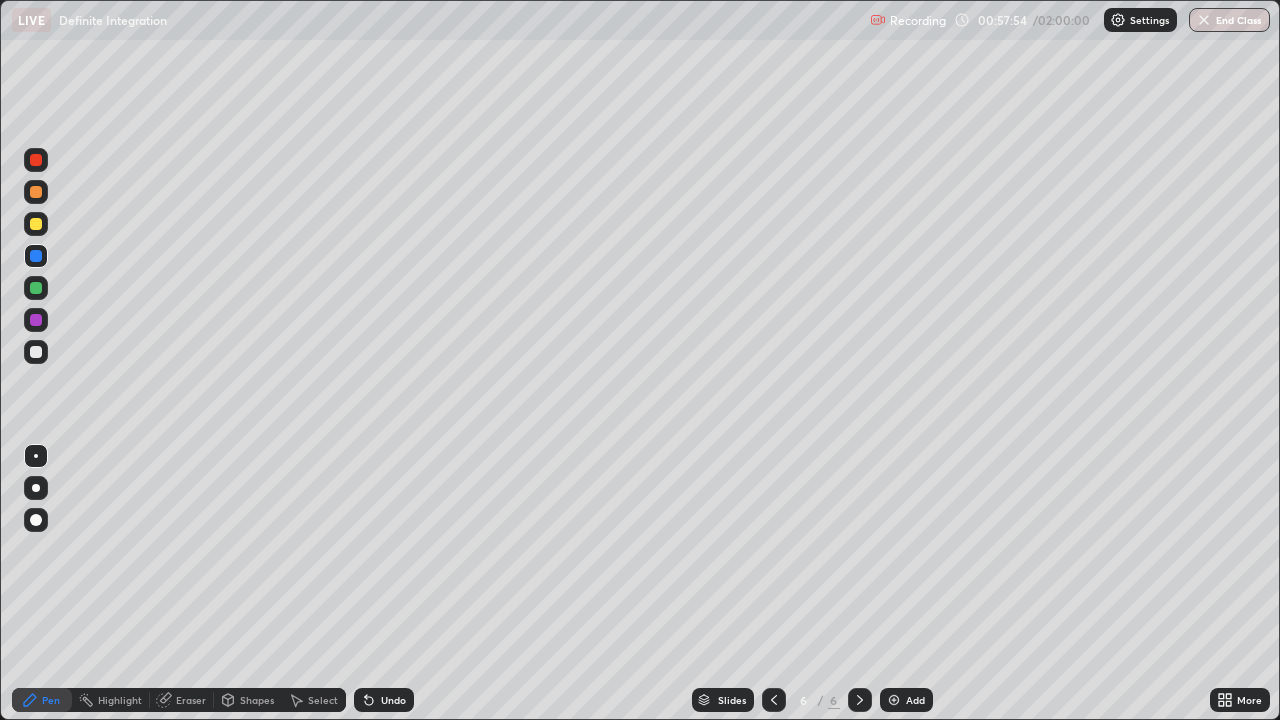 click on "Add" at bounding box center (915, 700) 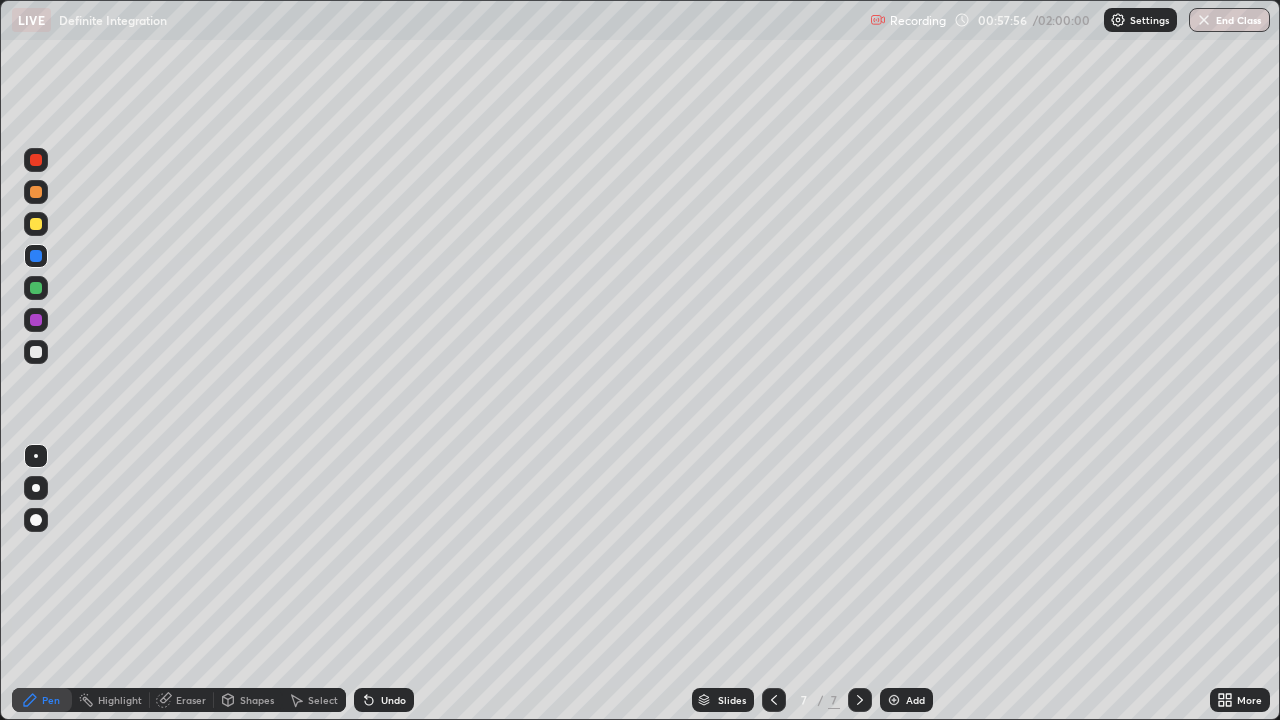 click at bounding box center (36, 352) 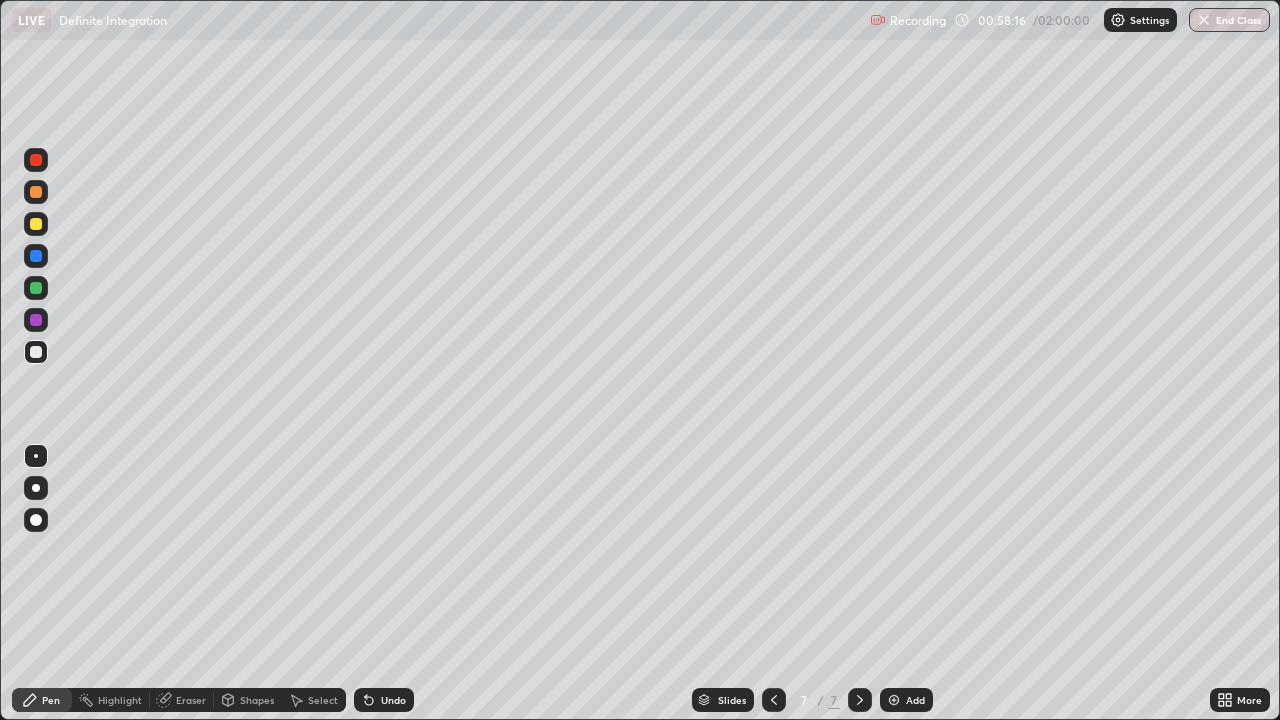click on "Undo" at bounding box center [393, 700] 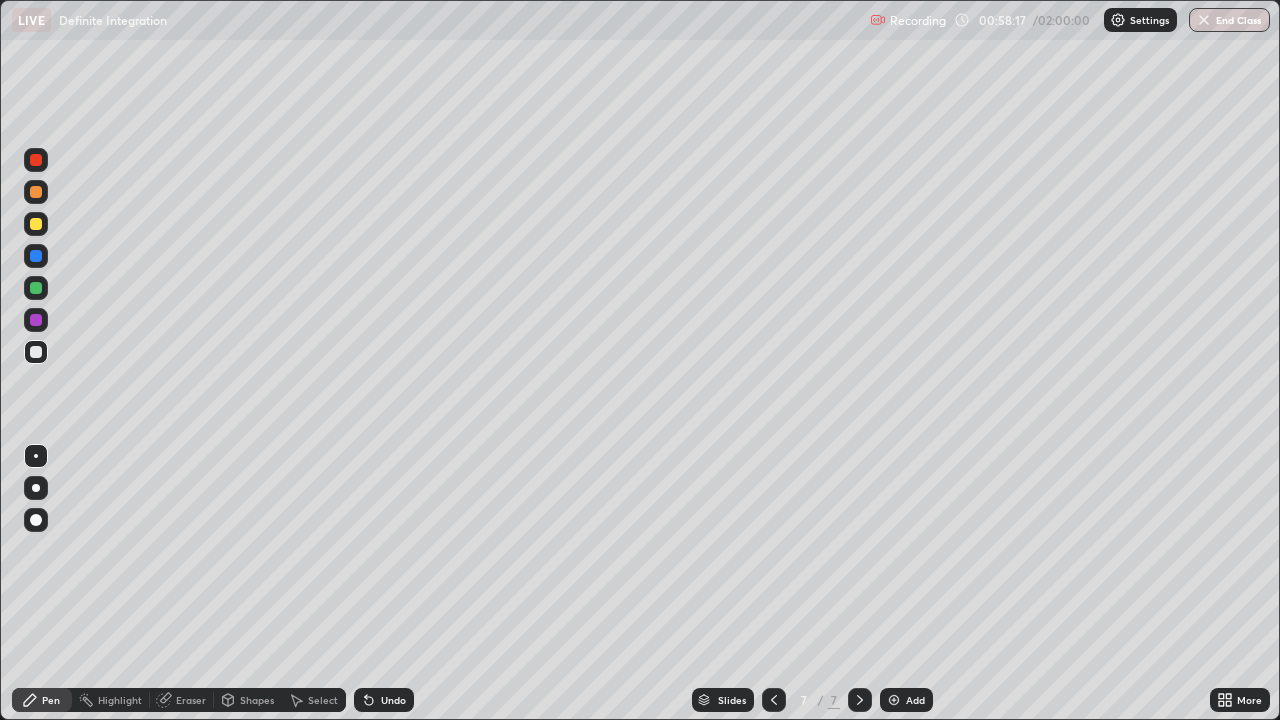 click on "Undo" at bounding box center [393, 700] 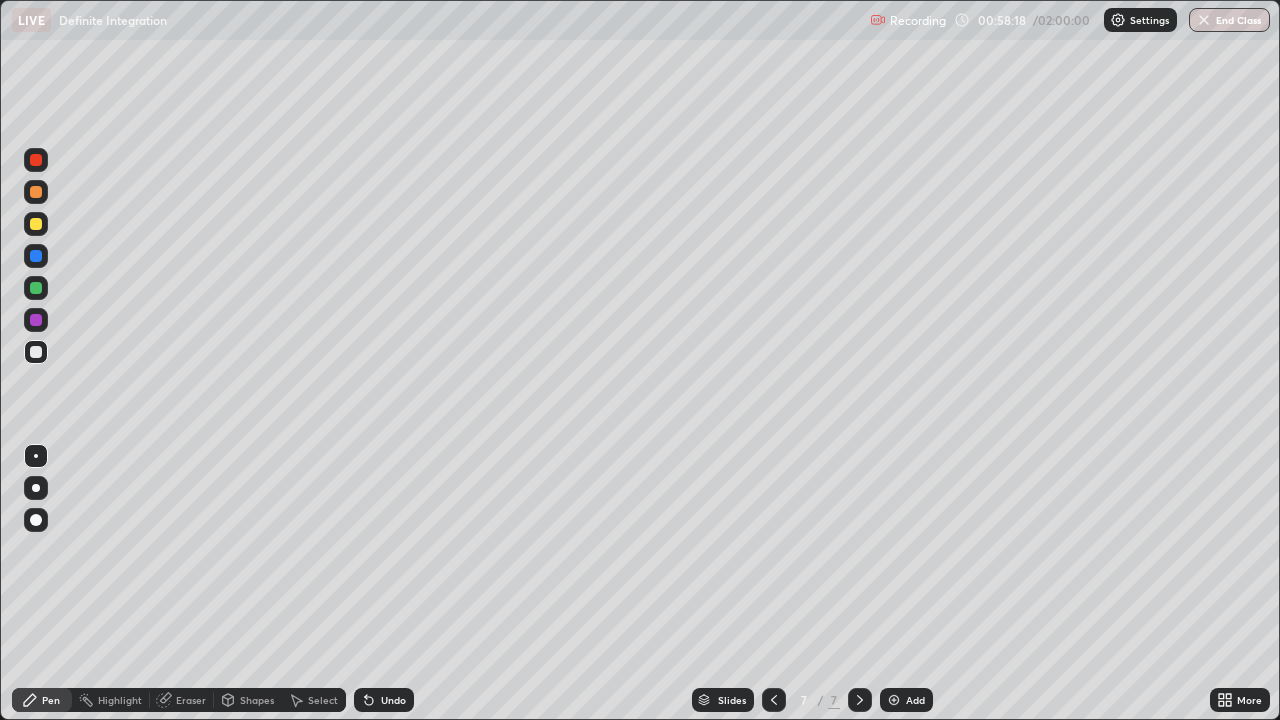 click on "Undo" at bounding box center [380, 700] 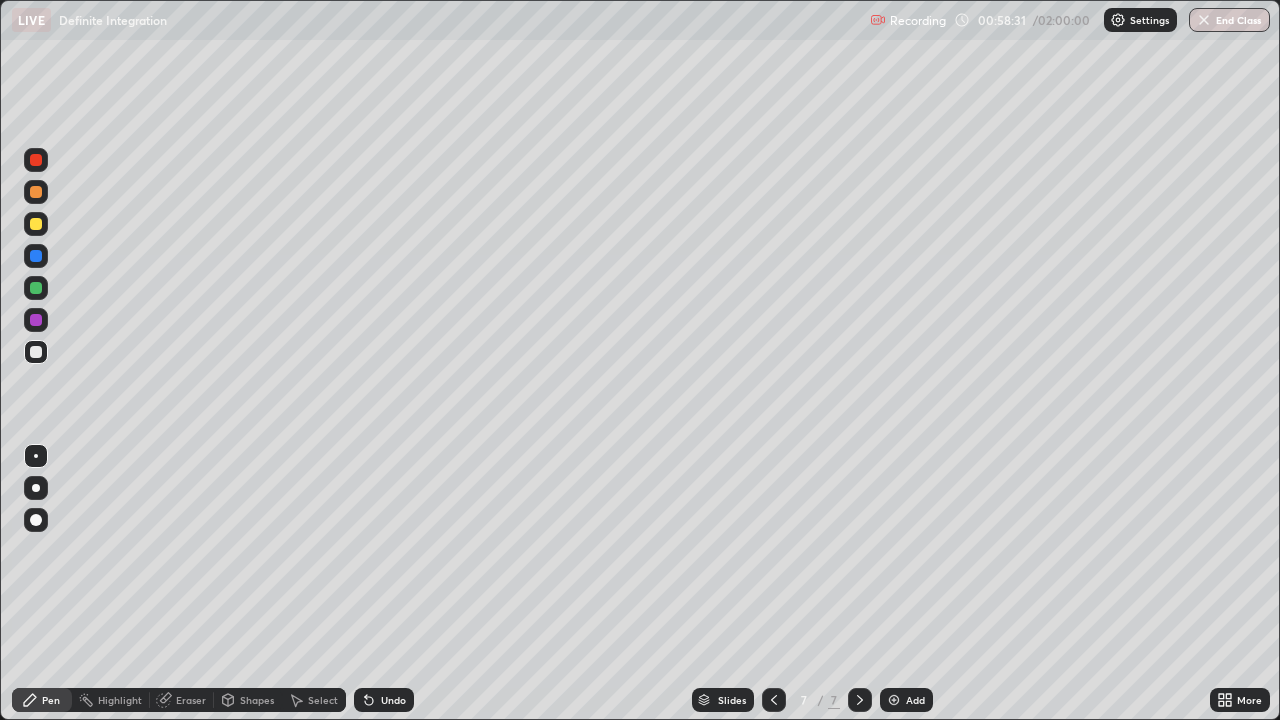 click on "Undo" at bounding box center [384, 700] 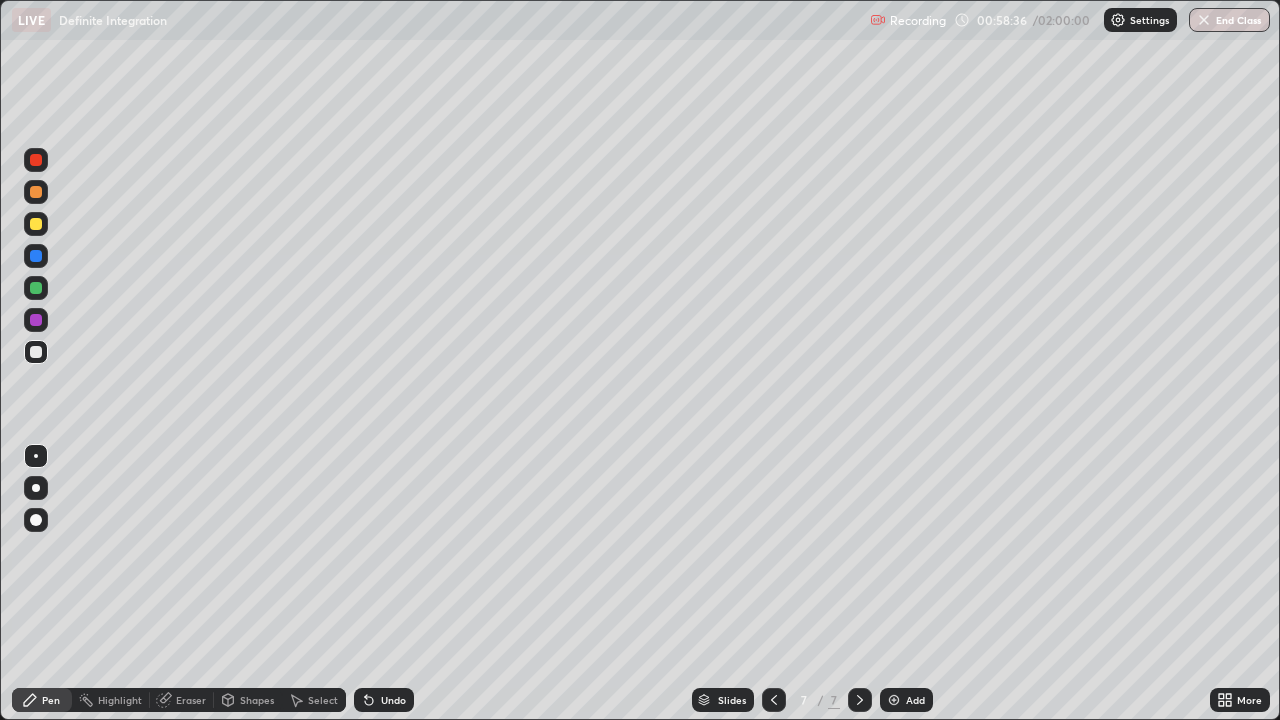 click at bounding box center [36, 224] 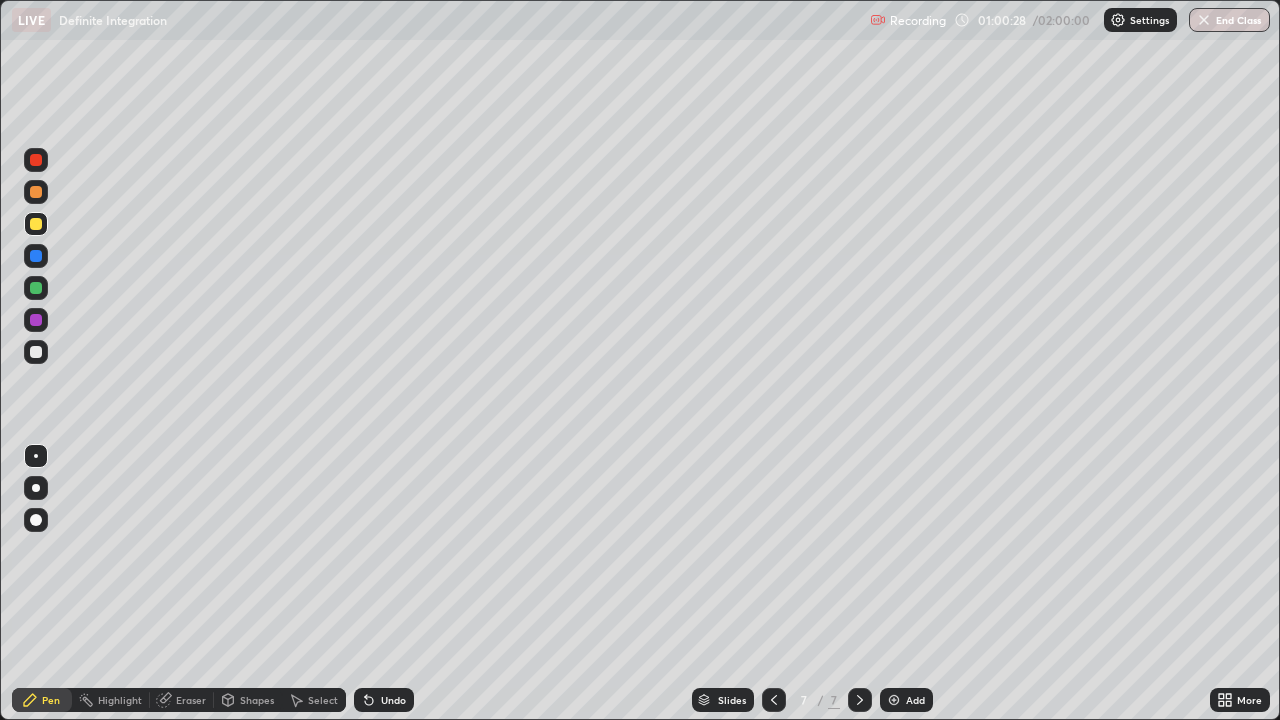 click at bounding box center [36, 288] 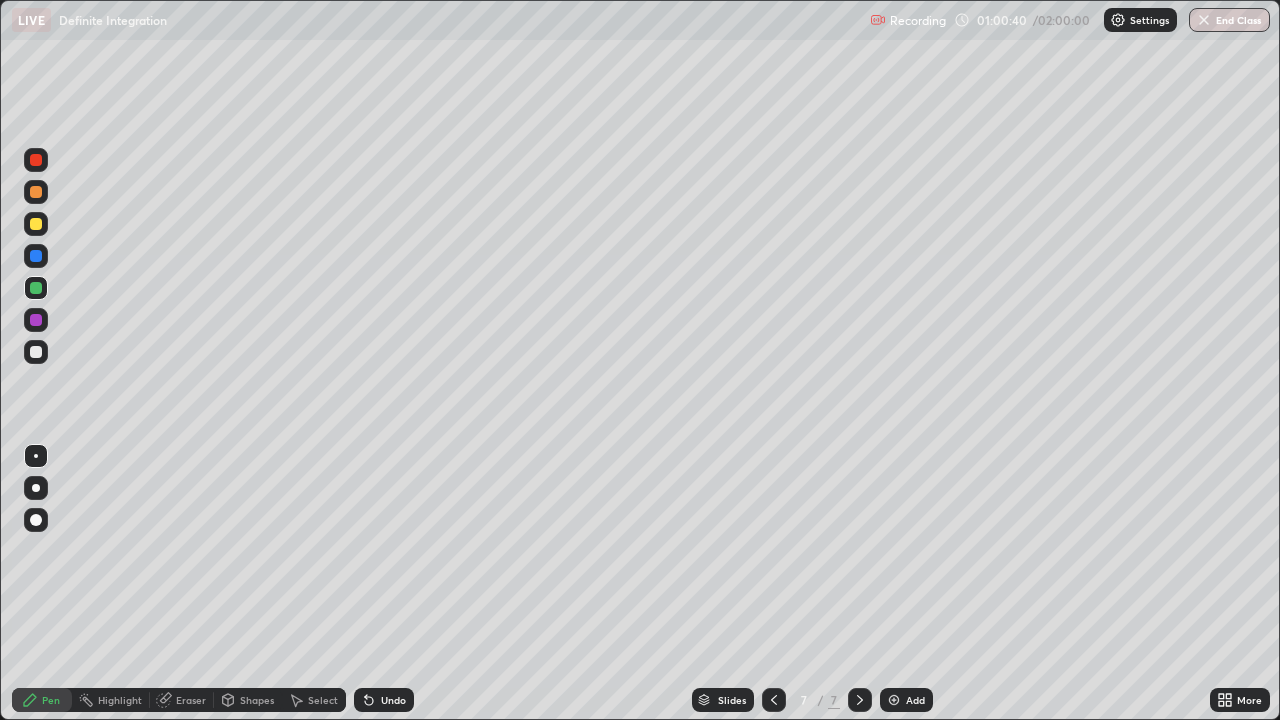 click at bounding box center [36, 352] 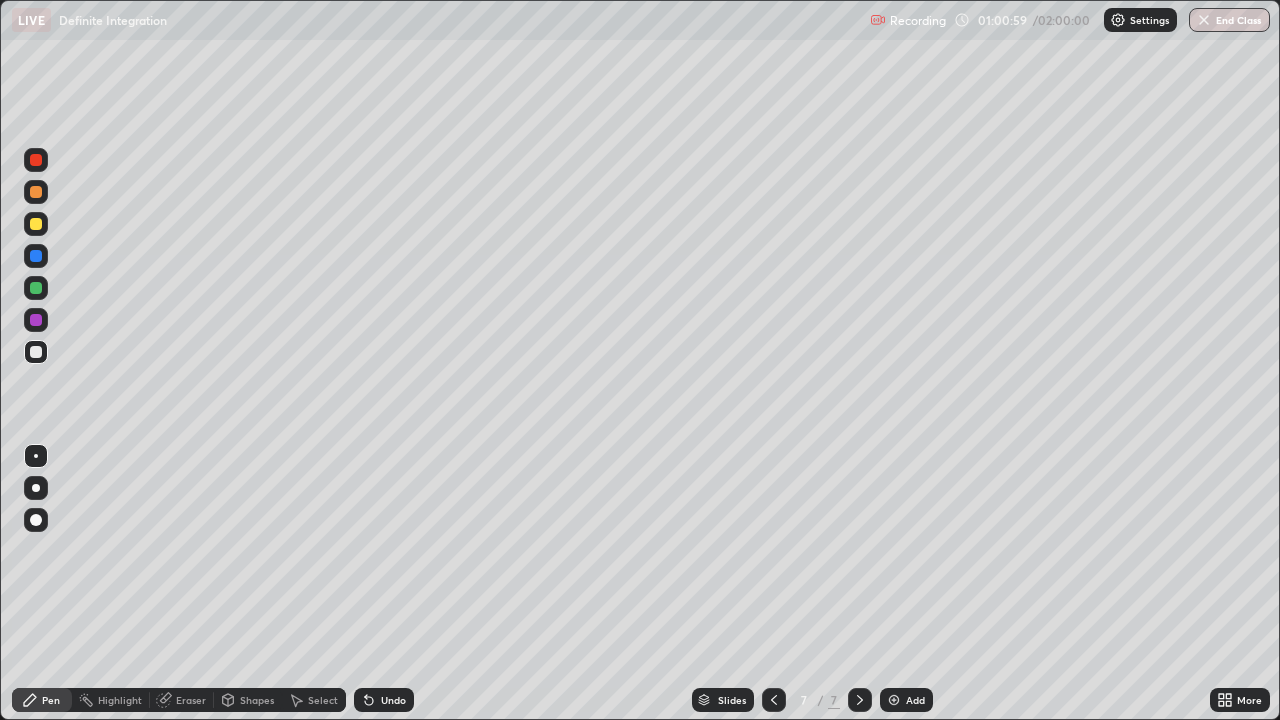 click at bounding box center [36, 288] 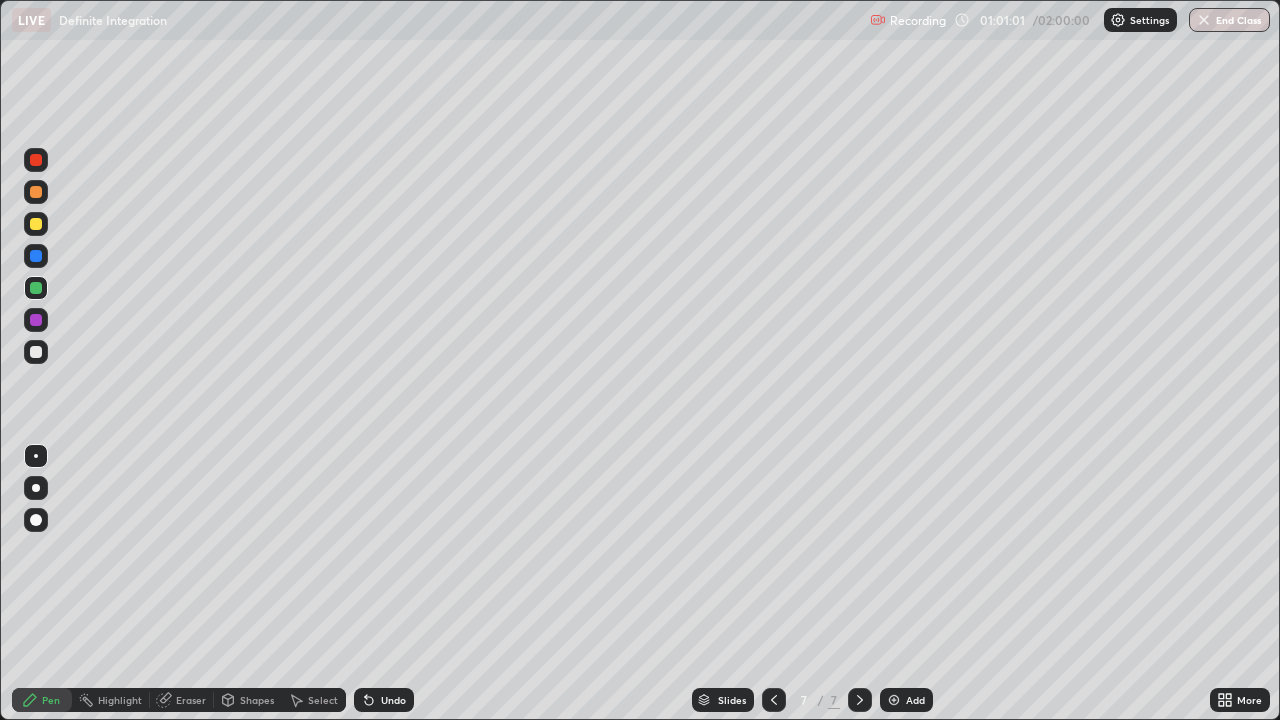 click at bounding box center (36, 224) 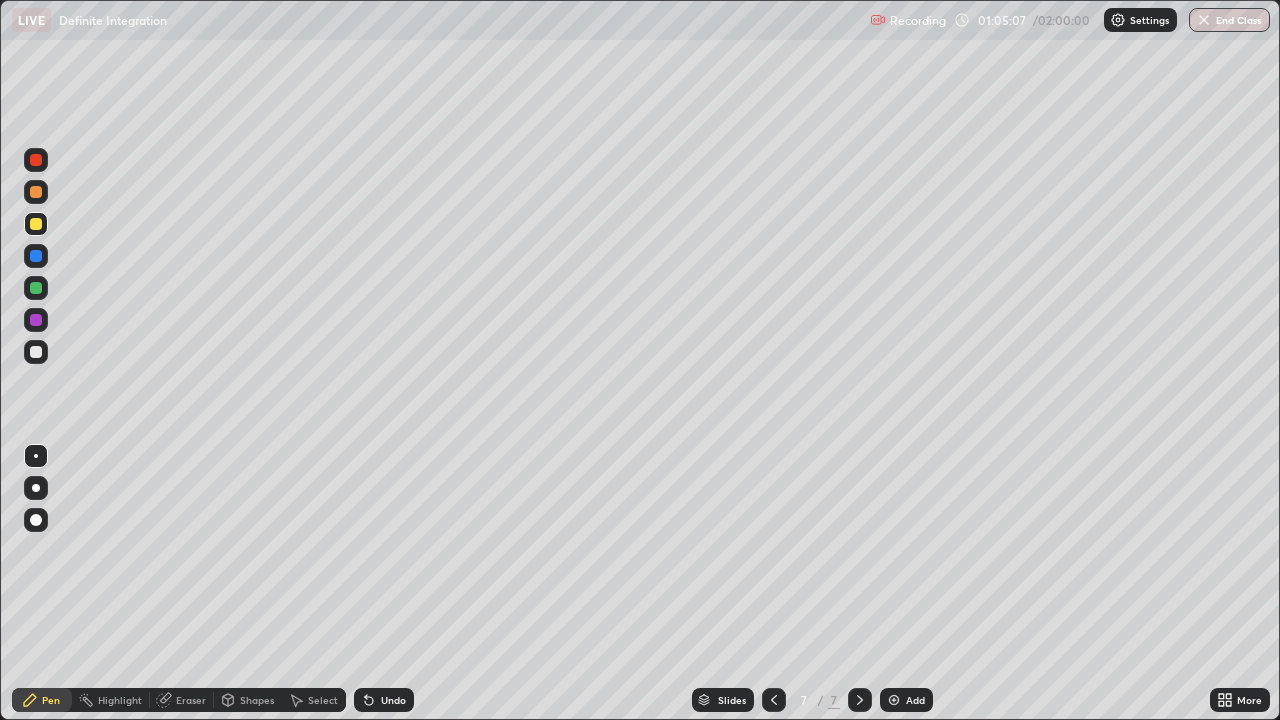 click on "Add" at bounding box center (906, 700) 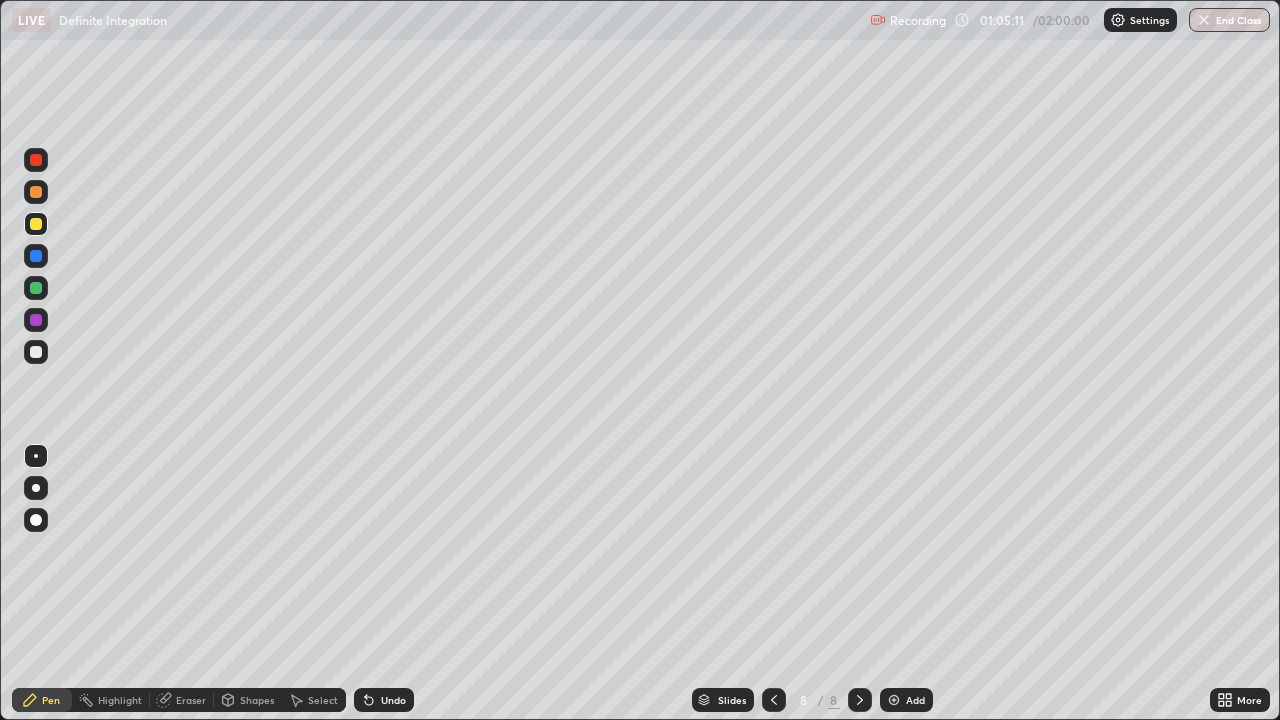 click 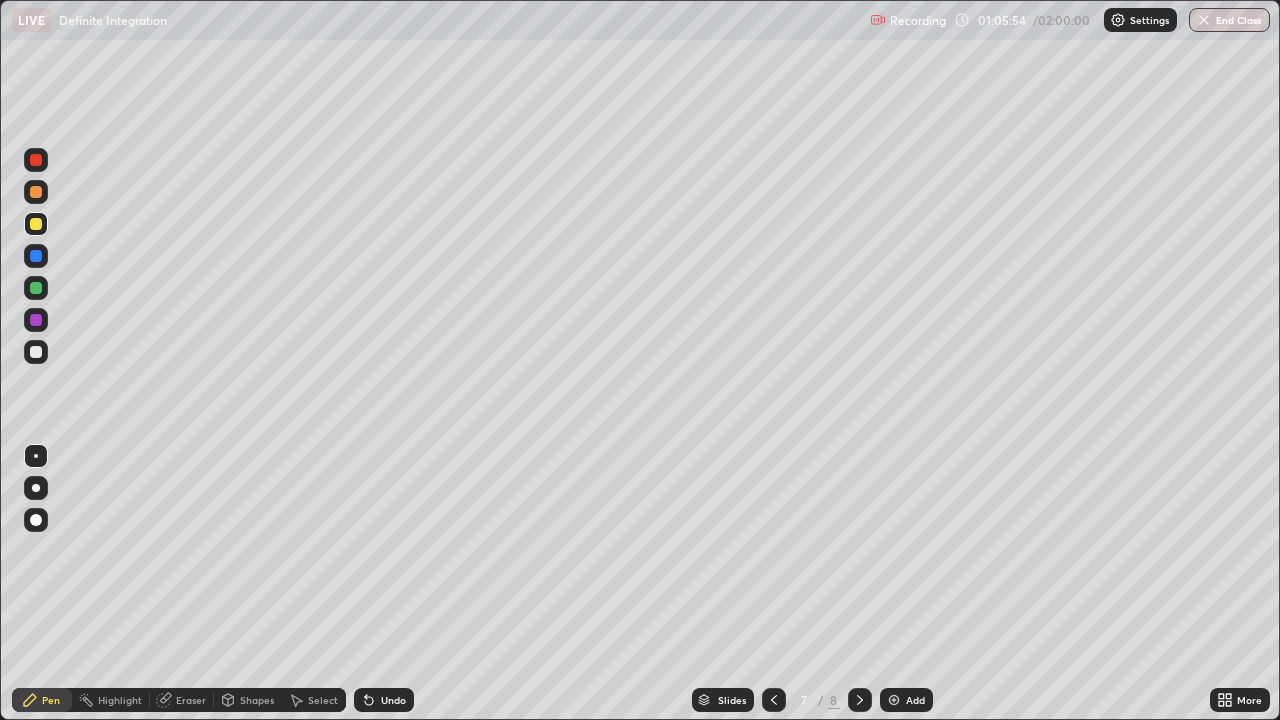 click 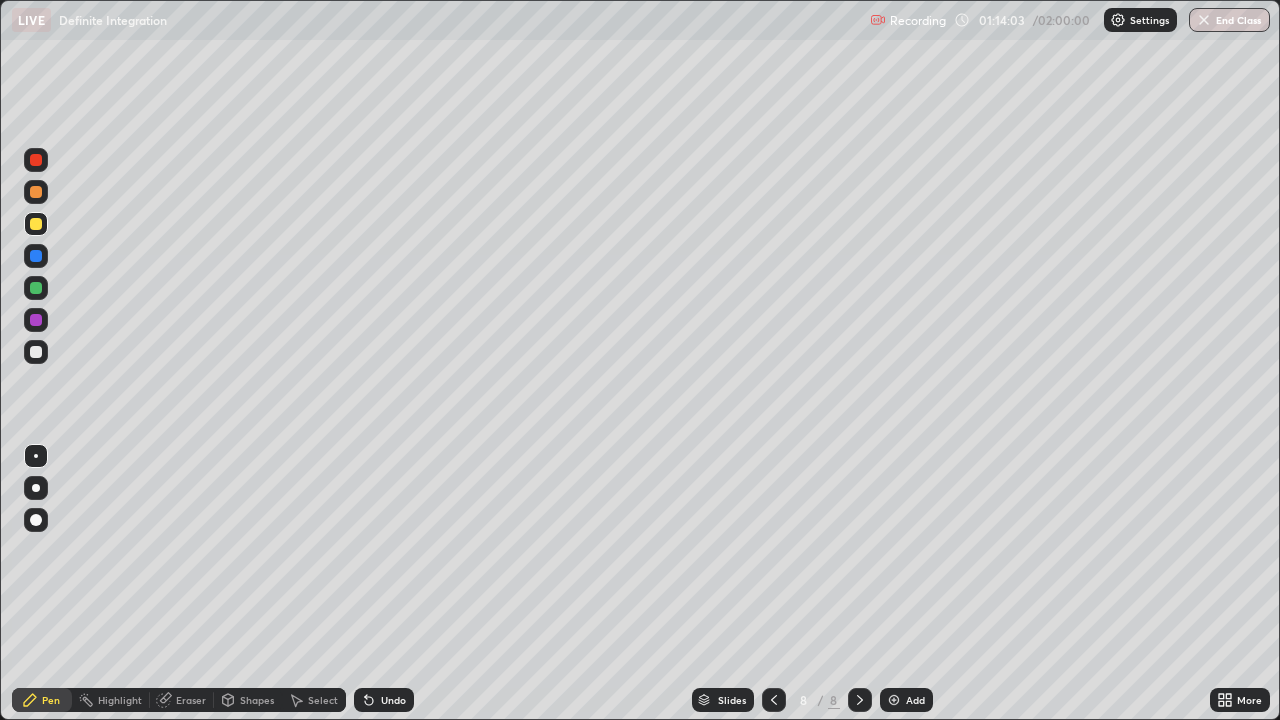 click on "Eraser" at bounding box center (191, 700) 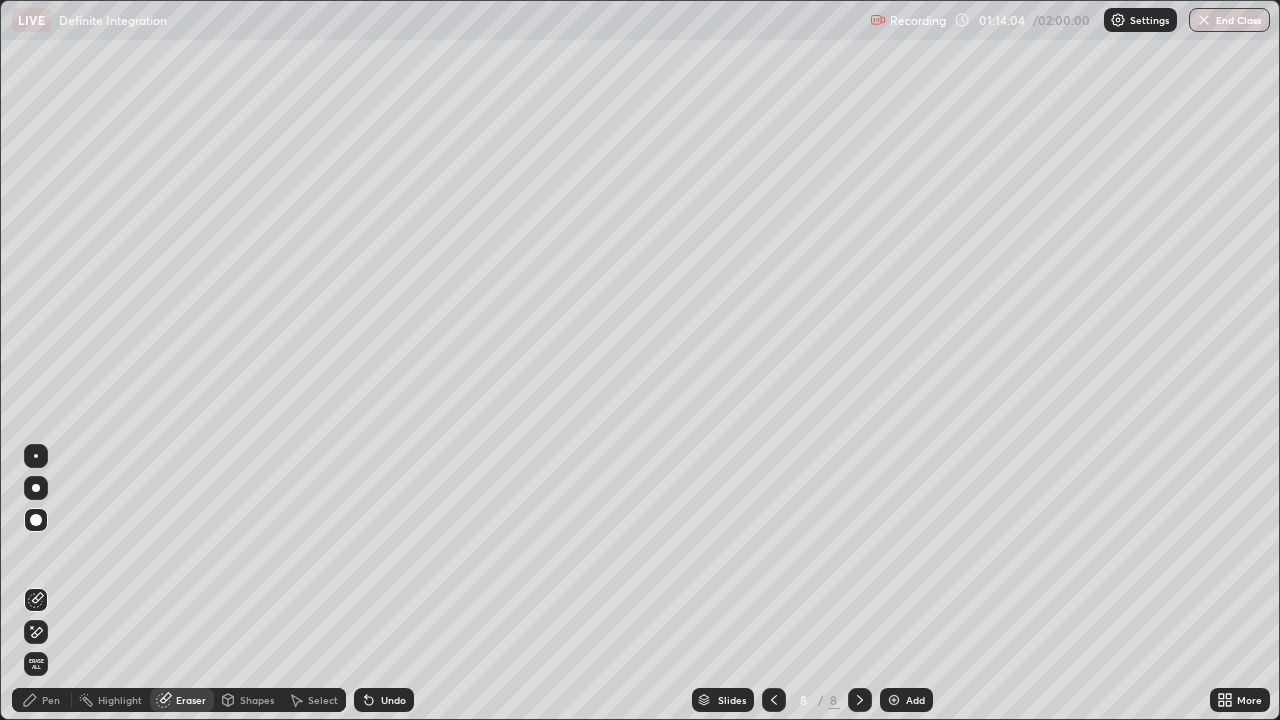 click on "Pen" at bounding box center (42, 700) 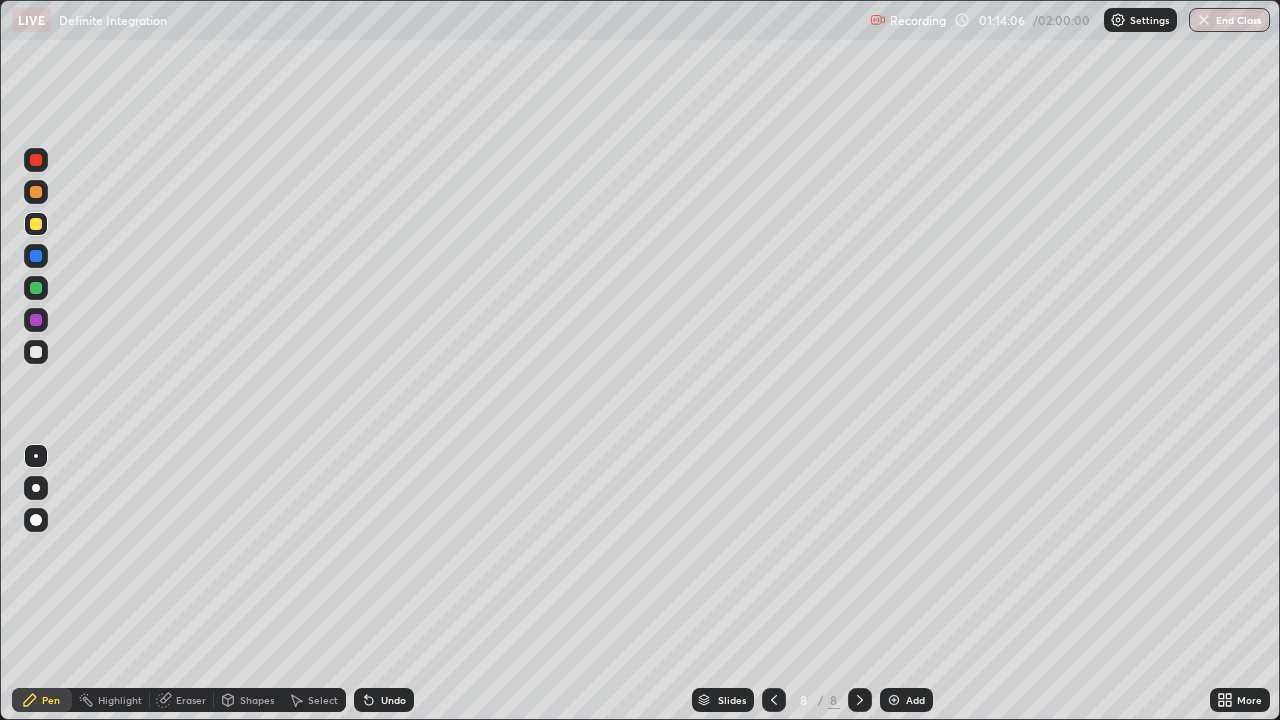 click at bounding box center [36, 352] 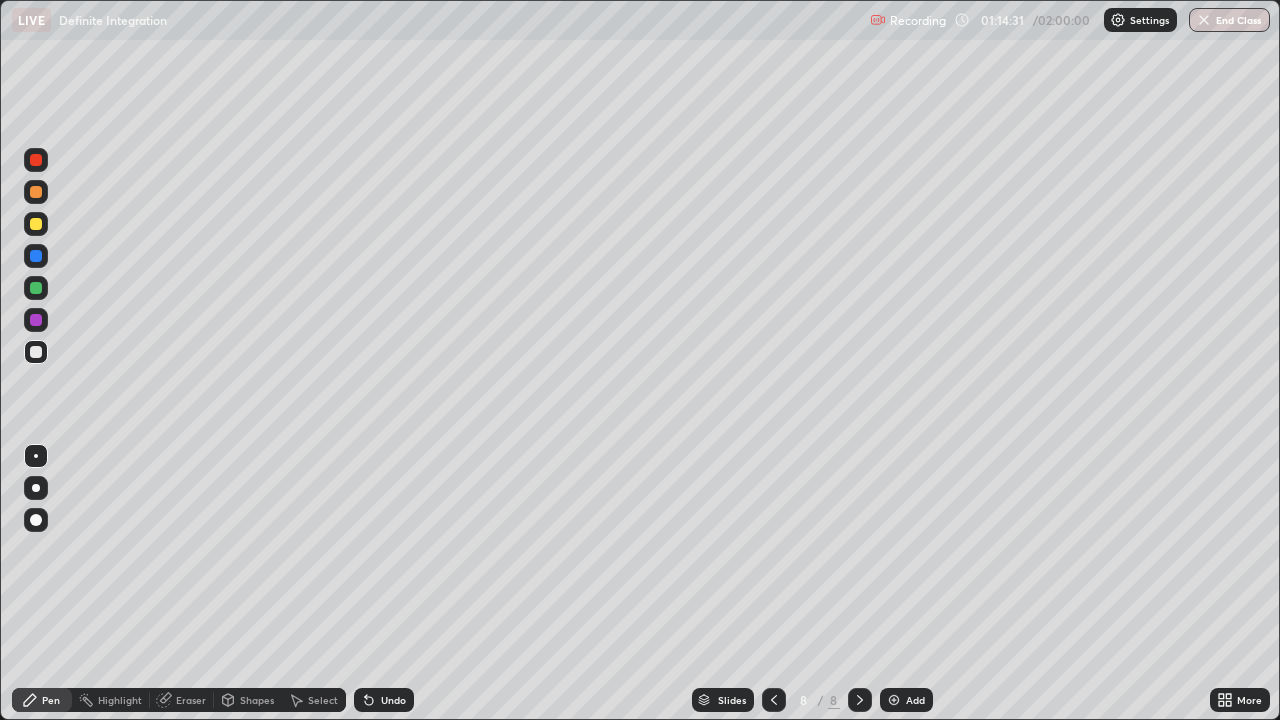 click on "Eraser" at bounding box center [182, 700] 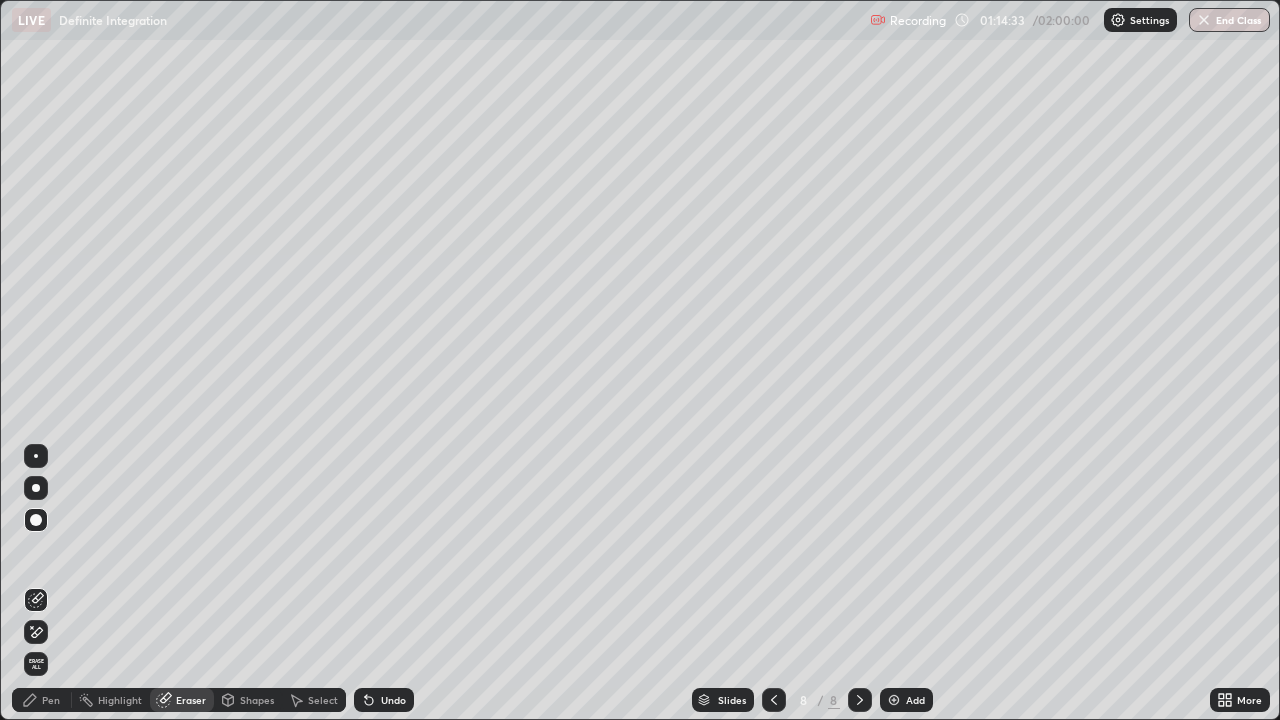 click on "Pen" at bounding box center (42, 700) 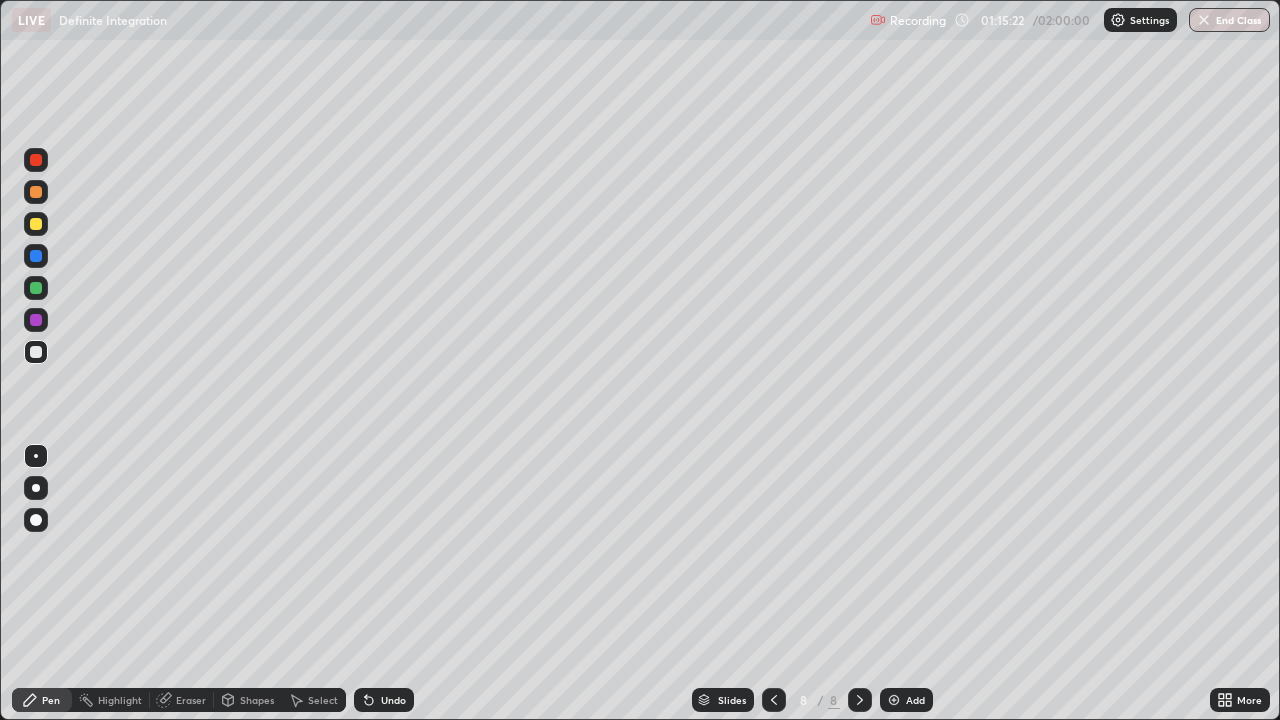 click on "Eraser" at bounding box center (191, 700) 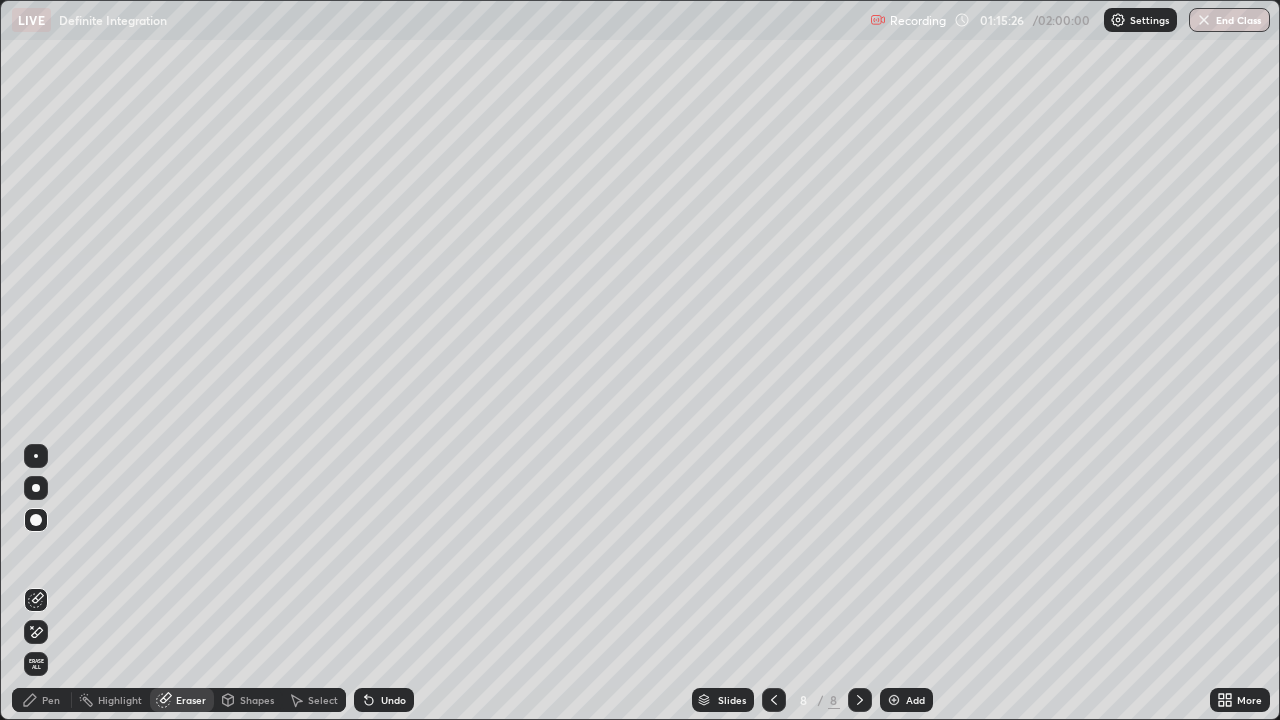 click on "Pen" at bounding box center [42, 700] 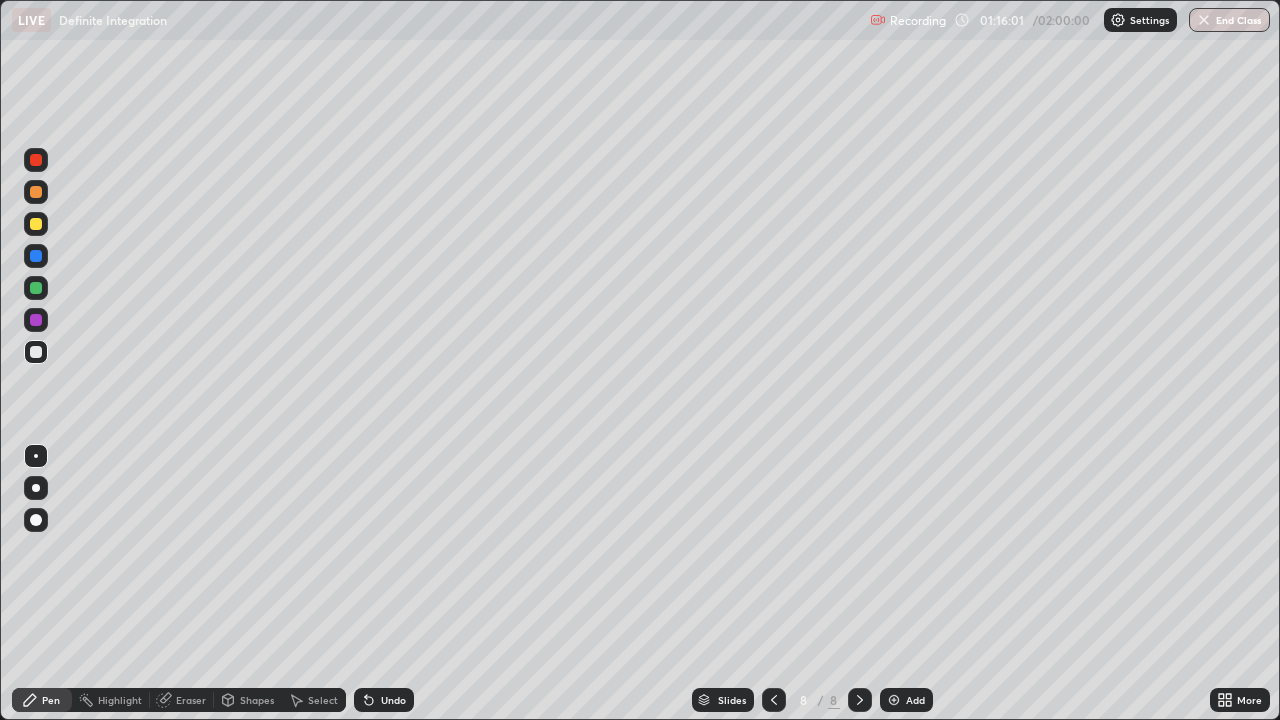click at bounding box center (36, 224) 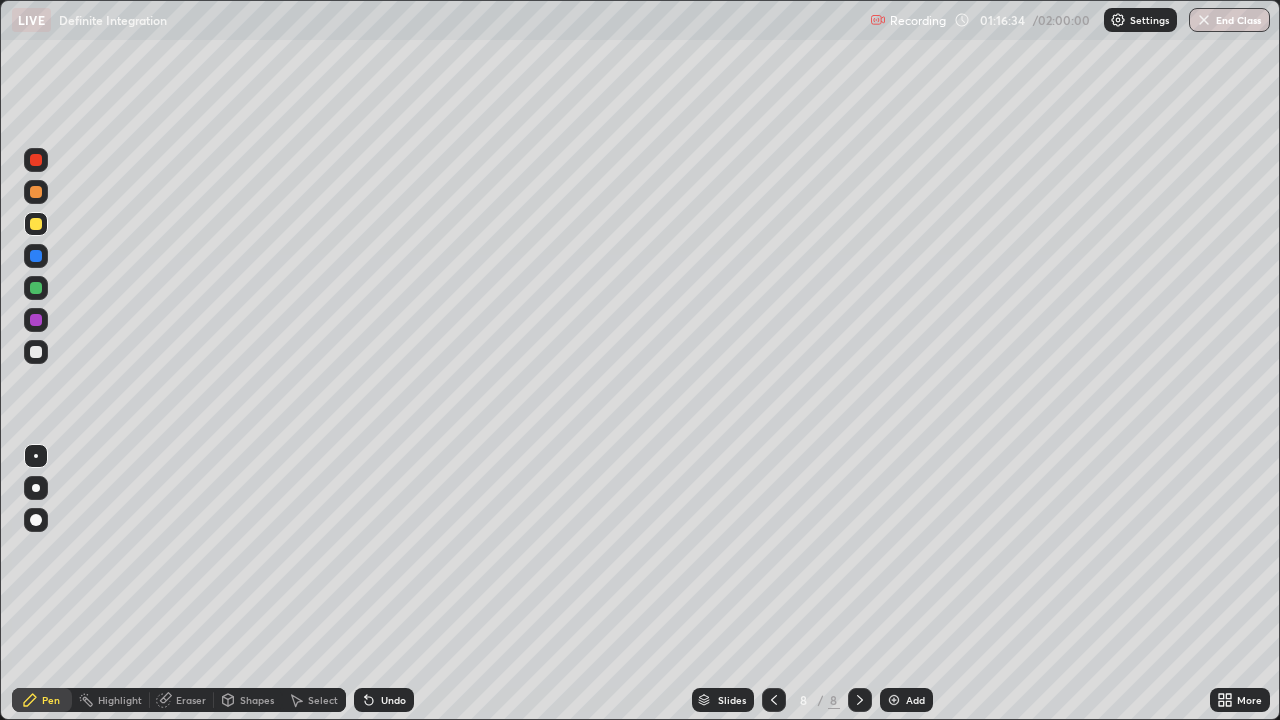 click on "Eraser" at bounding box center [182, 700] 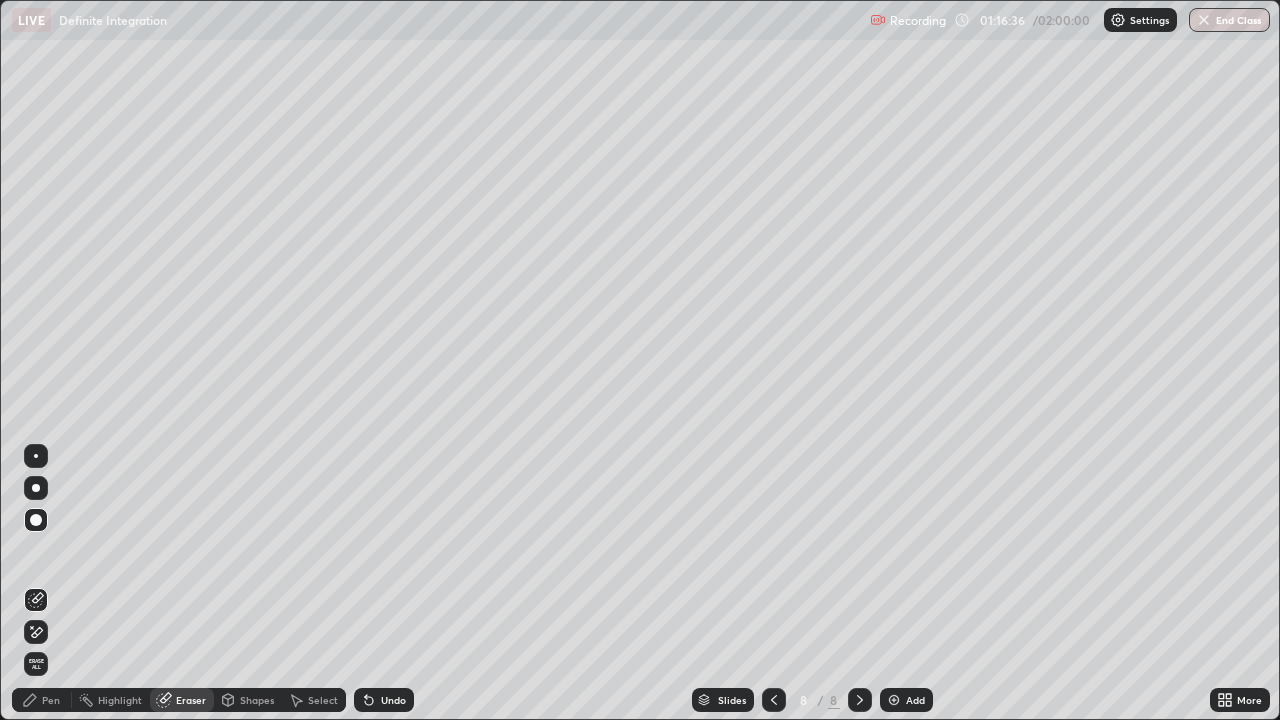 click on "Pen" at bounding box center (51, 700) 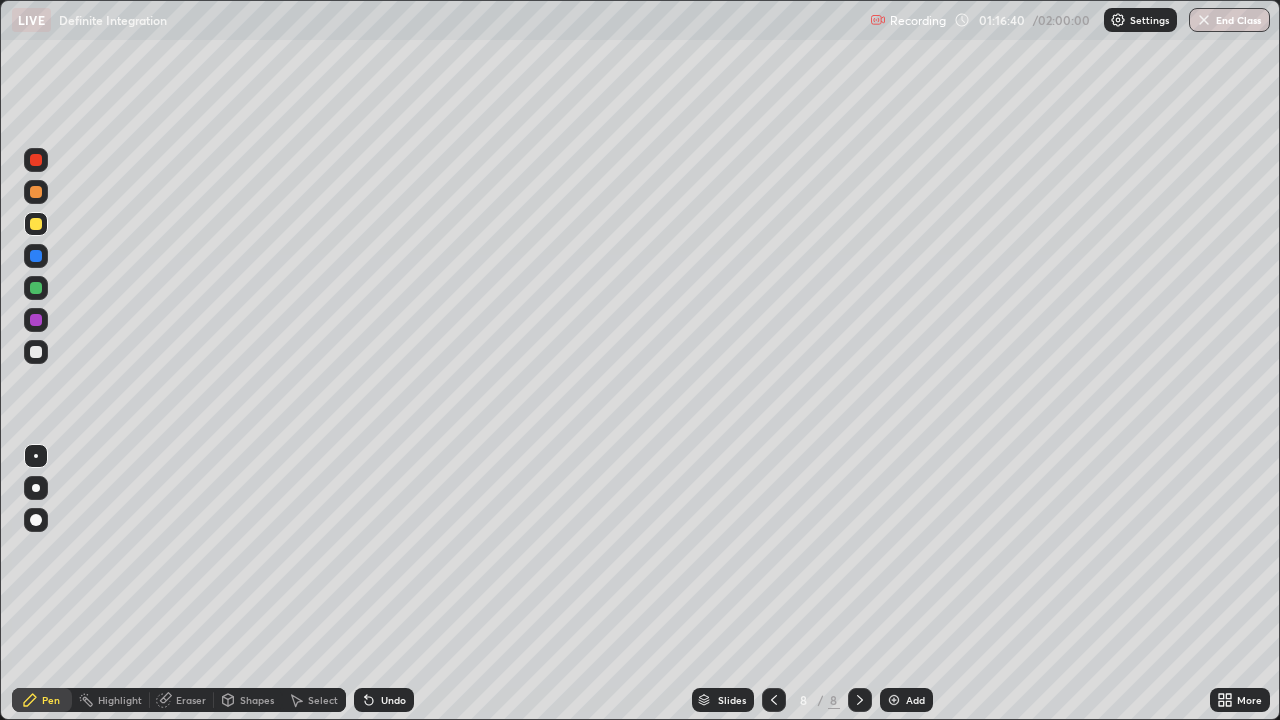 click at bounding box center (36, 352) 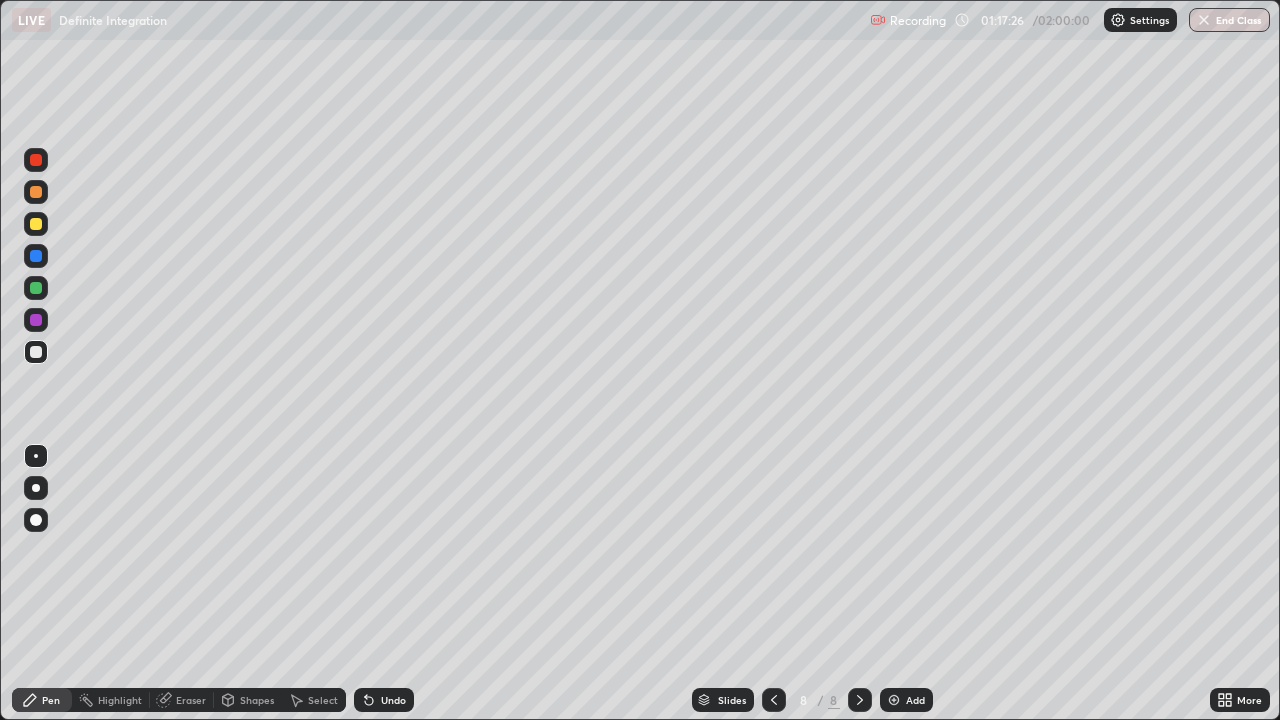 click at bounding box center (36, 288) 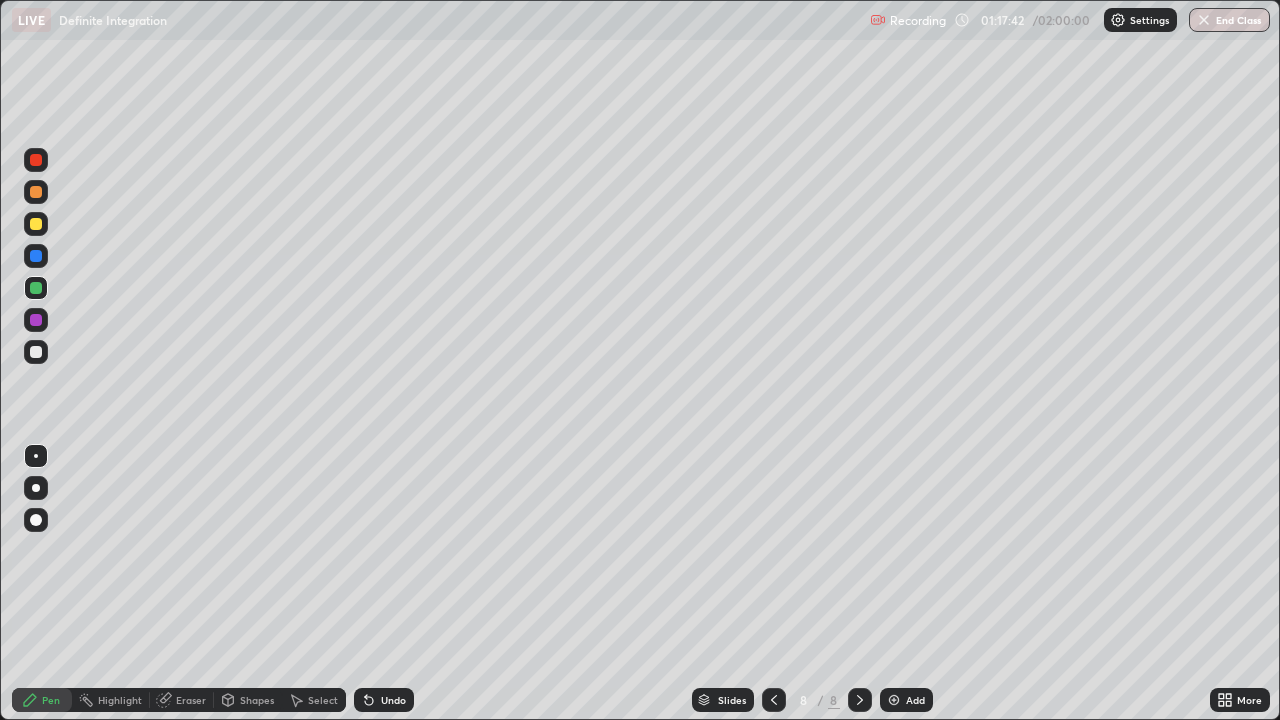 click at bounding box center [36, 352] 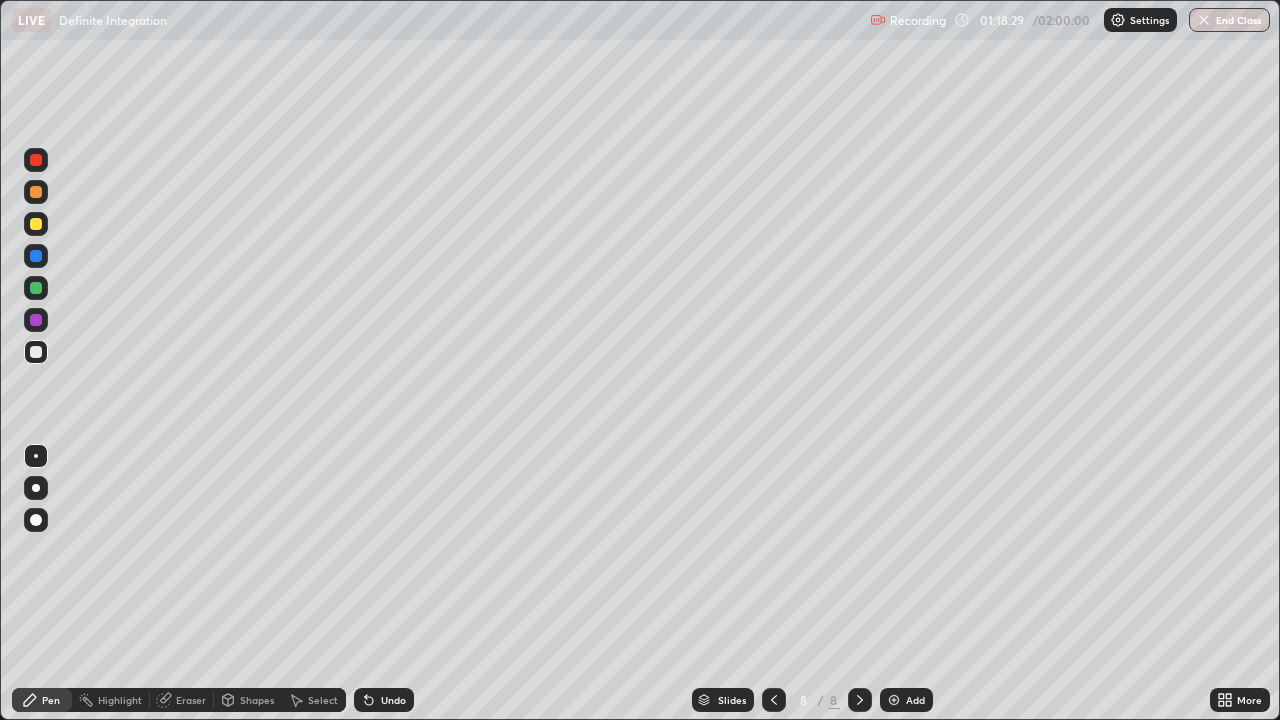 click on "Undo" at bounding box center (393, 700) 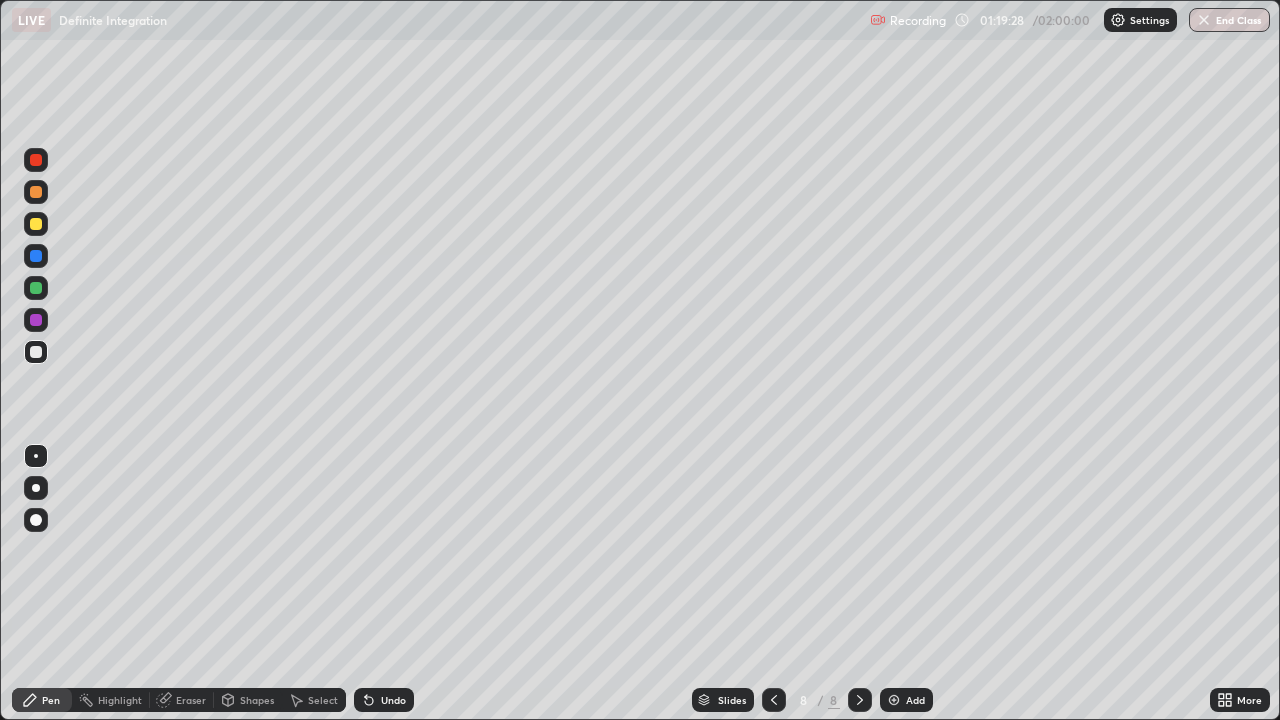 click on "Eraser" at bounding box center (182, 700) 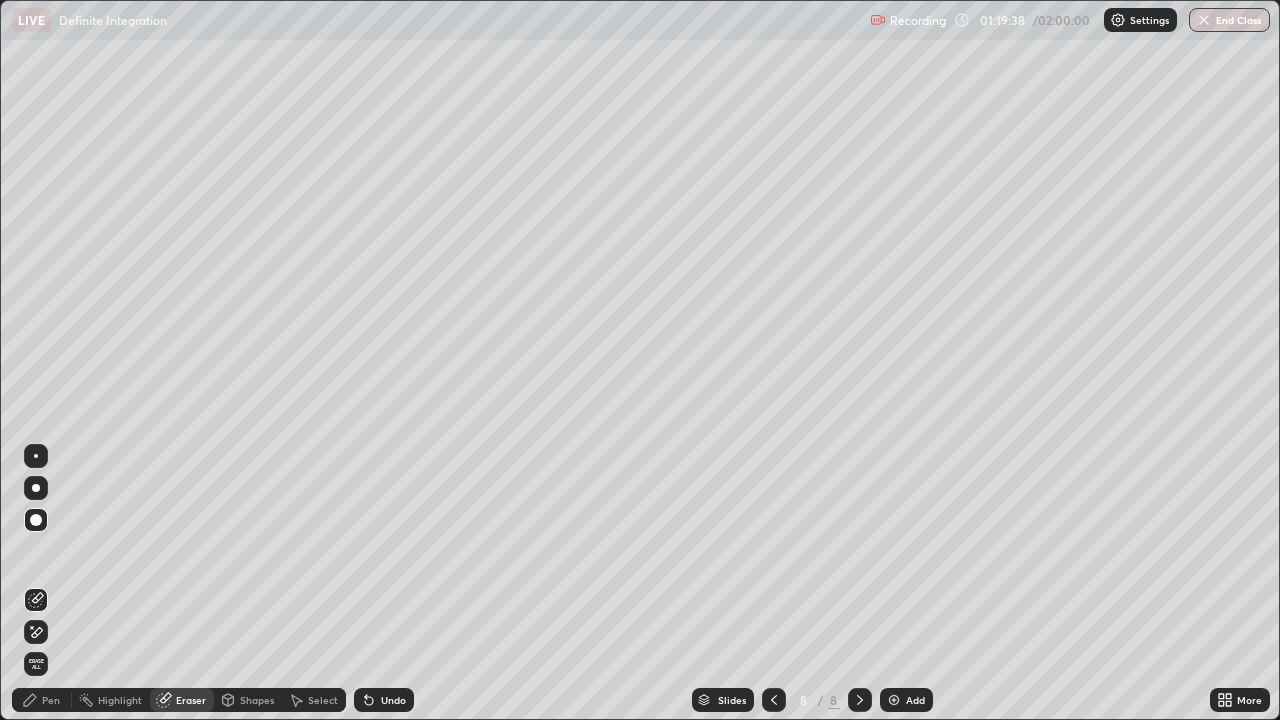 click 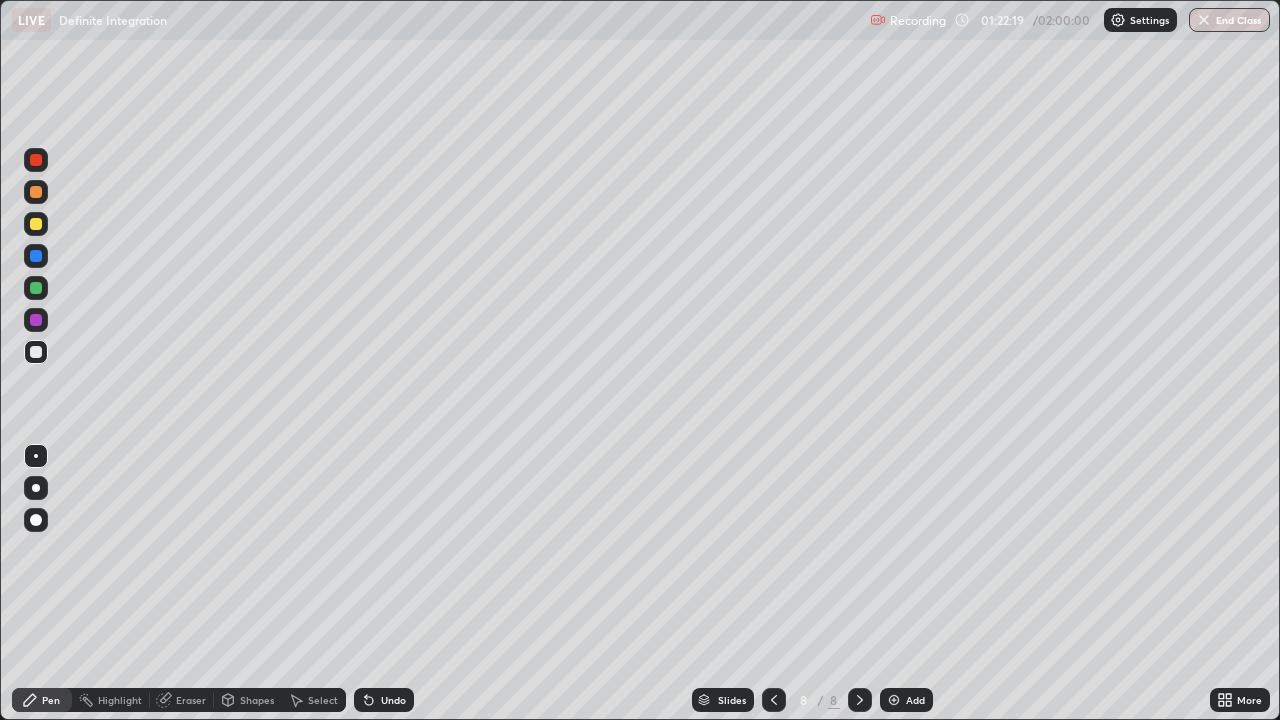 click on "Add" at bounding box center (915, 700) 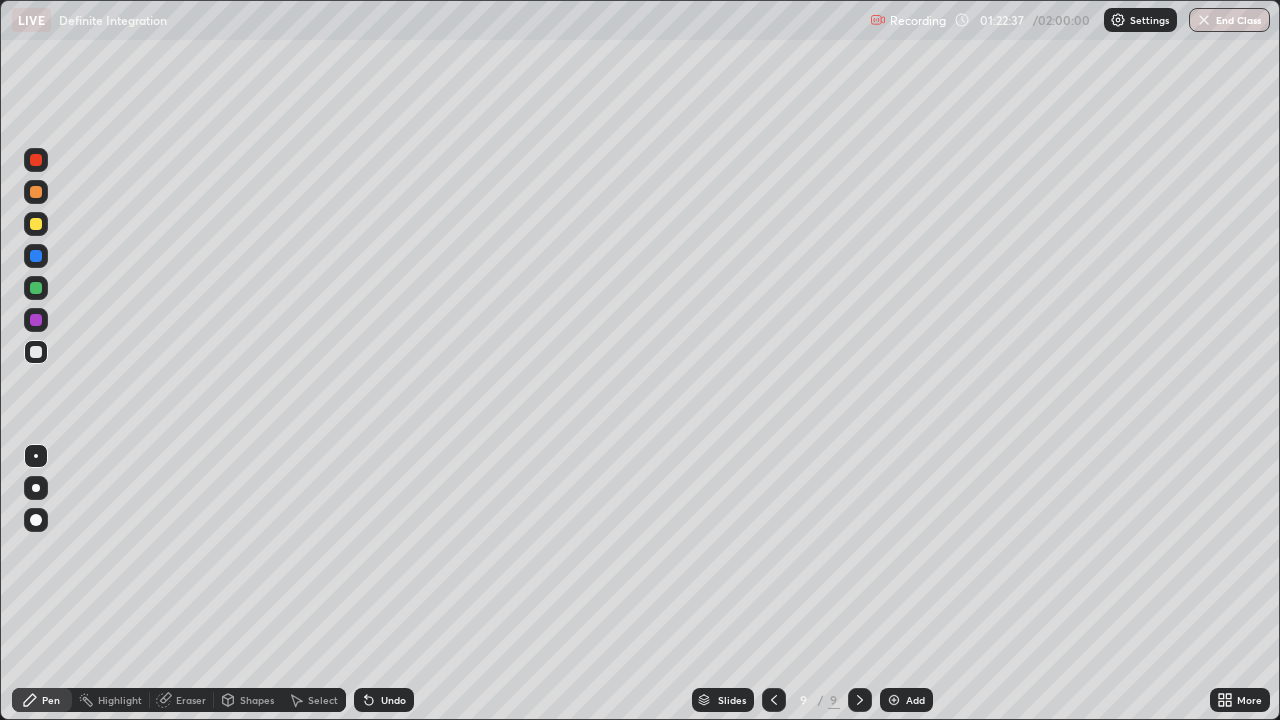 click at bounding box center (36, 224) 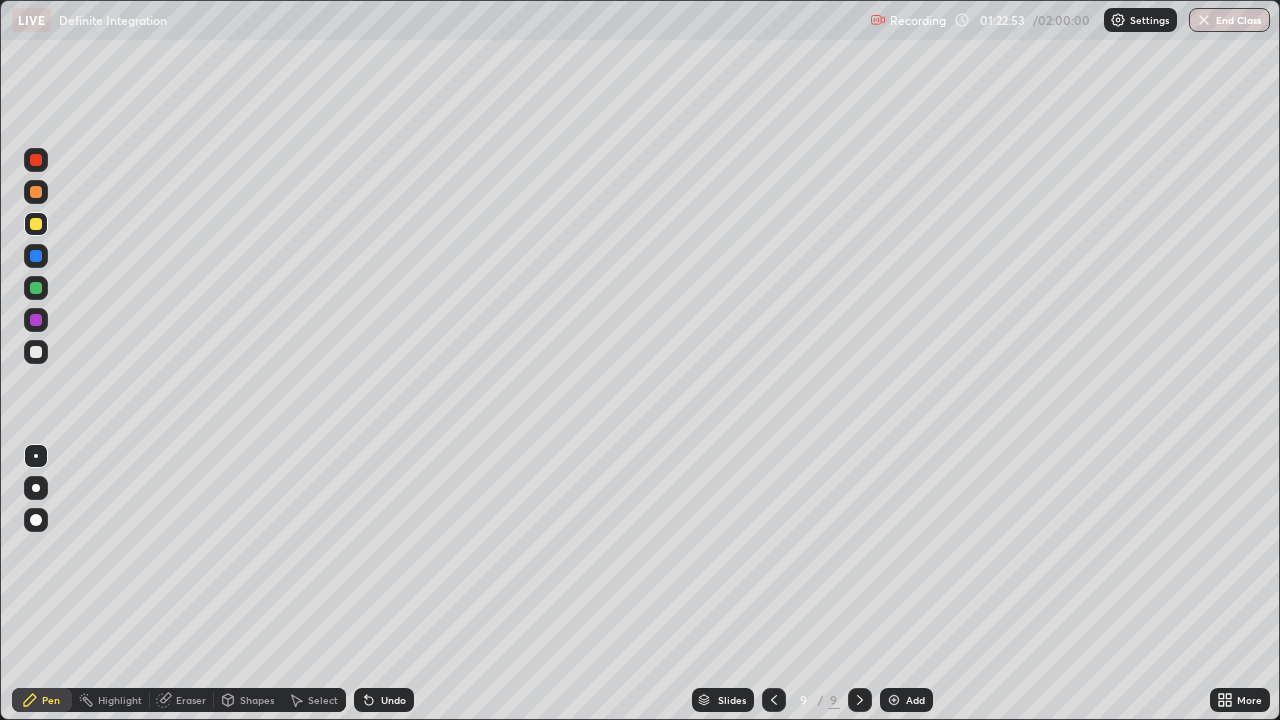 click on "Eraser" at bounding box center (191, 700) 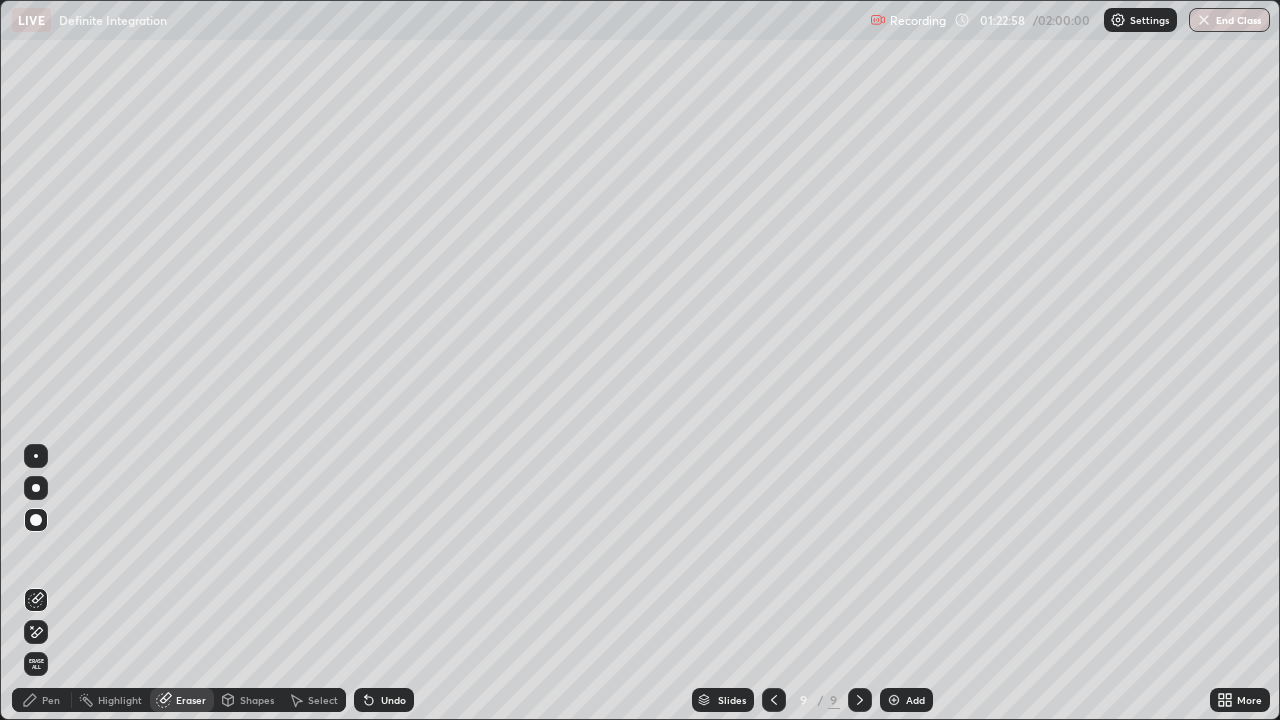 click on "Pen" at bounding box center (51, 700) 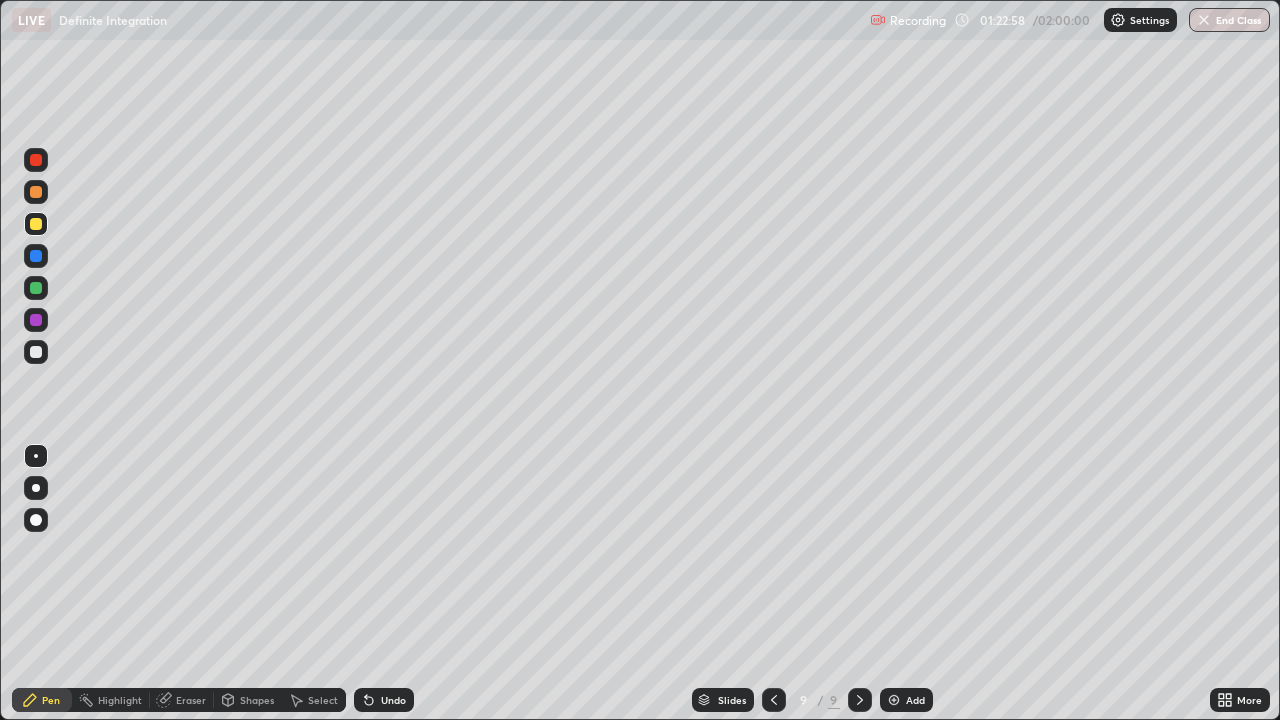 click on "Pen" at bounding box center [51, 700] 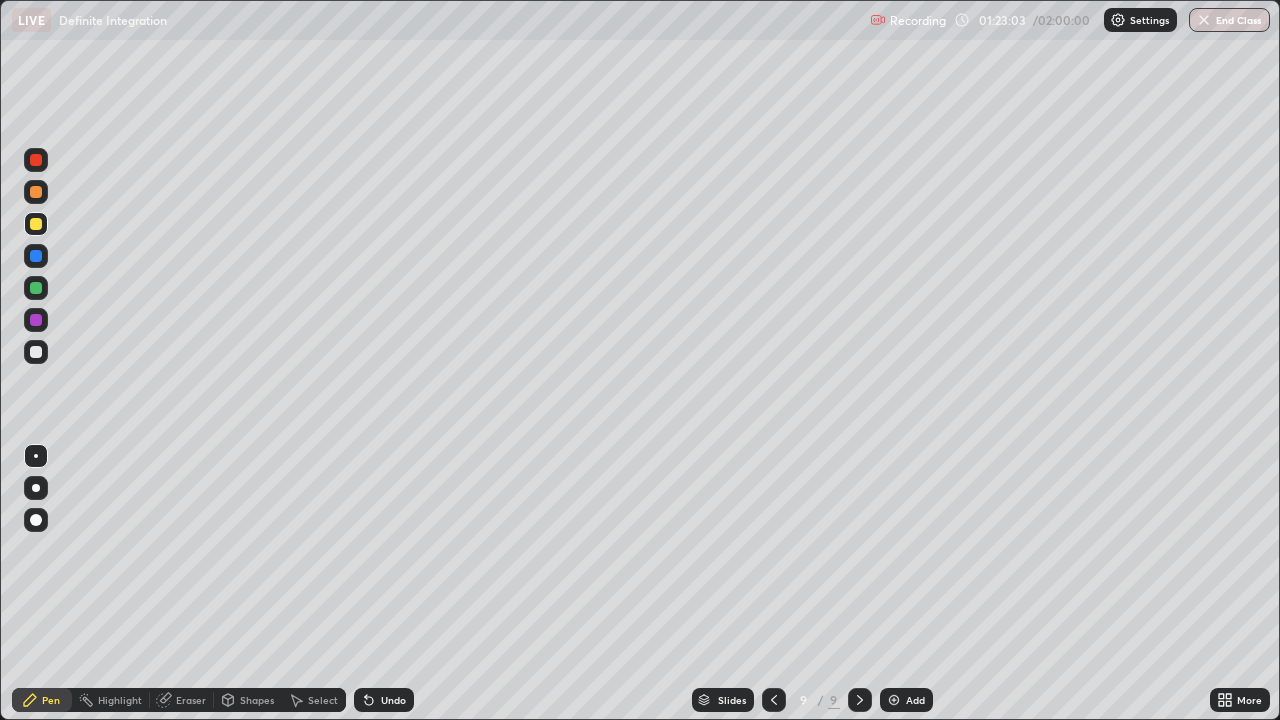 click 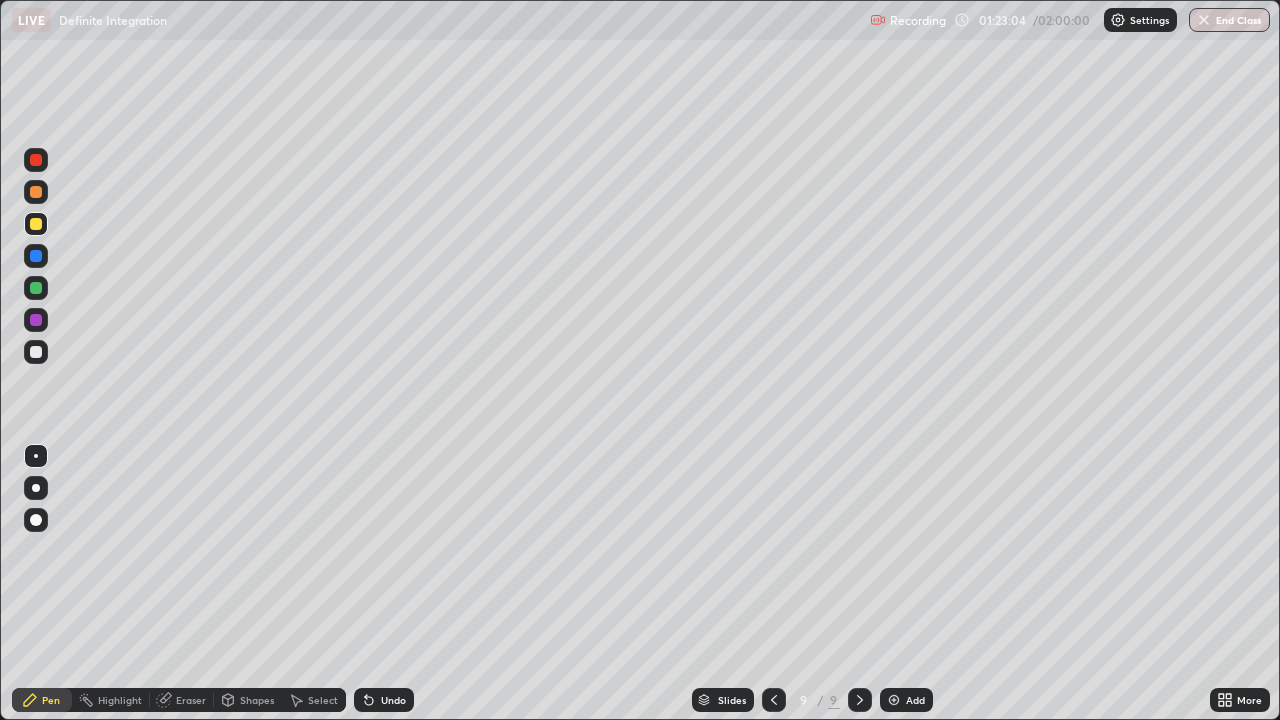 click on "Undo" at bounding box center (384, 700) 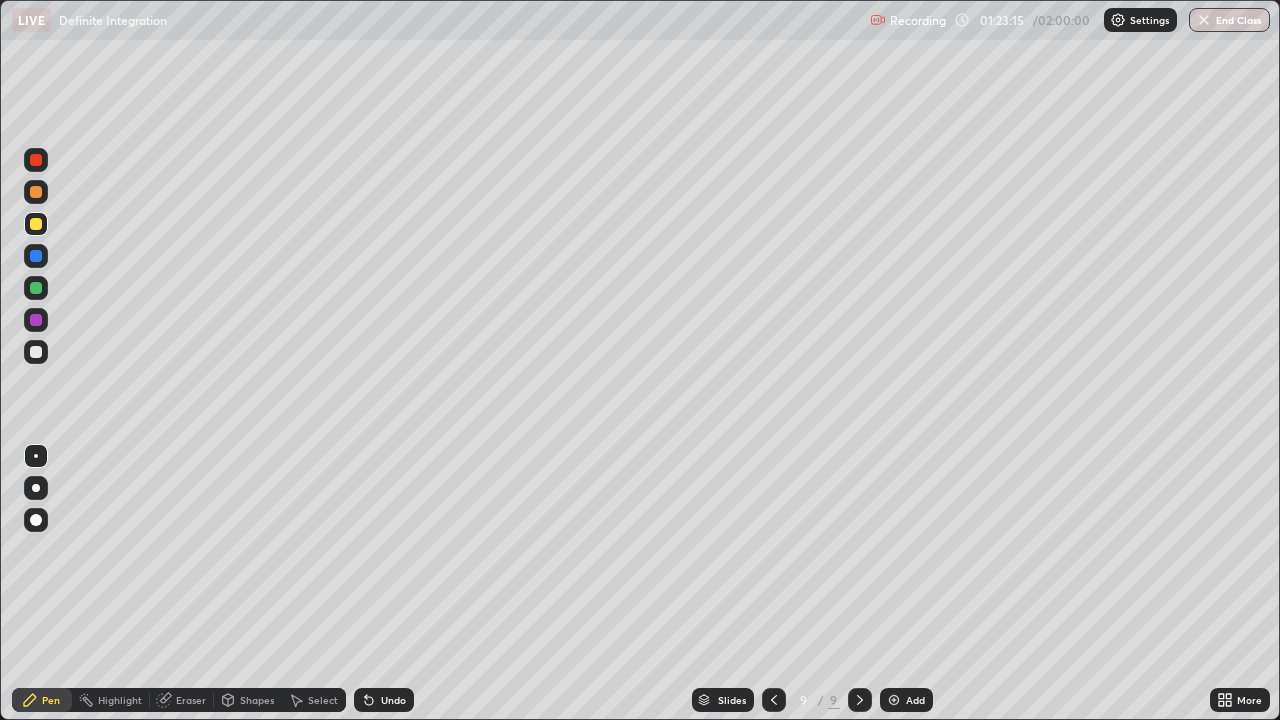 click 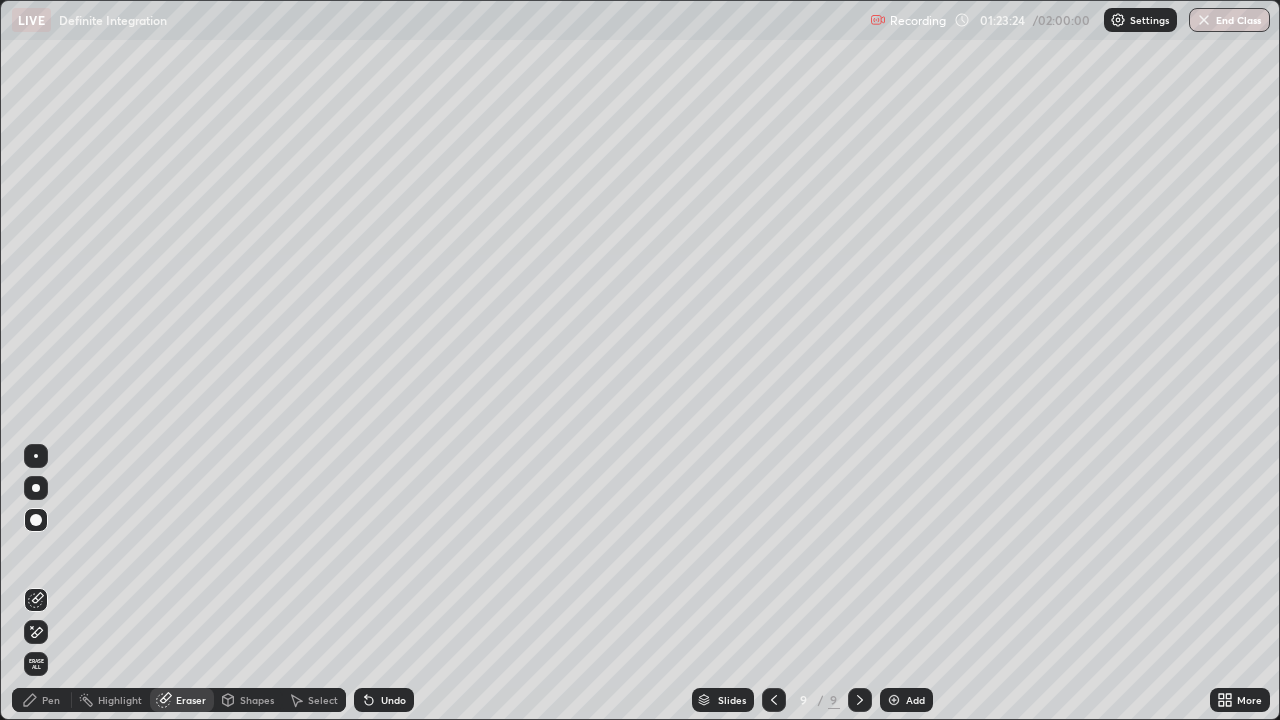 click on "Pen" at bounding box center [42, 700] 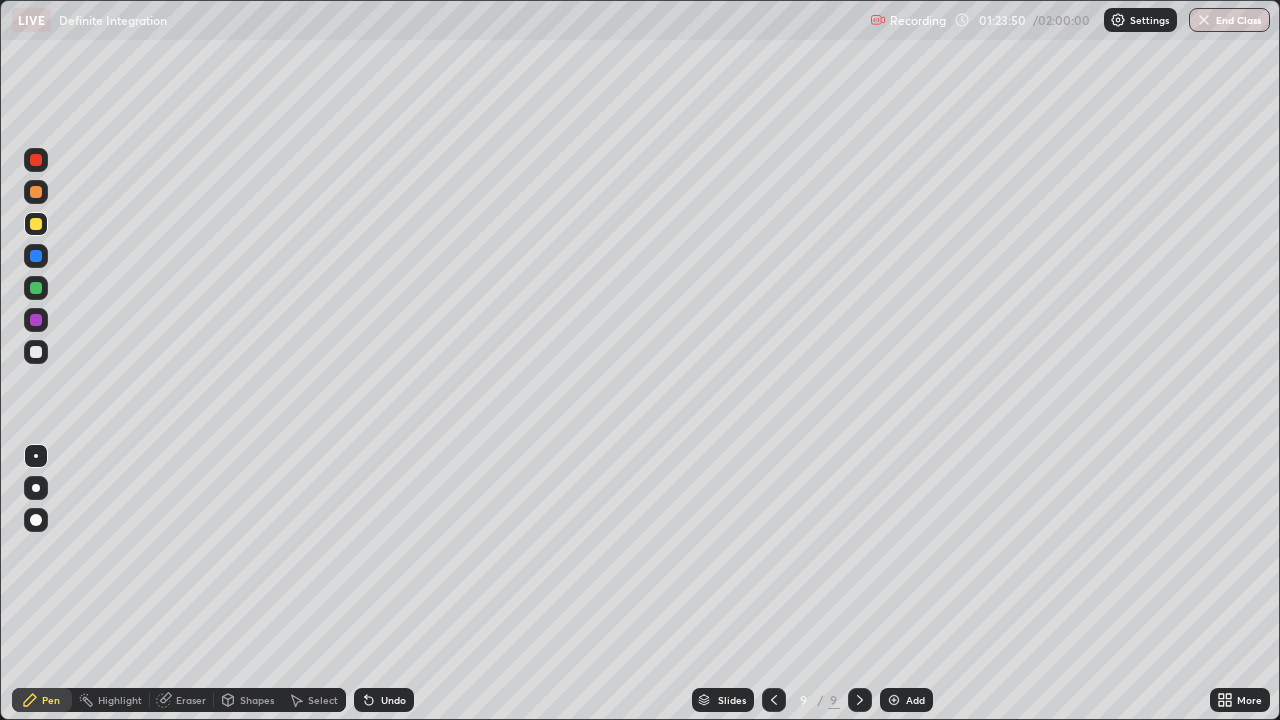 click at bounding box center [36, 352] 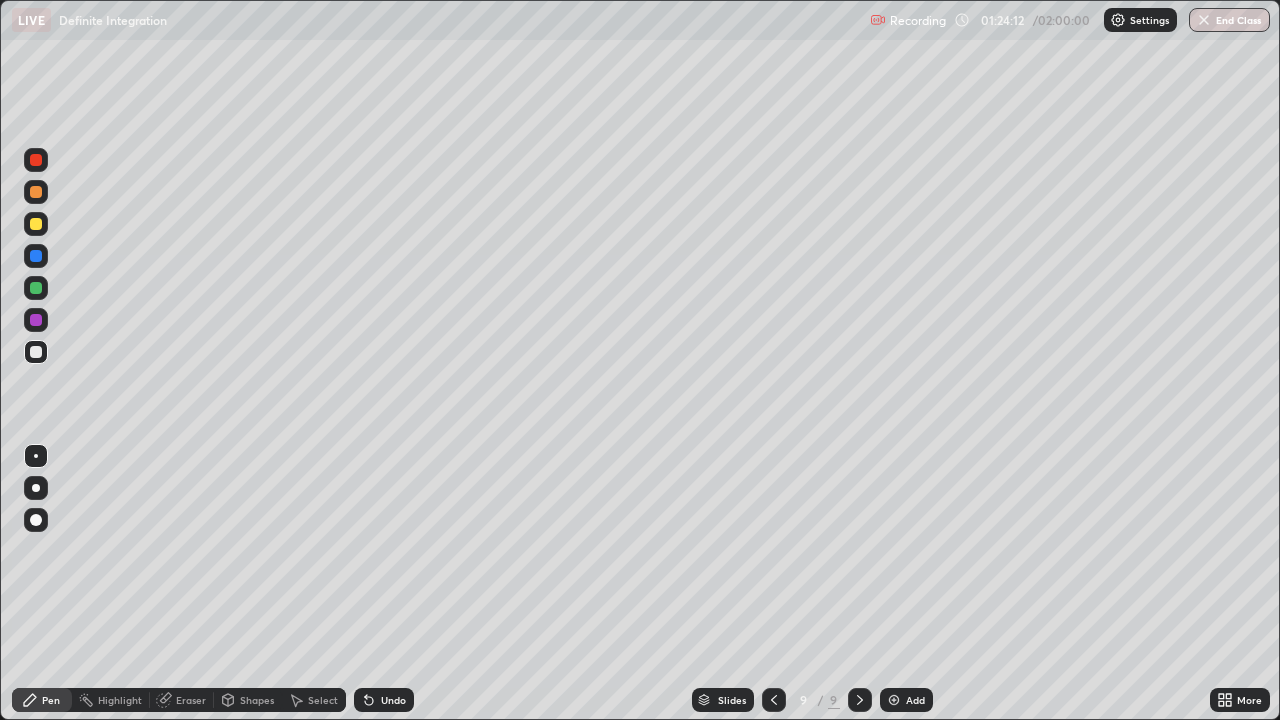 click at bounding box center (36, 288) 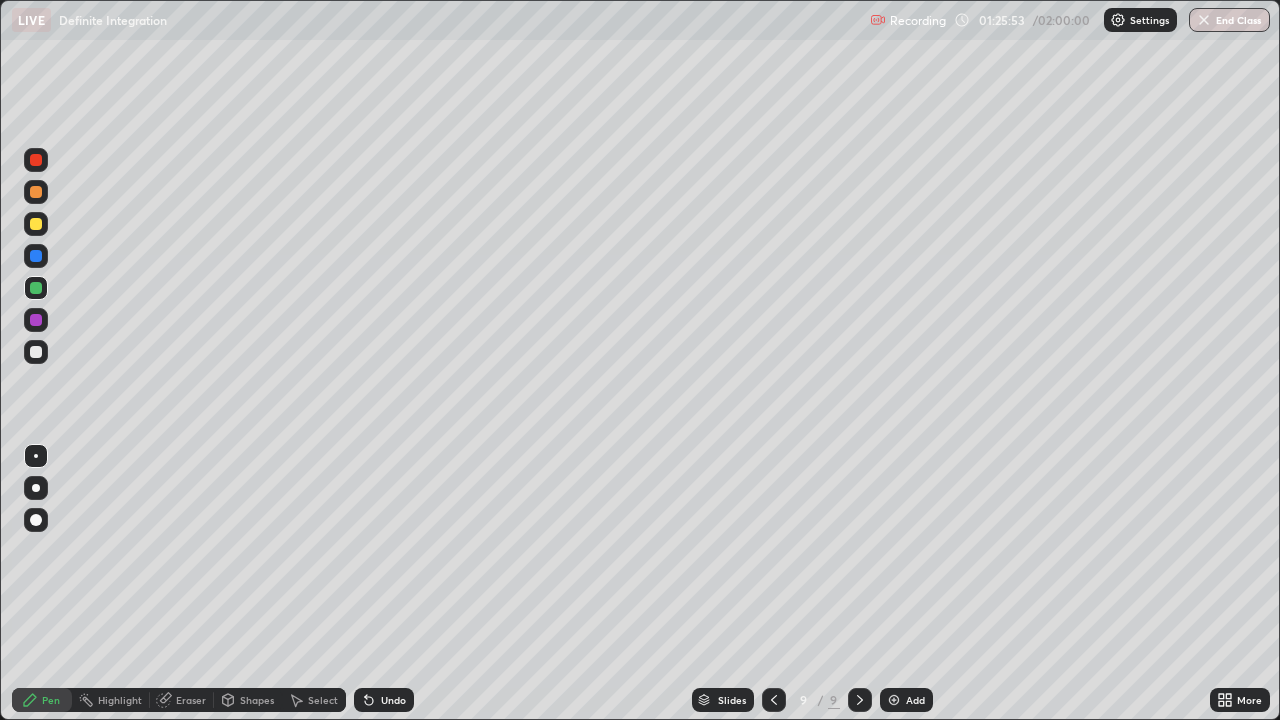 click at bounding box center [36, 352] 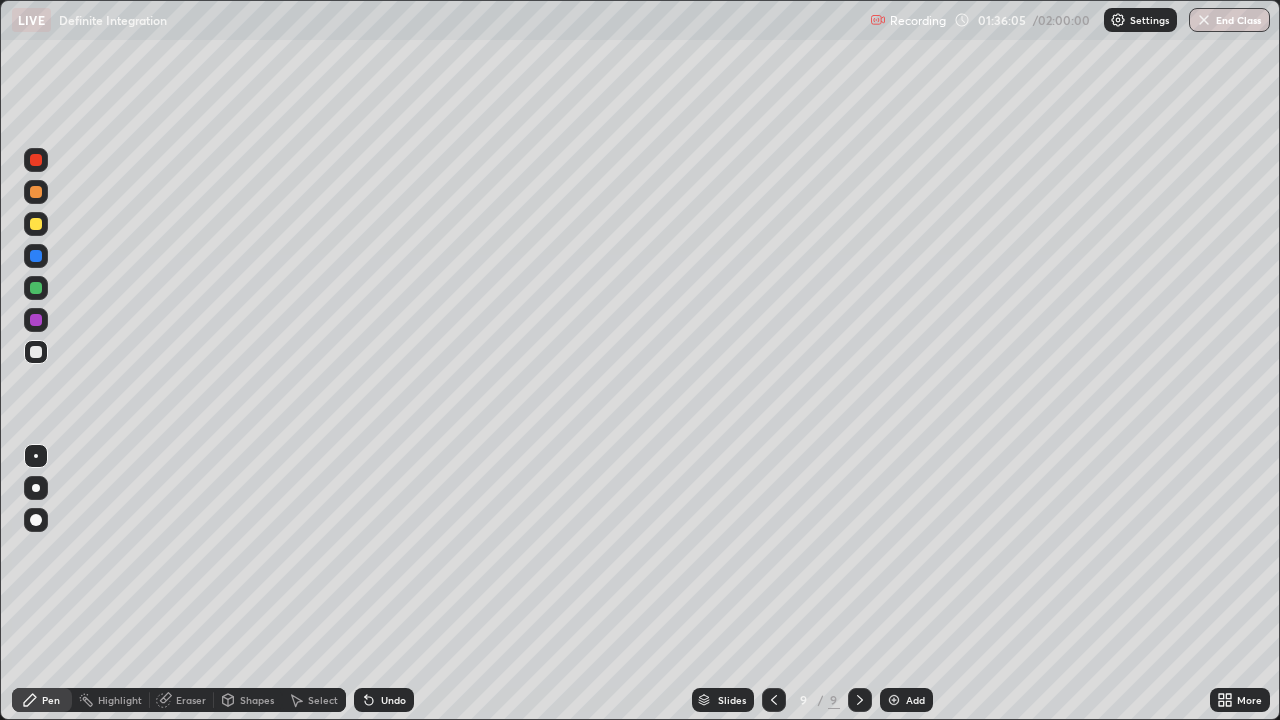 click on "Add" at bounding box center (915, 700) 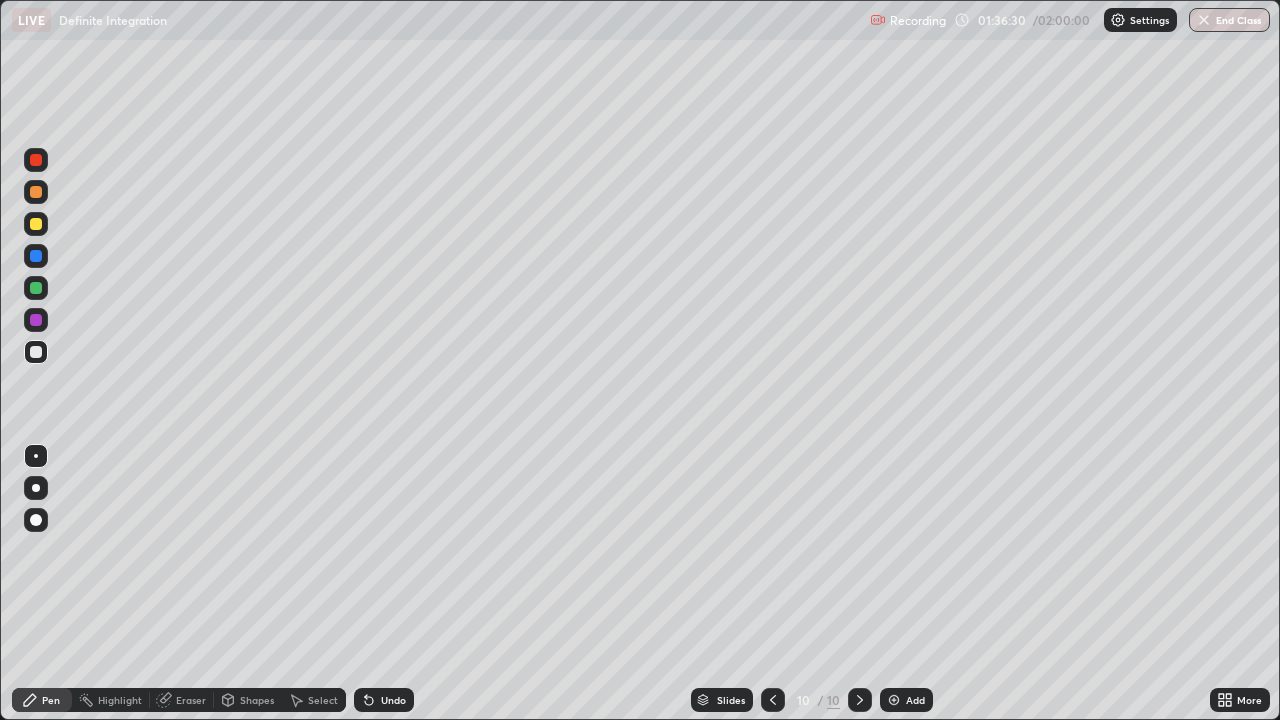 click at bounding box center [36, 224] 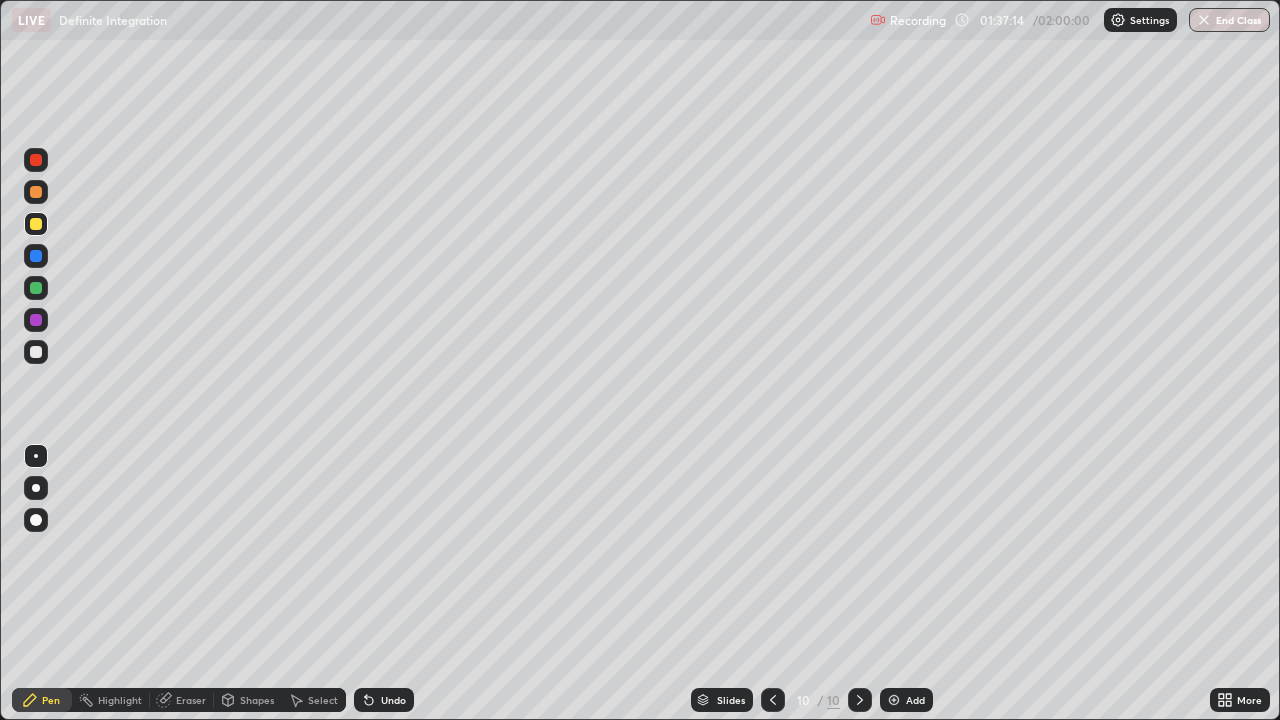 click on "Eraser" at bounding box center (191, 700) 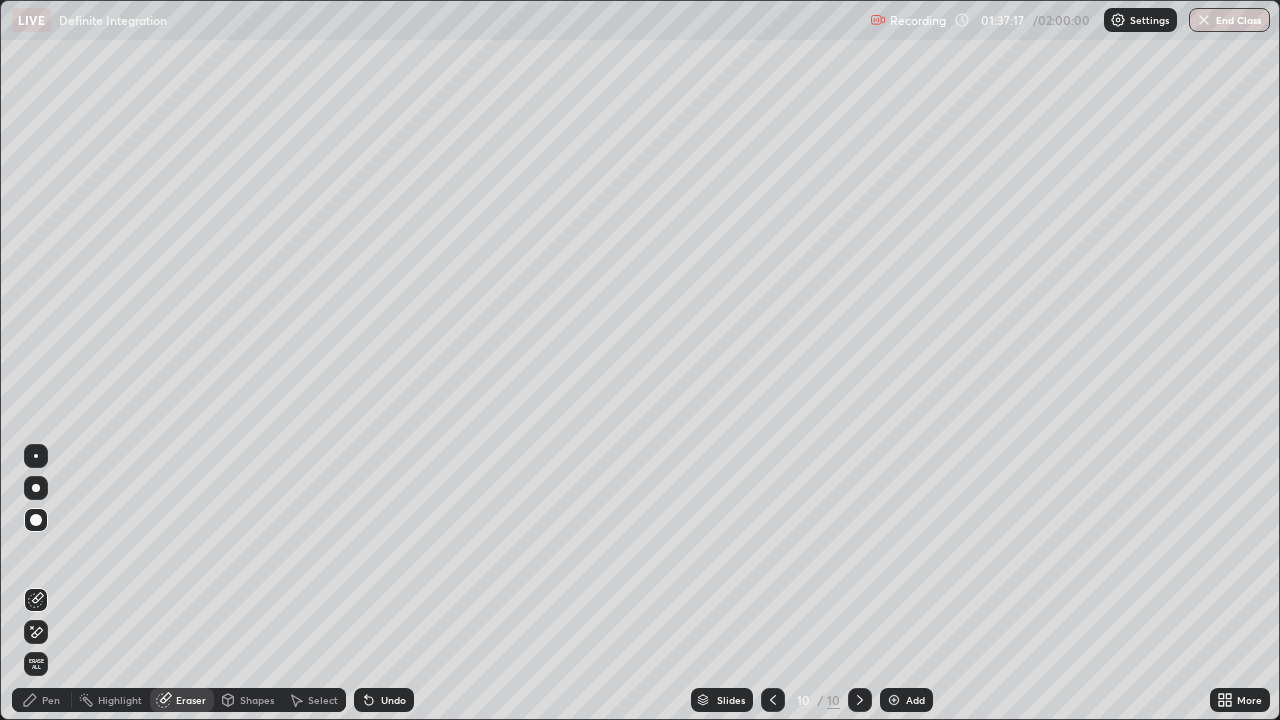 click on "Pen" at bounding box center [51, 700] 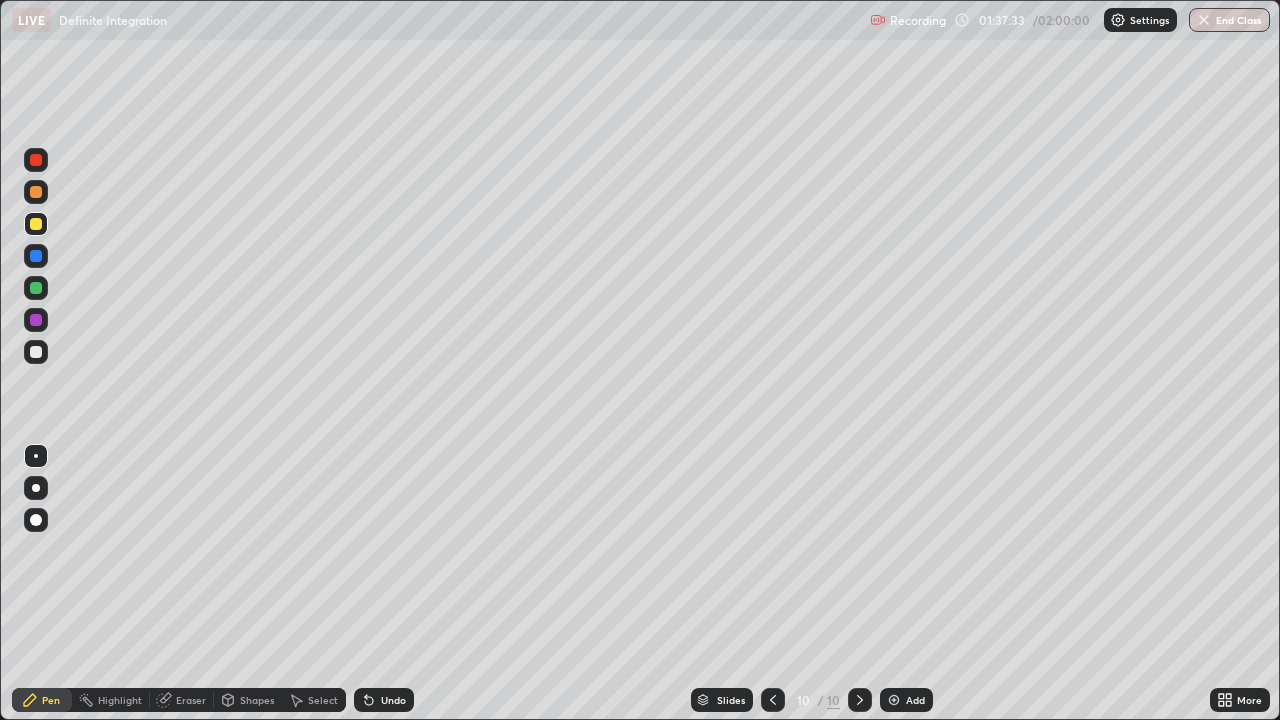 click on "Undo" at bounding box center (384, 700) 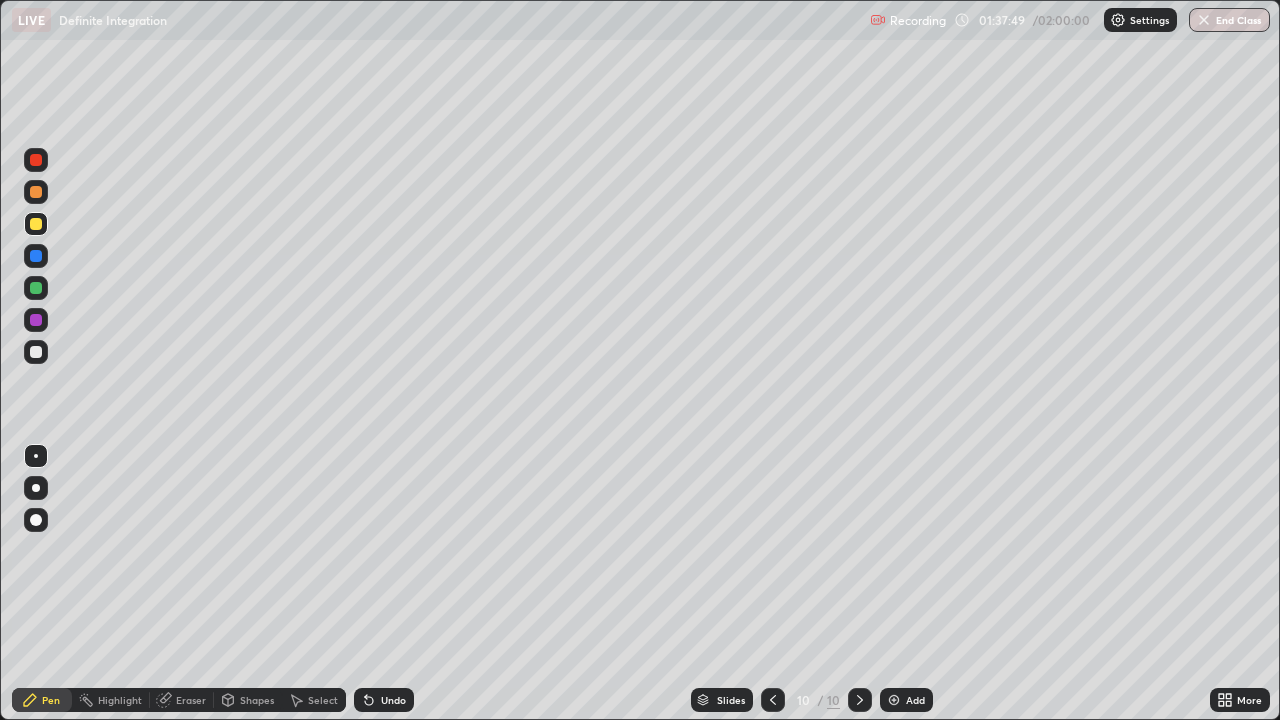 click on "Undo" at bounding box center [384, 700] 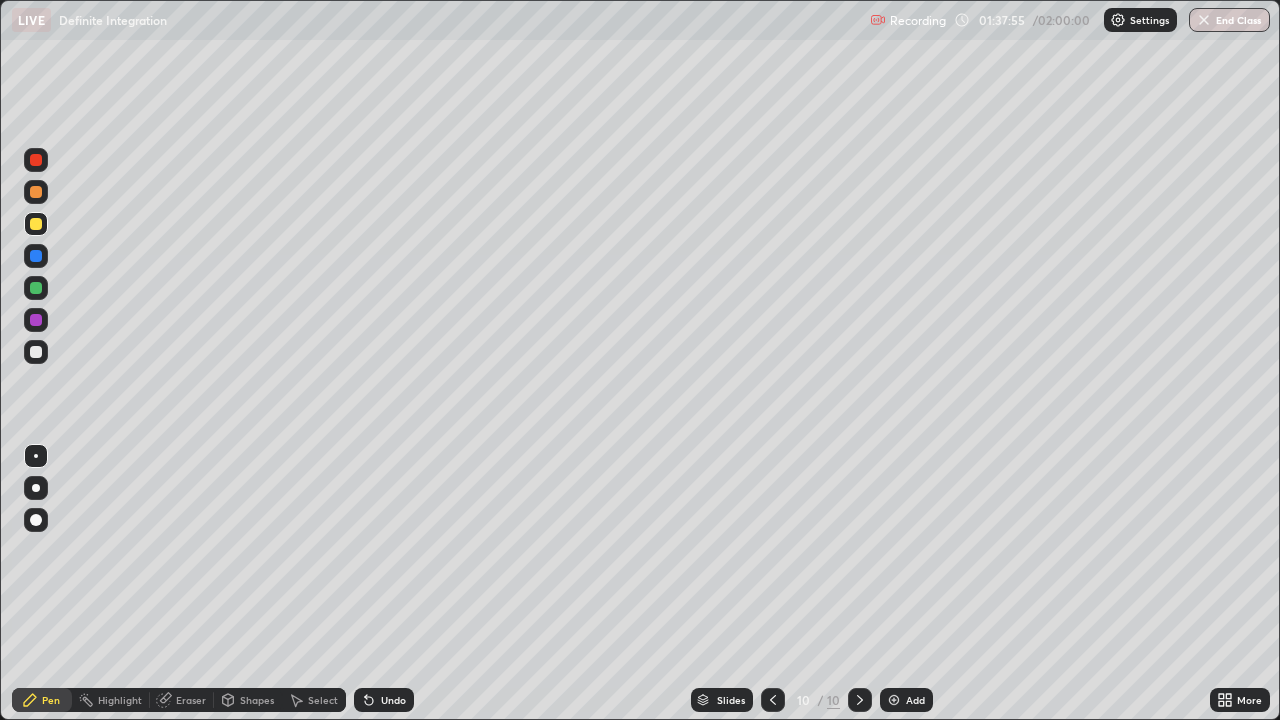 click 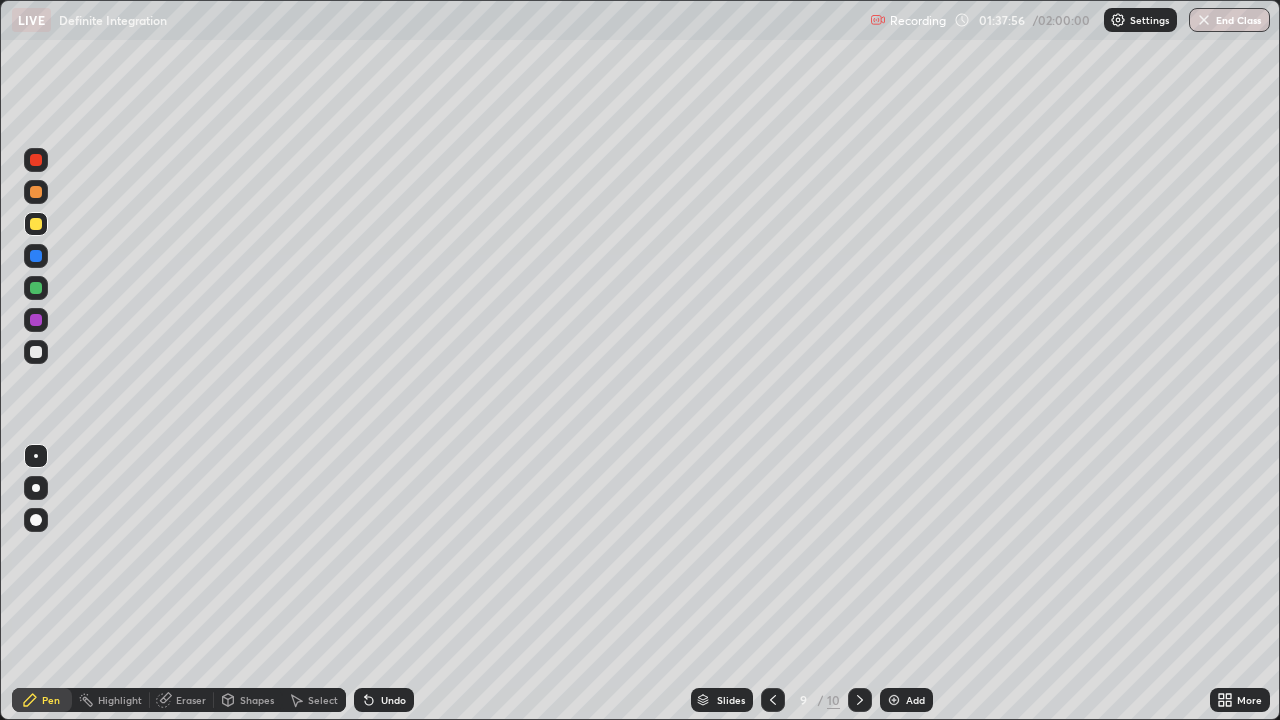 click 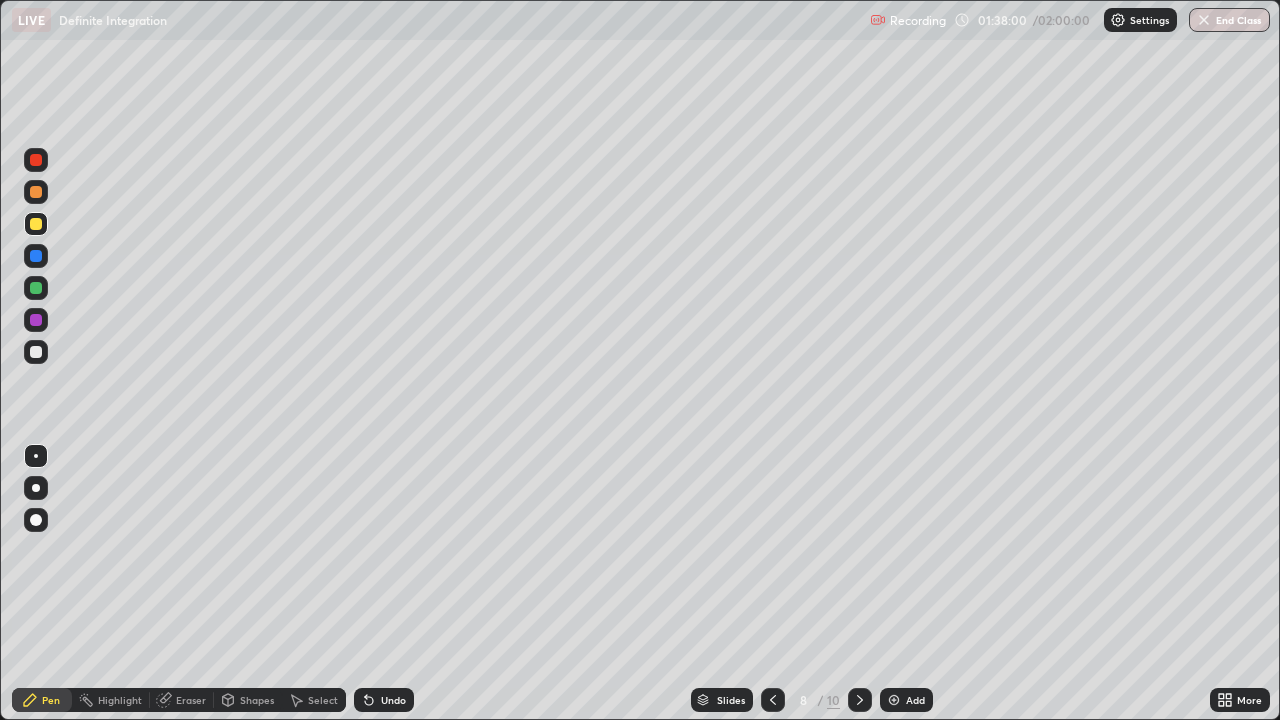 click 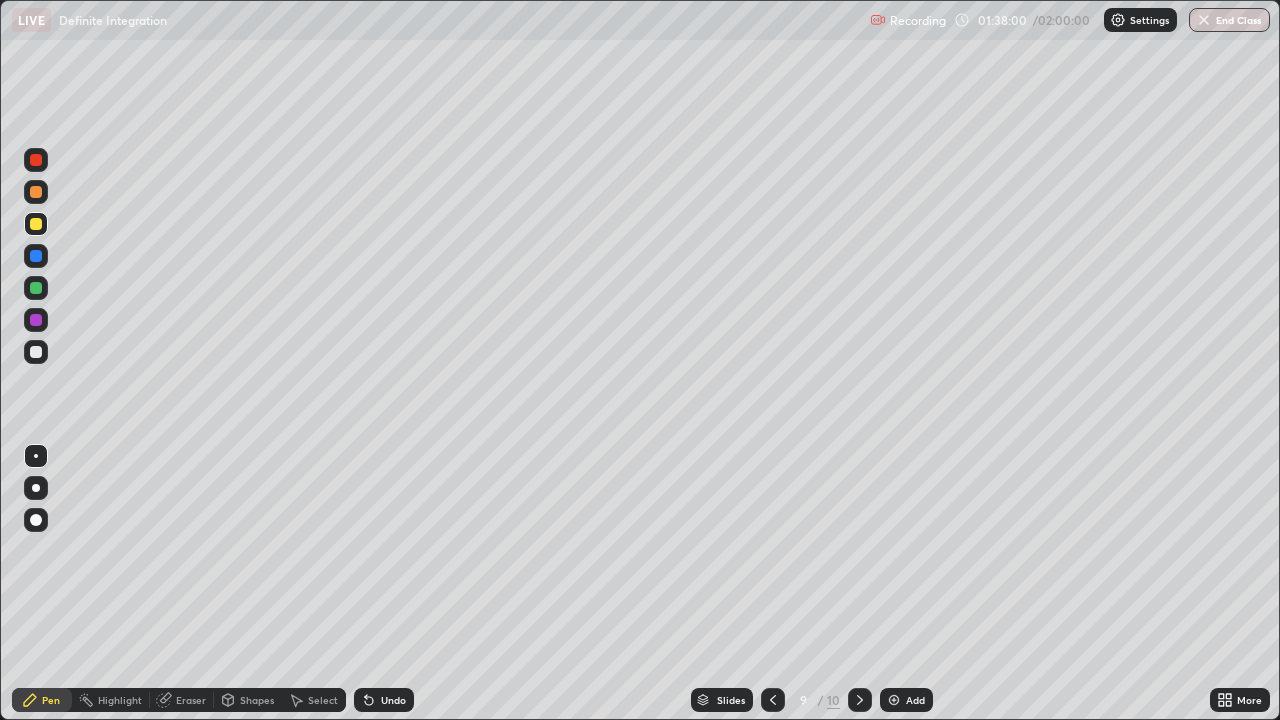 click 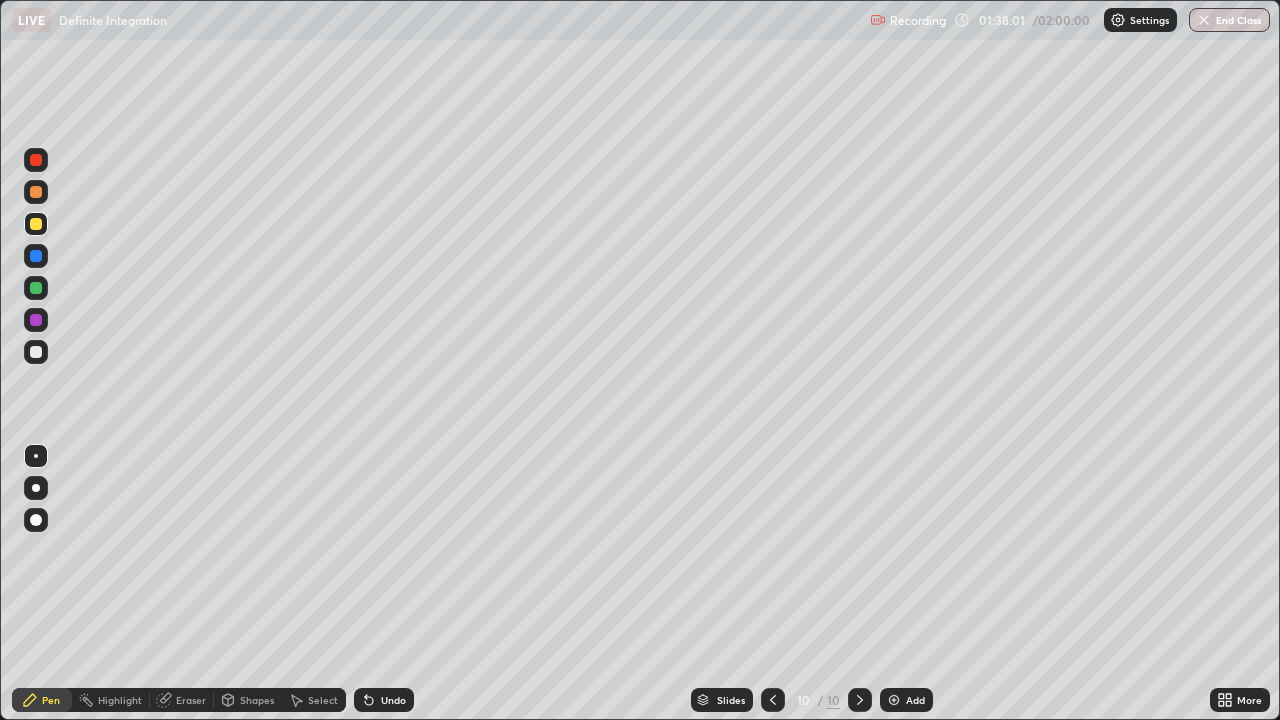 click 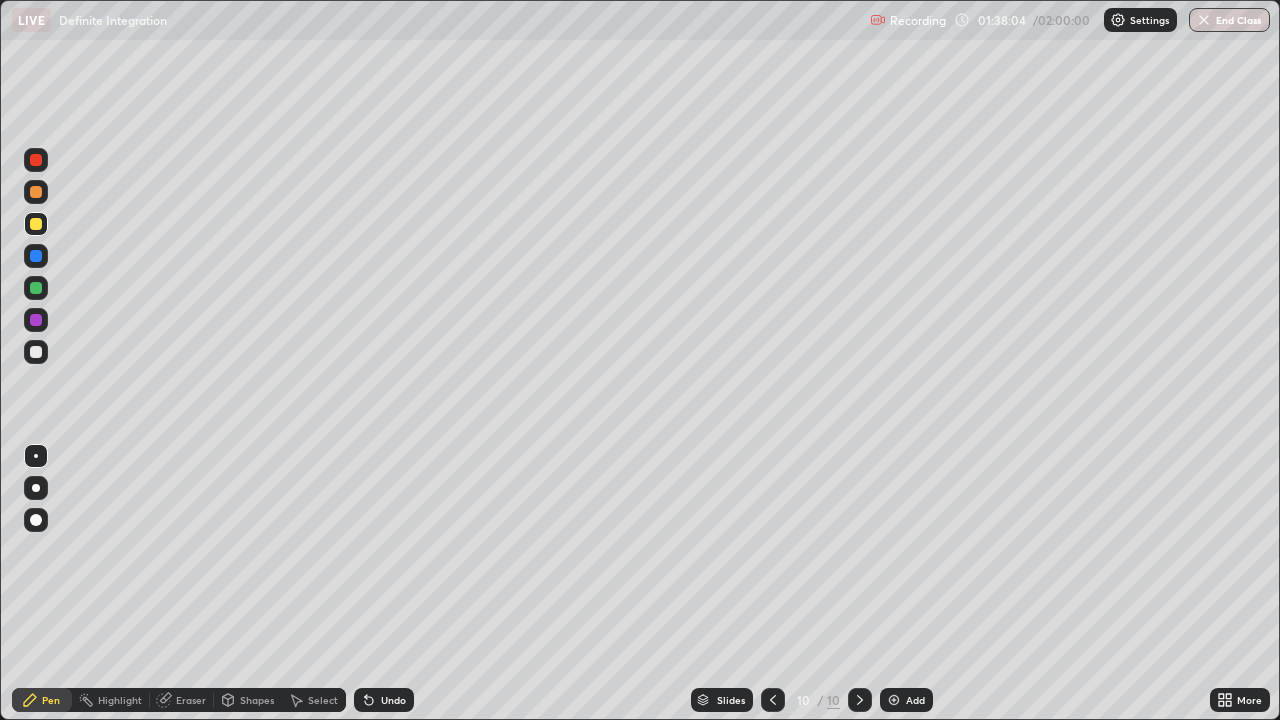 click at bounding box center (773, 700) 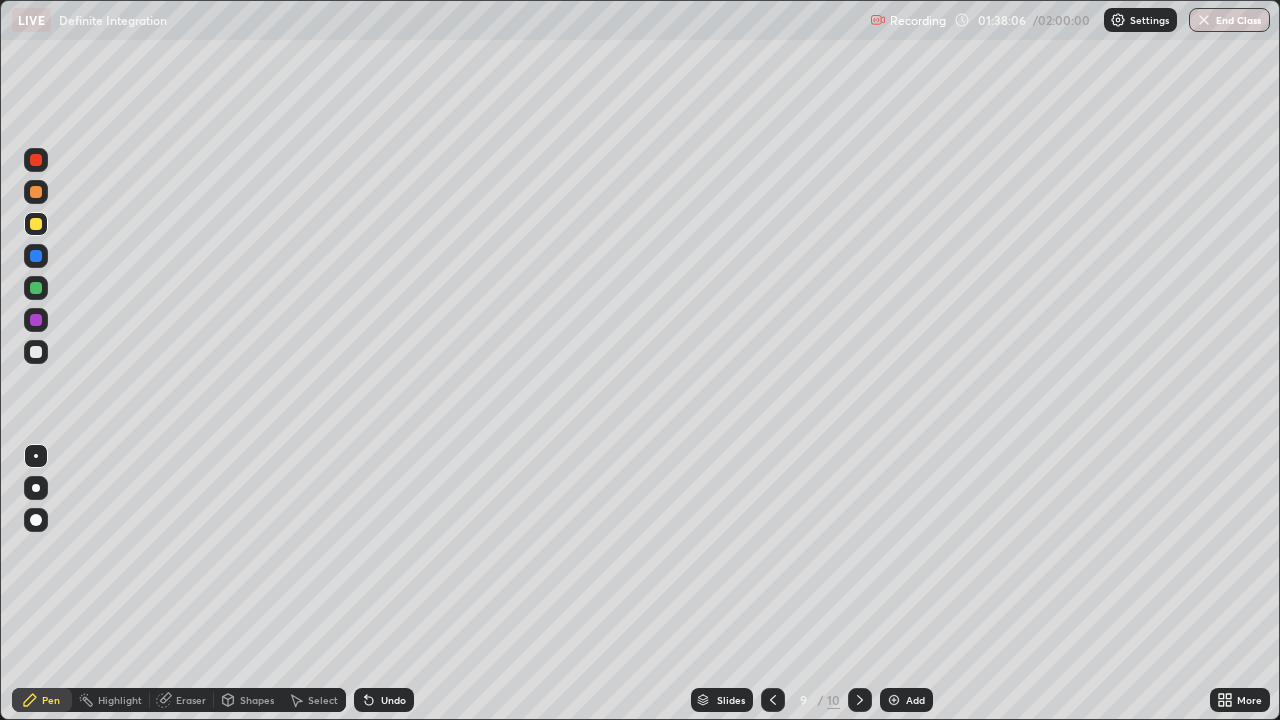 click 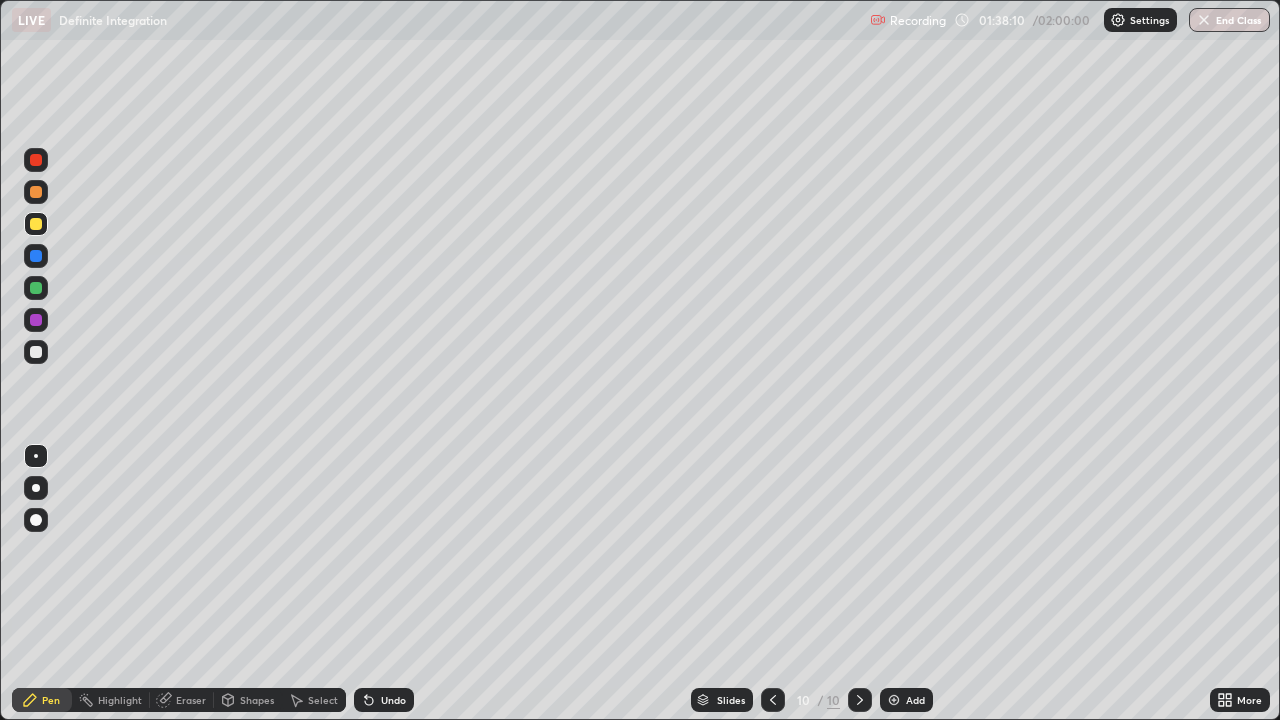 click 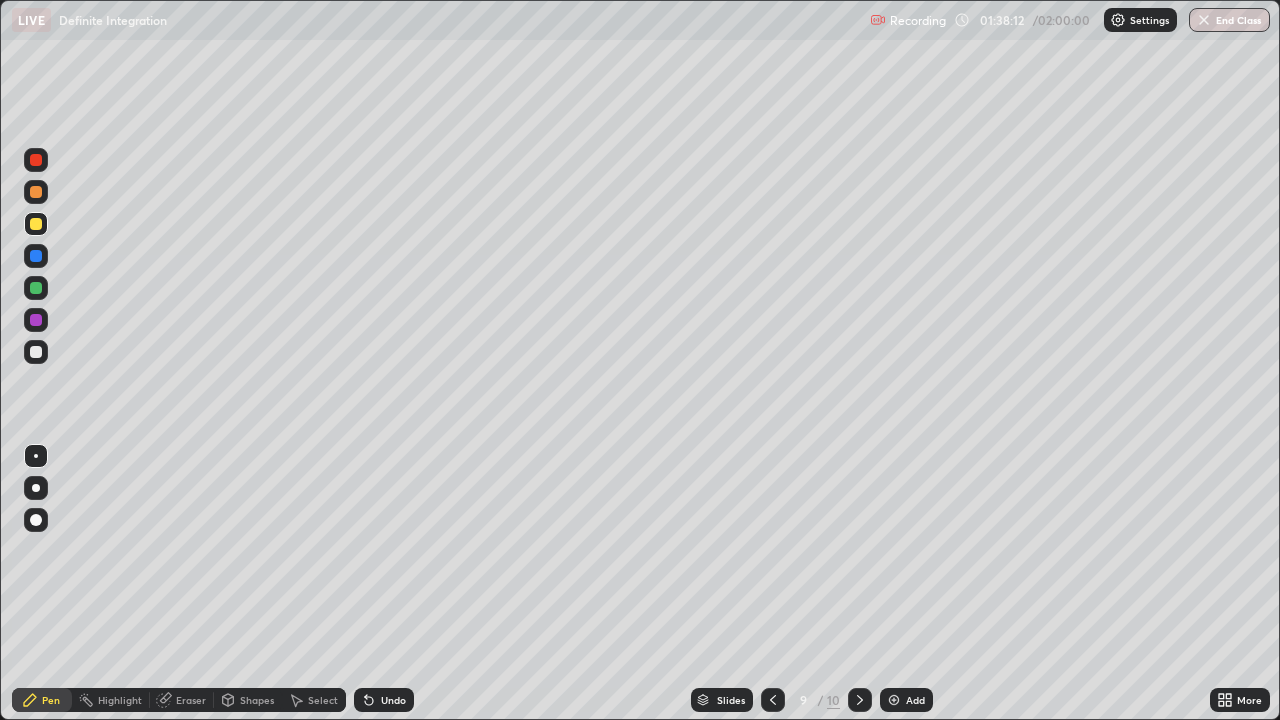 click 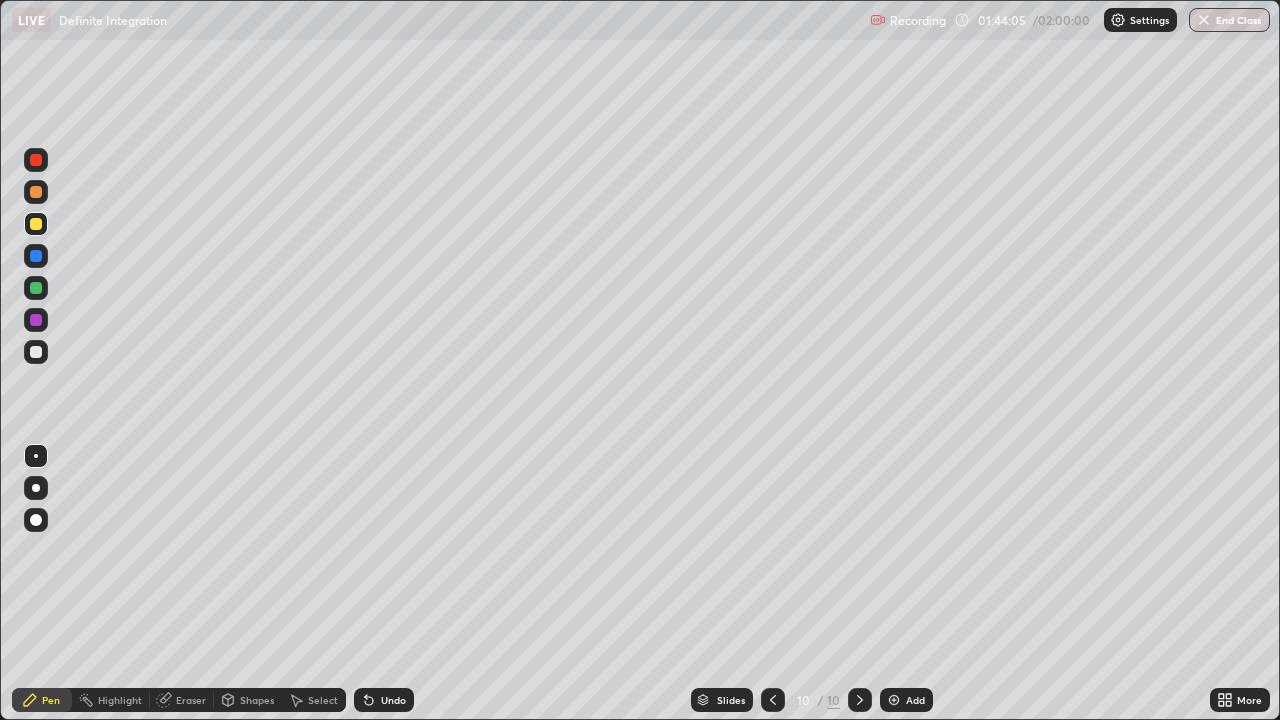 click 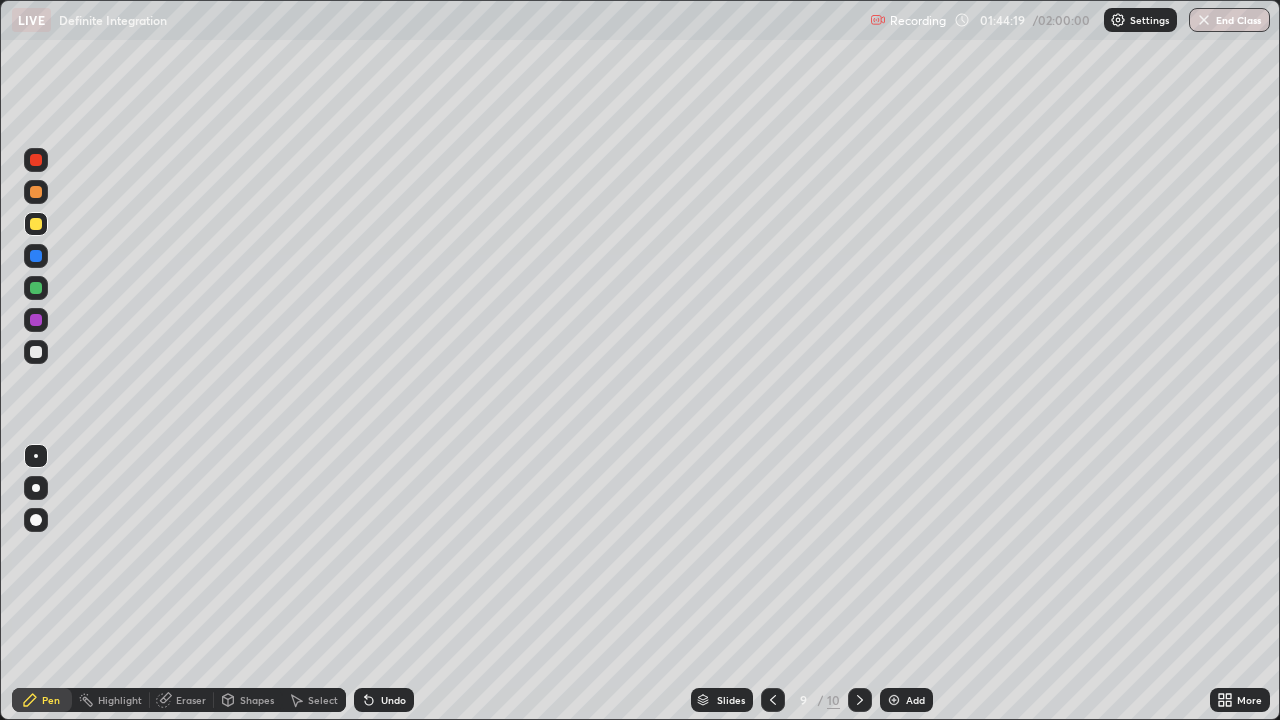 click 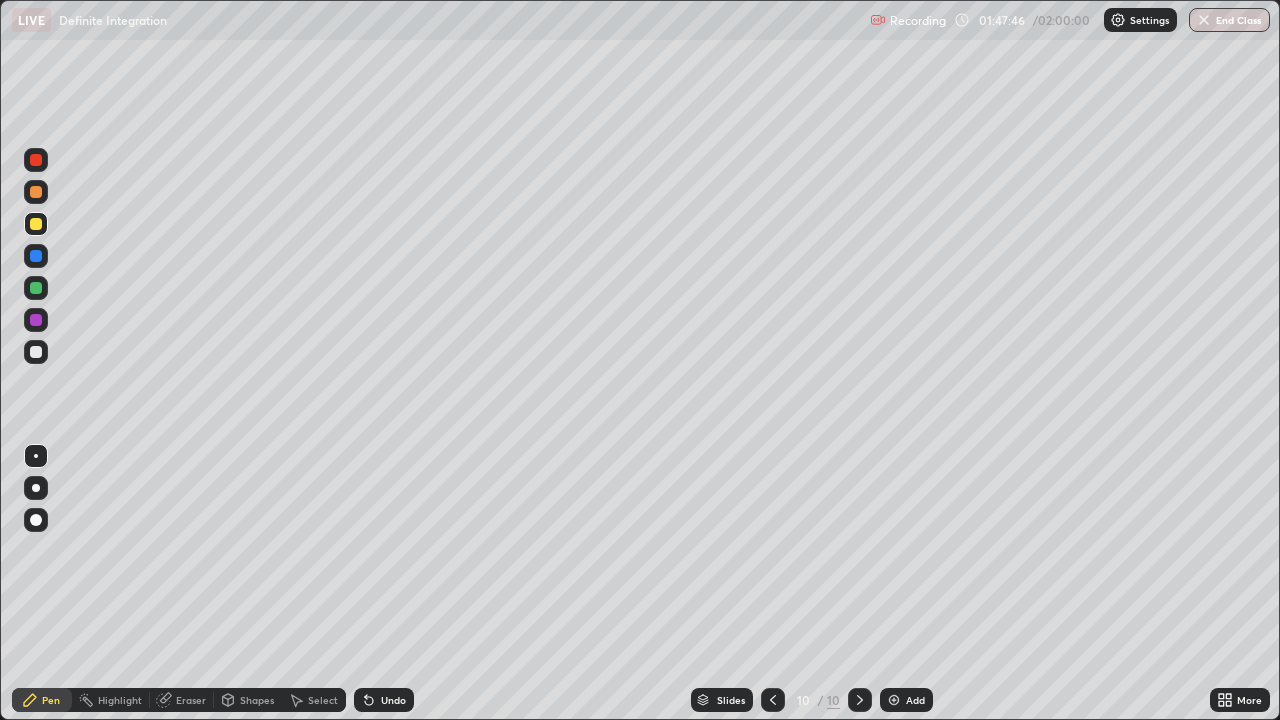click 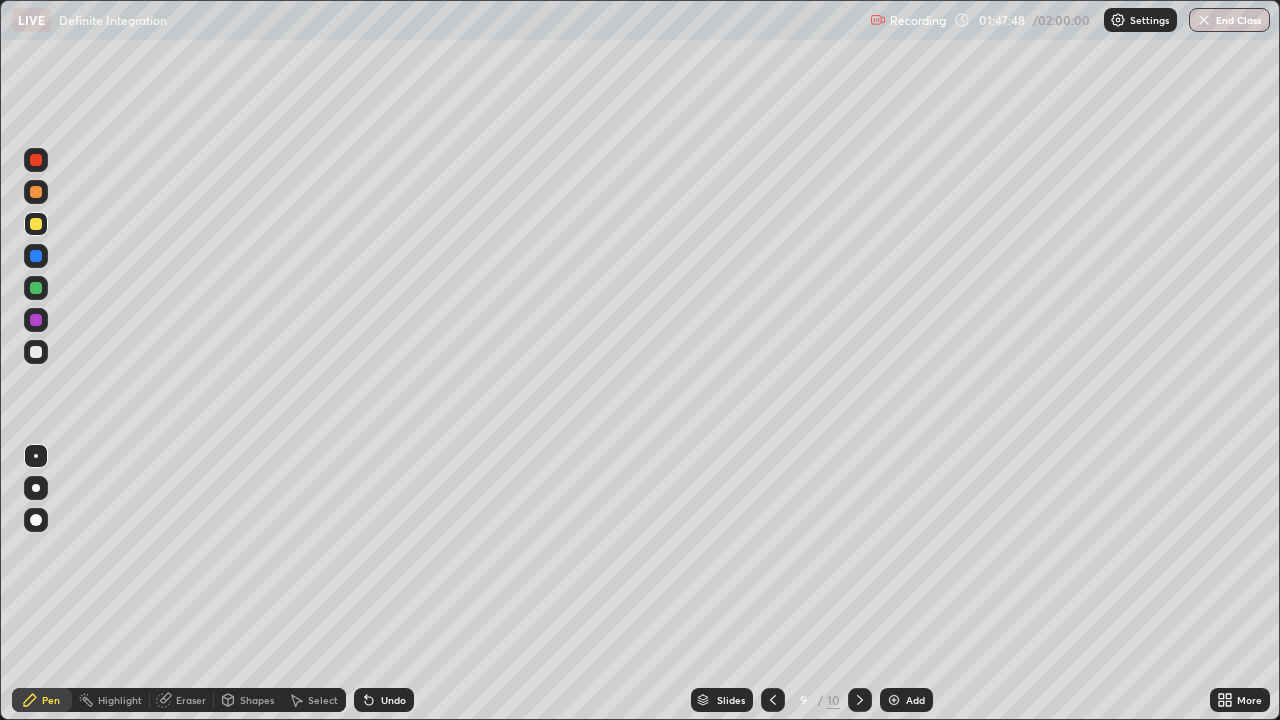 click 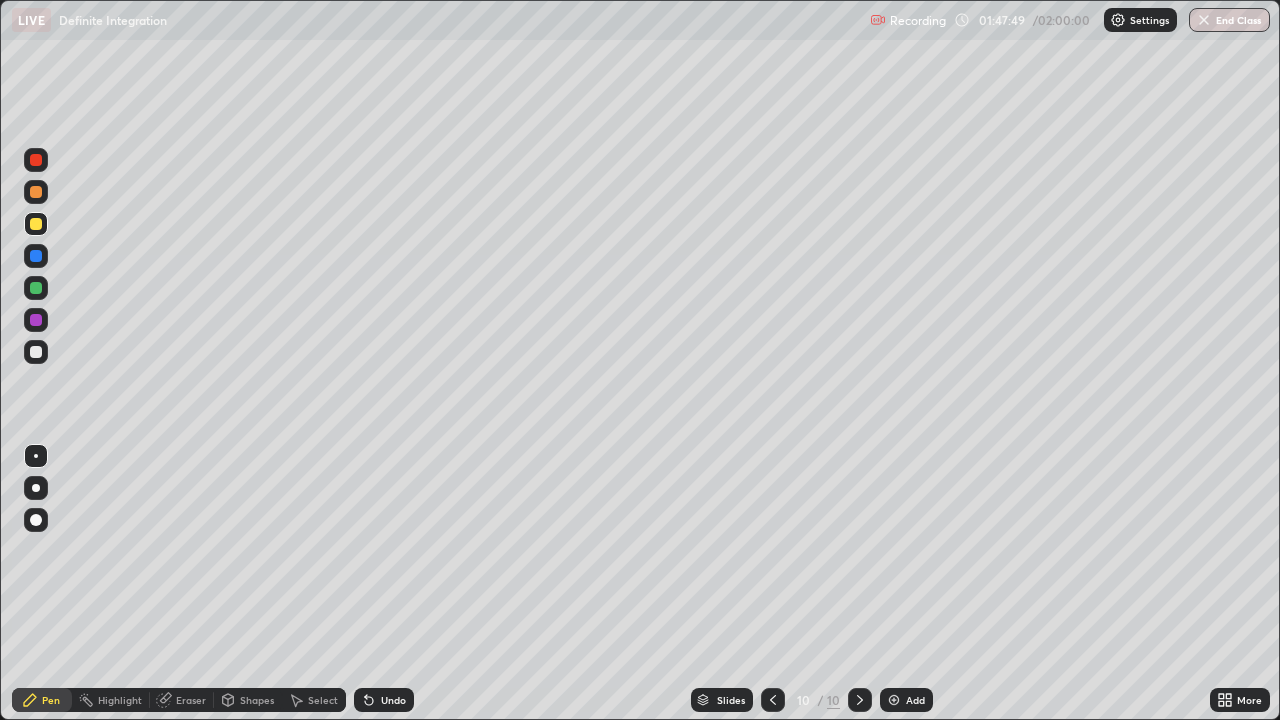 click on "Add" at bounding box center [906, 700] 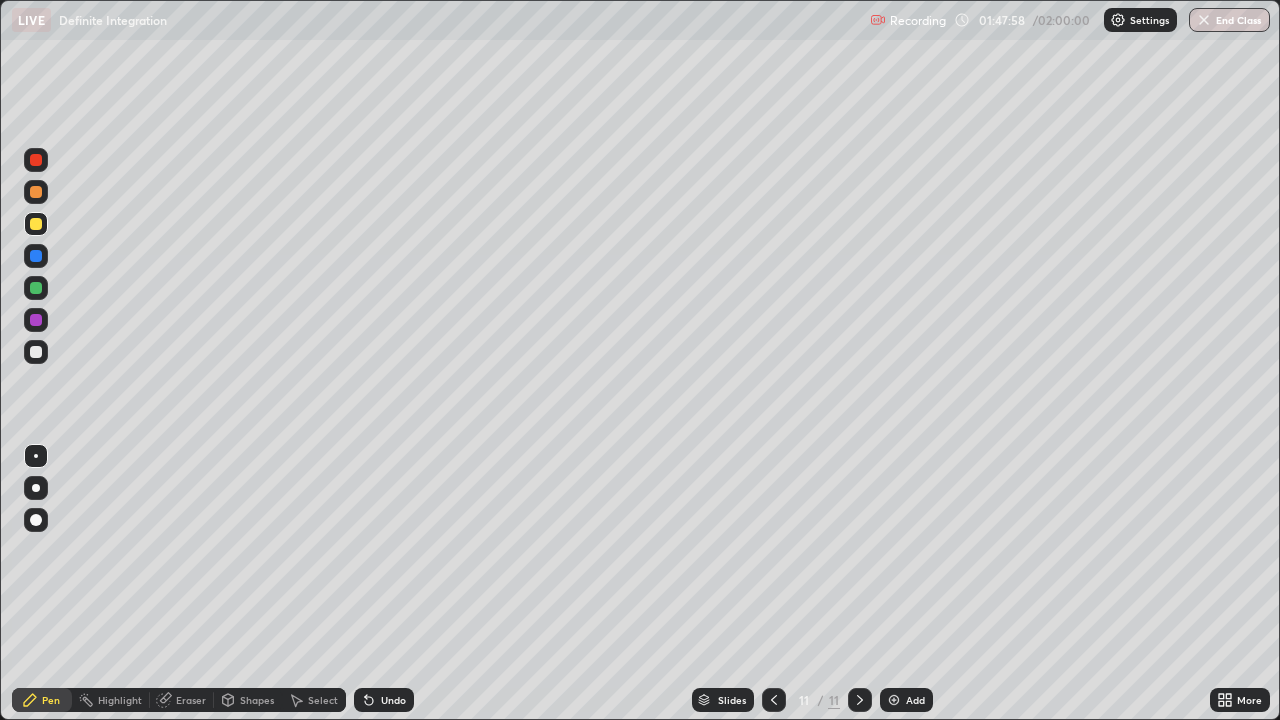 click at bounding box center (36, 352) 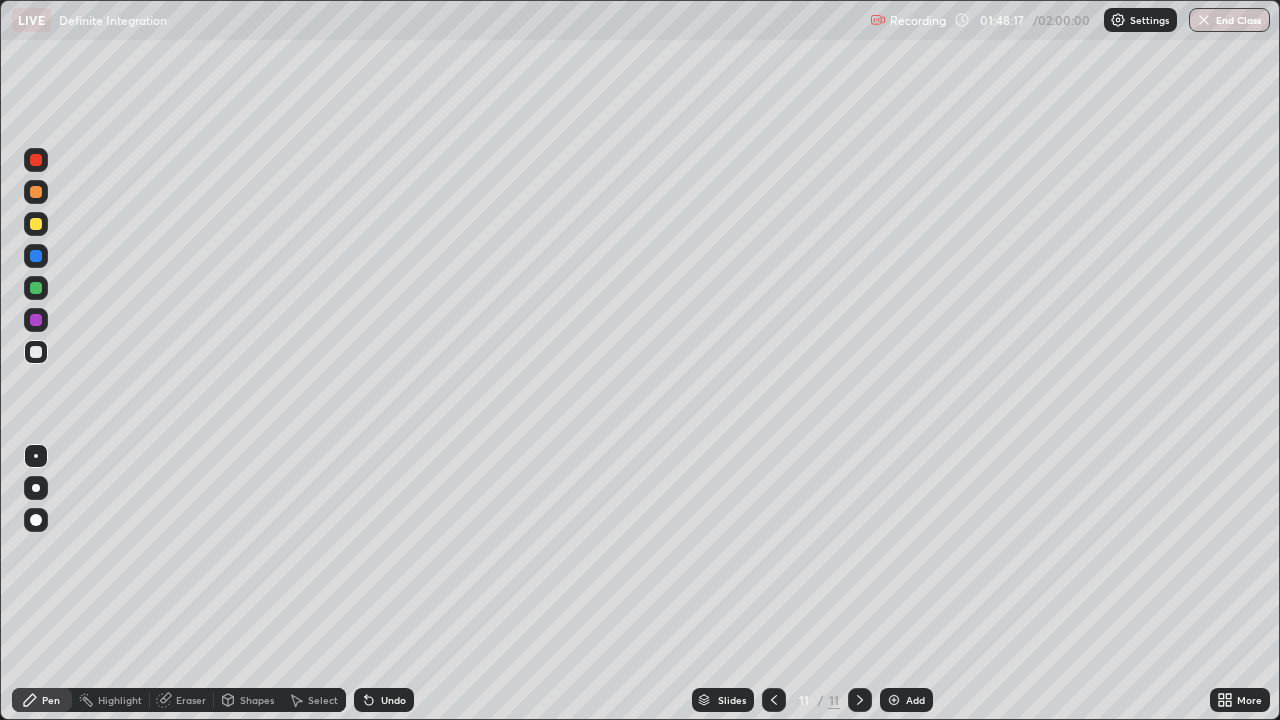 click on "Undo" at bounding box center (384, 700) 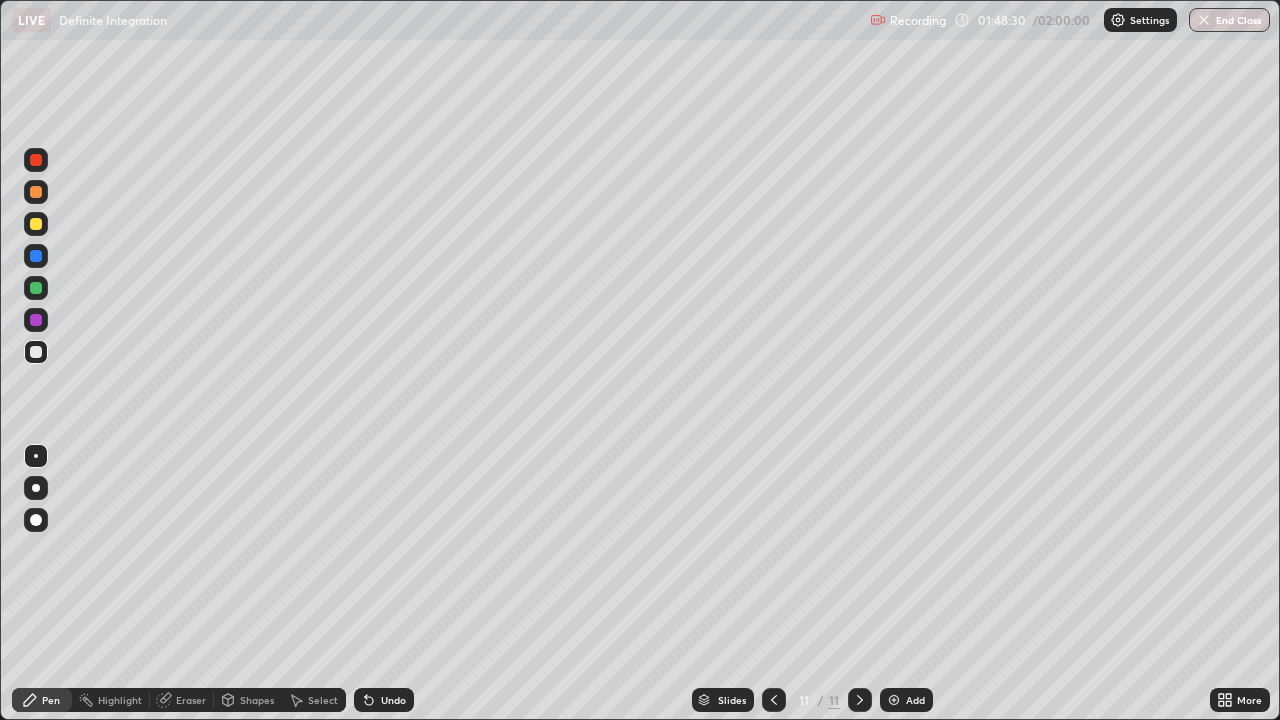 click on "Undo" at bounding box center [393, 700] 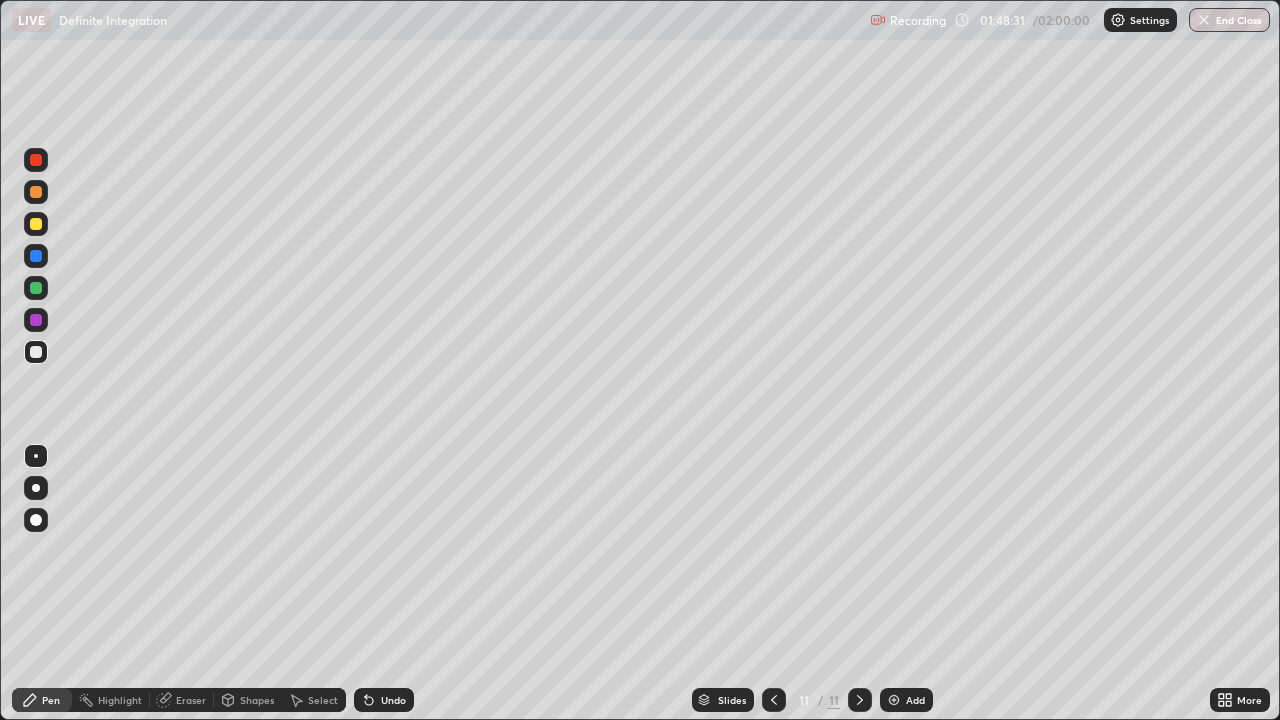 click on "Undo" at bounding box center (384, 700) 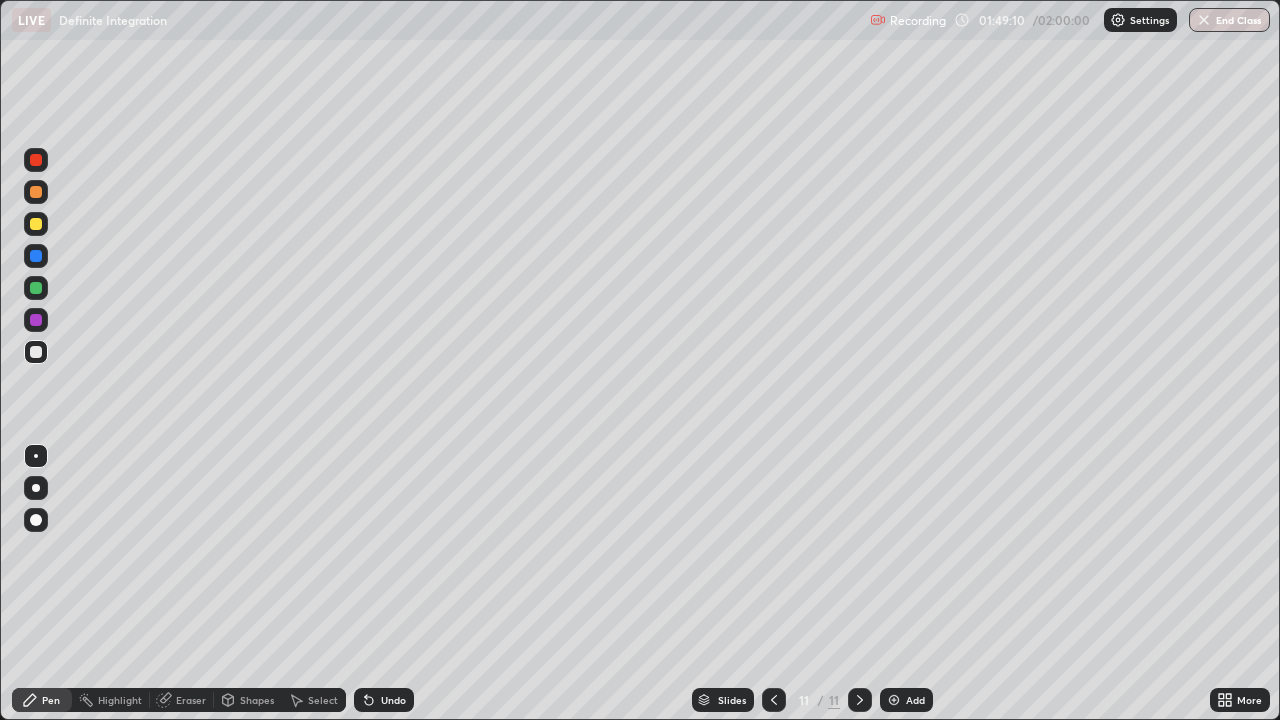 click on "Undo" at bounding box center [384, 700] 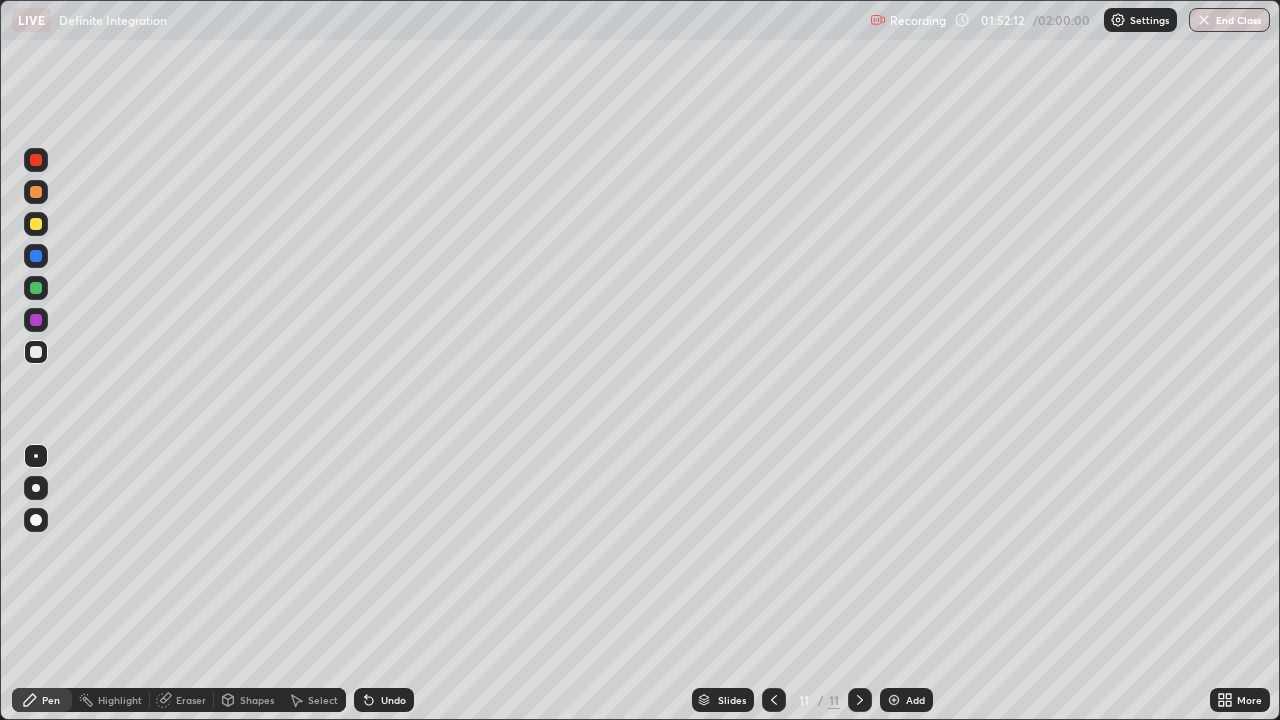 click on "Eraser" at bounding box center (191, 700) 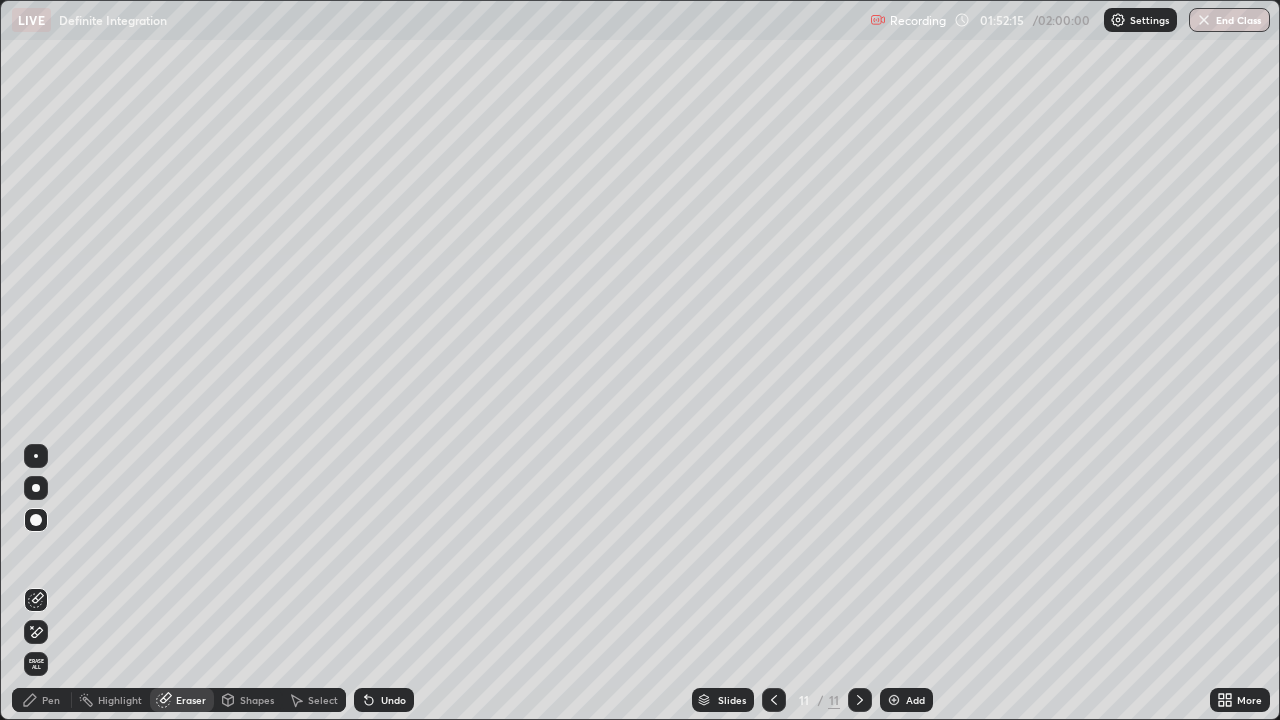 click on "Pen" at bounding box center [51, 700] 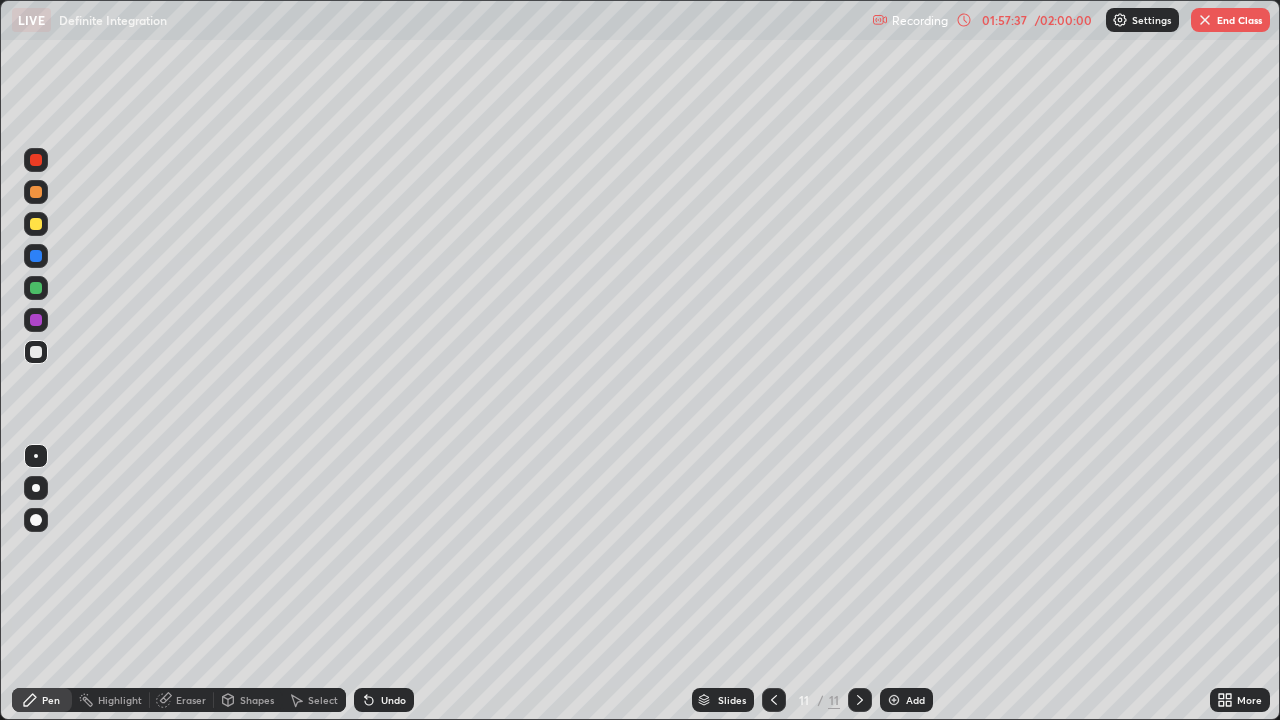 click 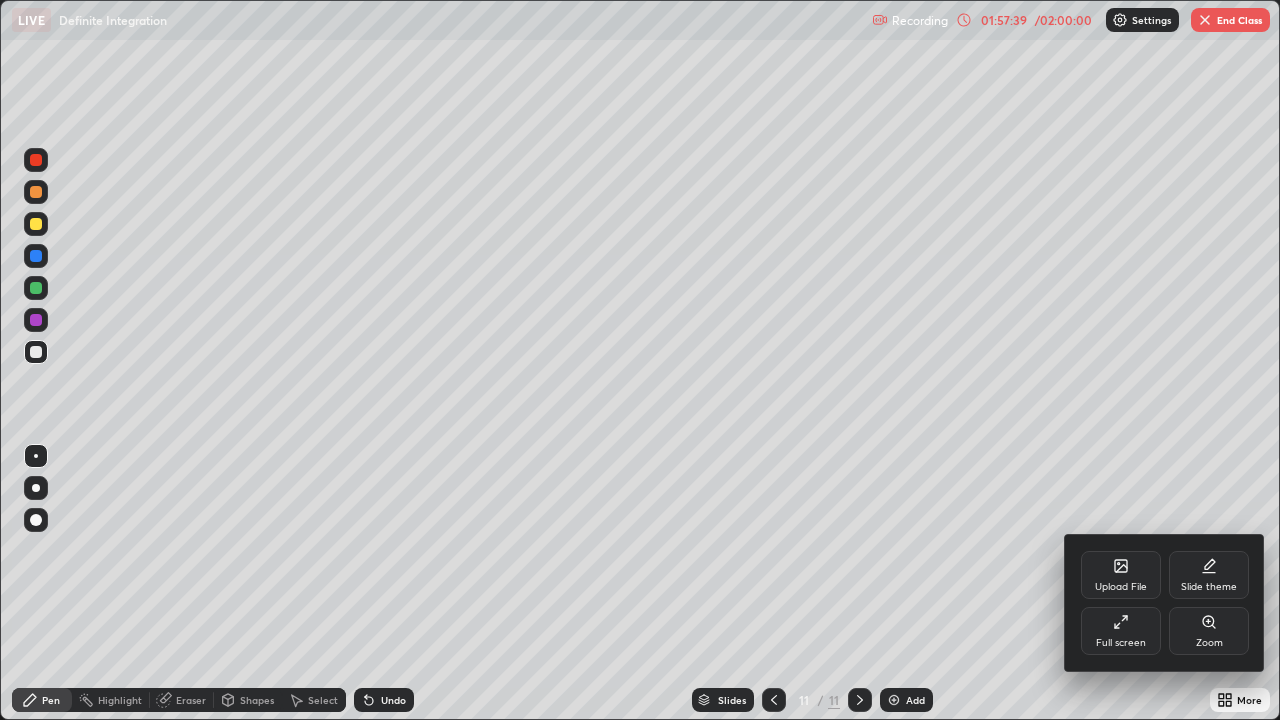 click at bounding box center [640, 360] 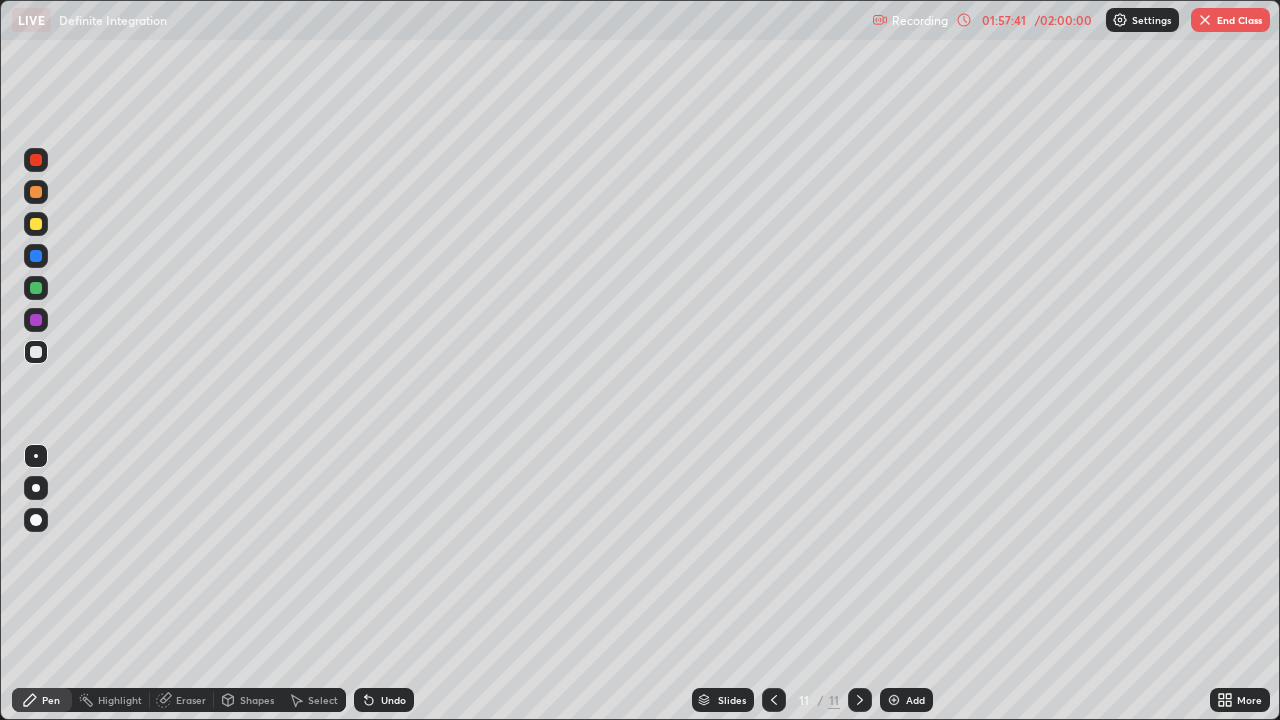 click on "End Class" at bounding box center [1230, 20] 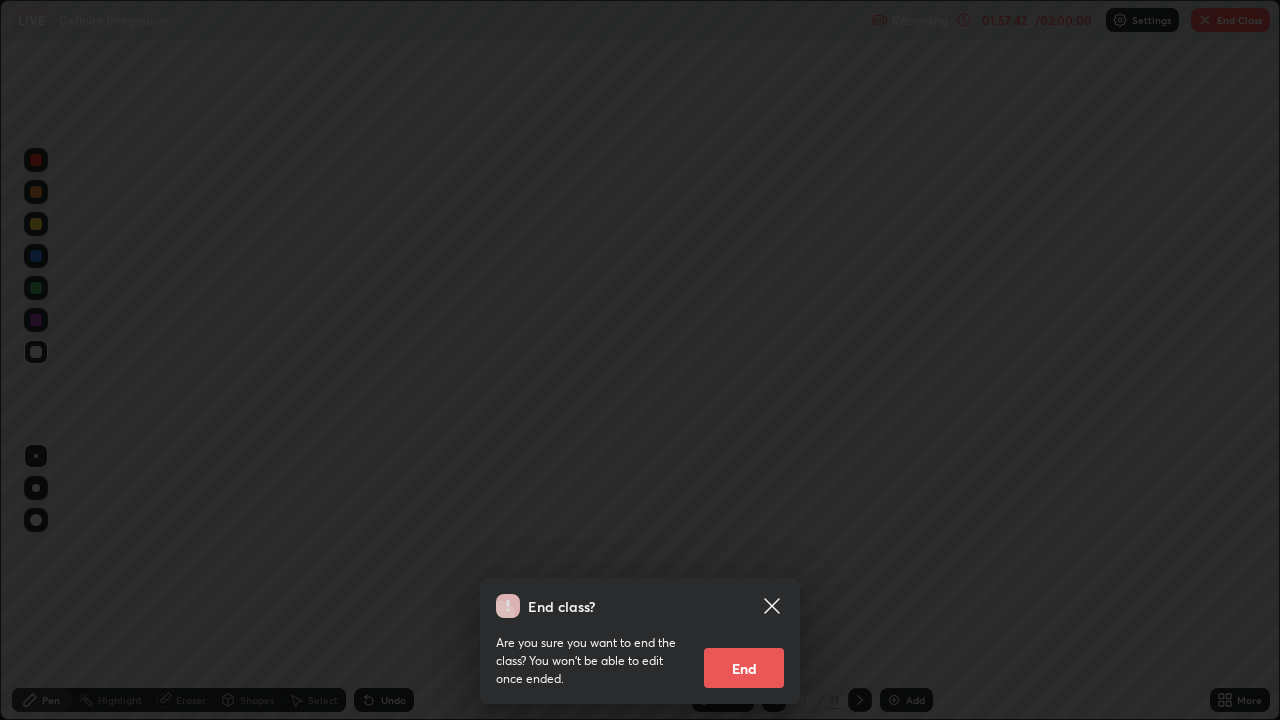 click on "End" at bounding box center (744, 668) 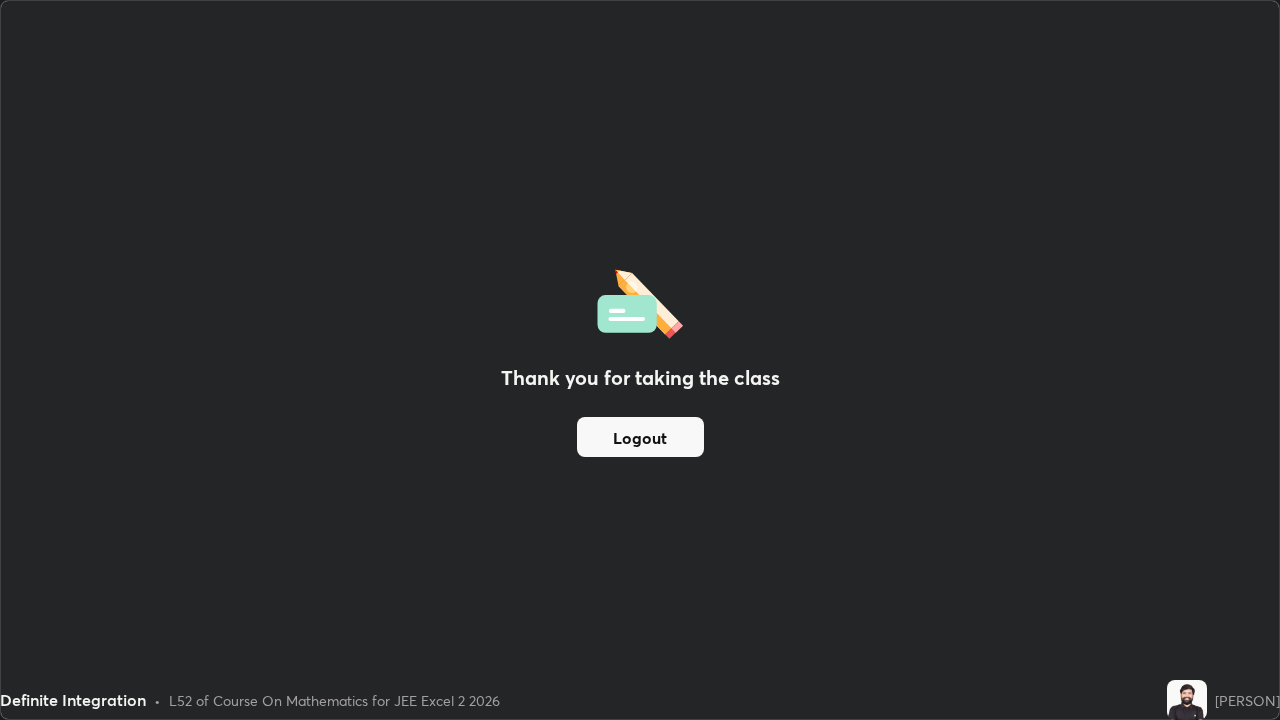 click on "Logout" at bounding box center (640, 437) 